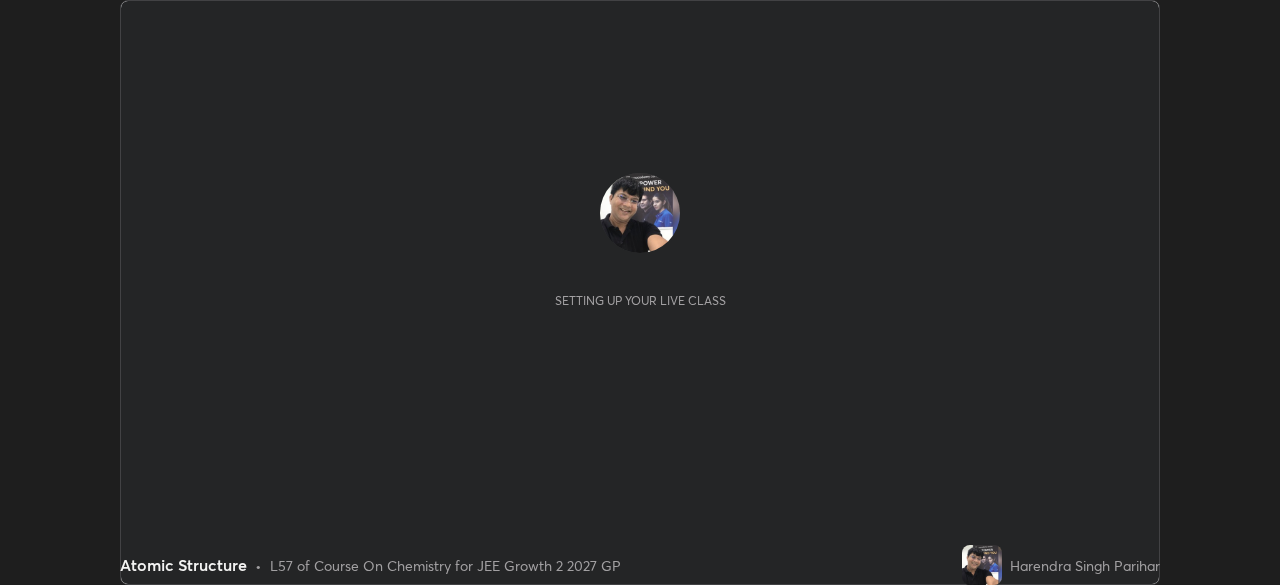 scroll, scrollTop: 0, scrollLeft: 0, axis: both 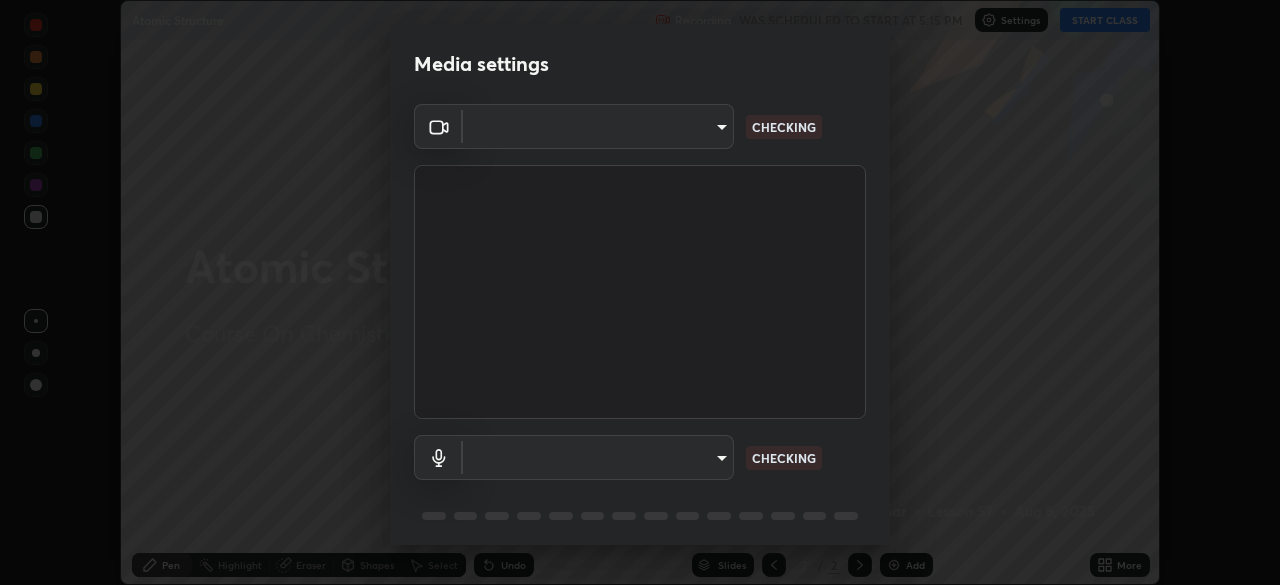 type on "8ba57ba392a6d77700fca5ad0914a887343323b49ef99d11197e5626948f7ea5" 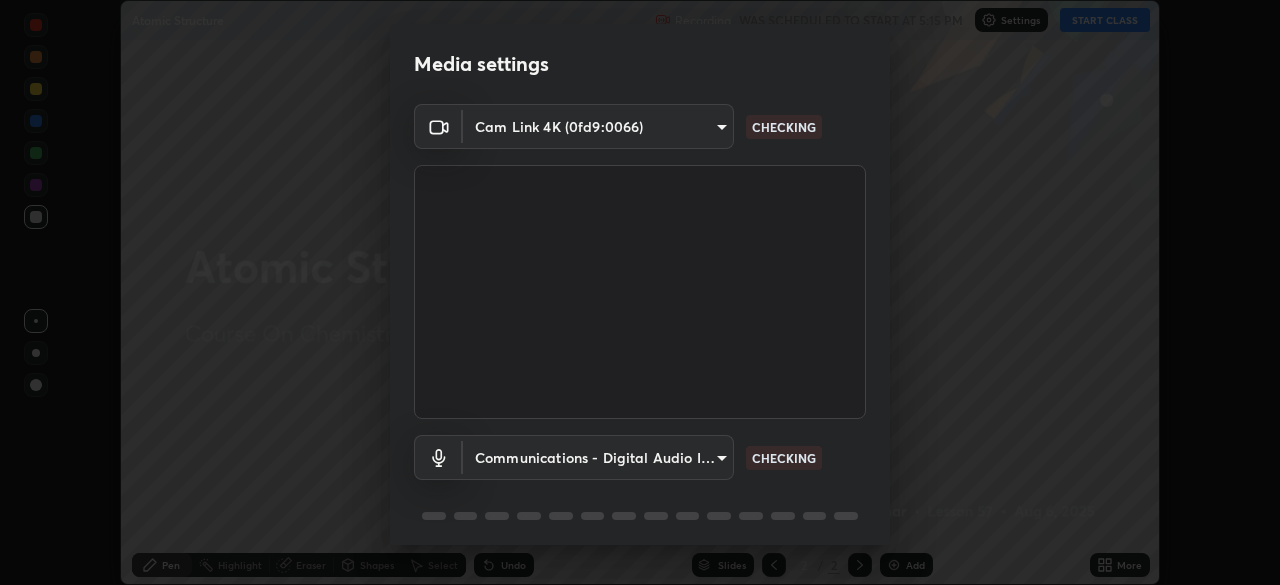 click on "Erase all Atomic Structure Recording WAS SCHEDULED TO START AT  5:15 PM Settings START CLASS Setting up your live class Atomic Structure • L57 of Course On Chemistry for JEE Growth 2 2027 GP [FIRST] [LAST] Pen Highlight Eraser Shapes Select Undo Slides 2 / 2 Add More No doubts shared Encourage your learners to ask a doubt for better clarity Report an issue Reason for reporting Buffering Chat not working Audio - Video sync issue Educator video quality low ​ Attach an image Report Media settings Cam Link 4K (0fd9:0066) 8ba57ba392a6d77700fca5ad0914a887343323b49ef99d11197e5626948f7ea5 CHECKING Communications - Digital Audio Interface (3- Cam Link 4K) communications CHECKING 1 / 5 Next" at bounding box center [640, 292] 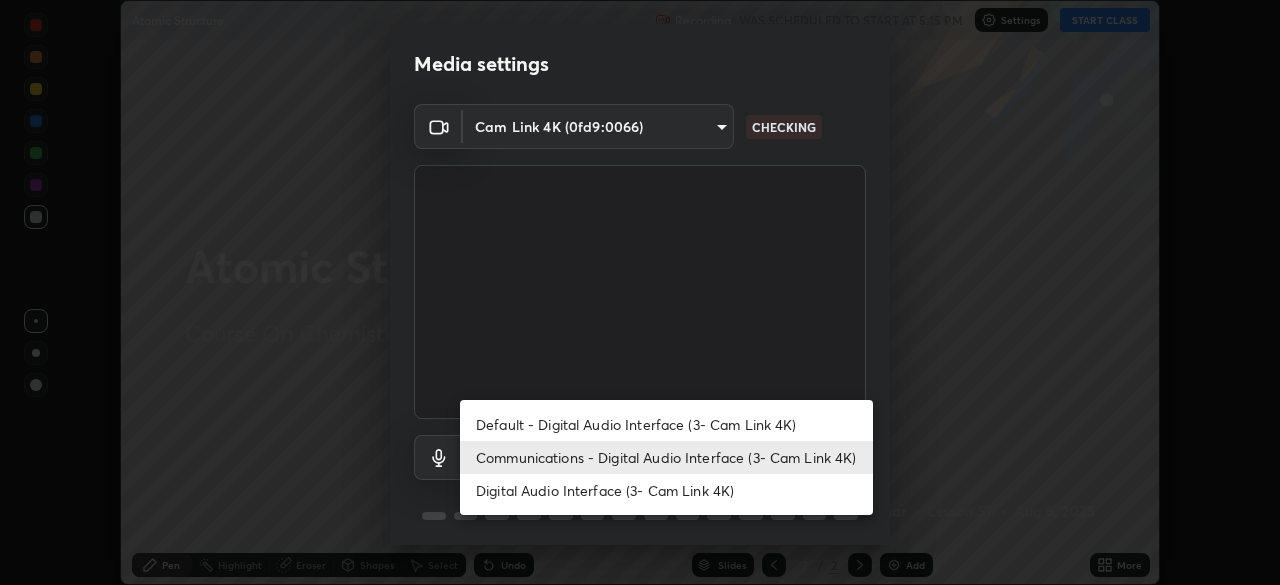 click on "Digital Audio Interface (3- Cam Link 4K)" at bounding box center [666, 490] 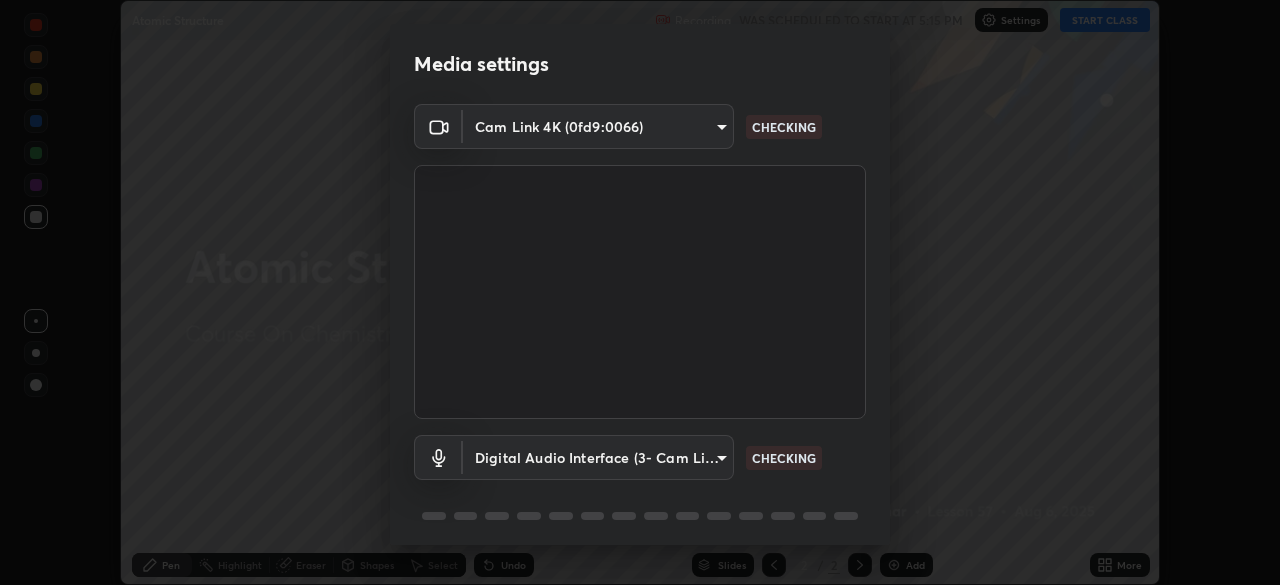 type on "789fc098c5463fee8c5f428898d9a248ba7d4f00bfccb688799711c692b9c33d" 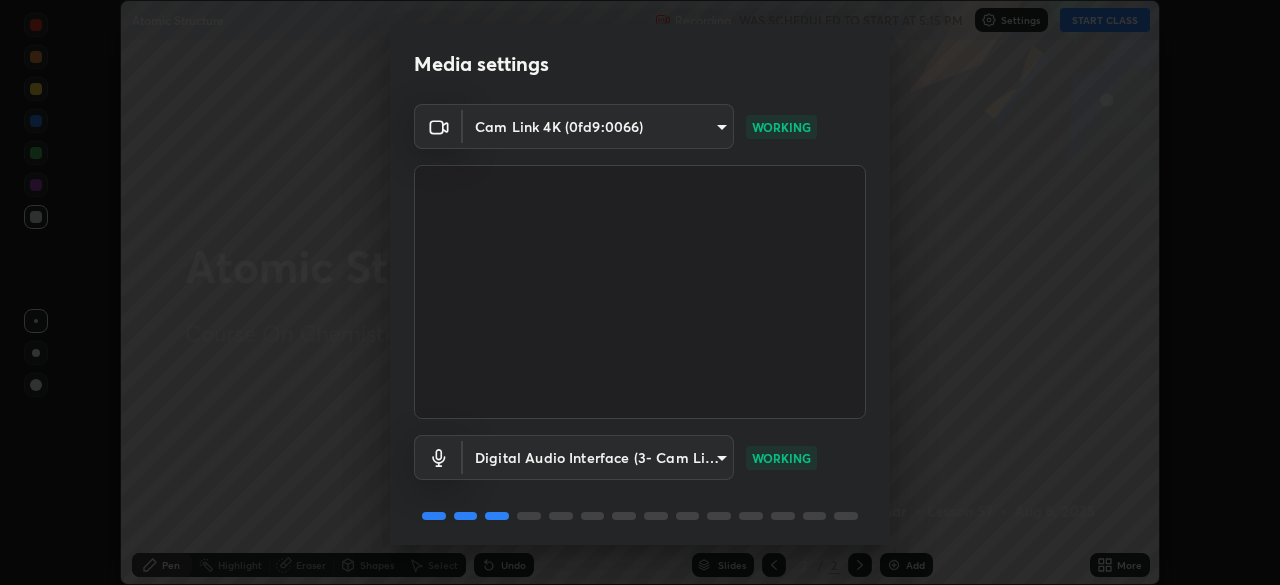 scroll, scrollTop: 71, scrollLeft: 0, axis: vertical 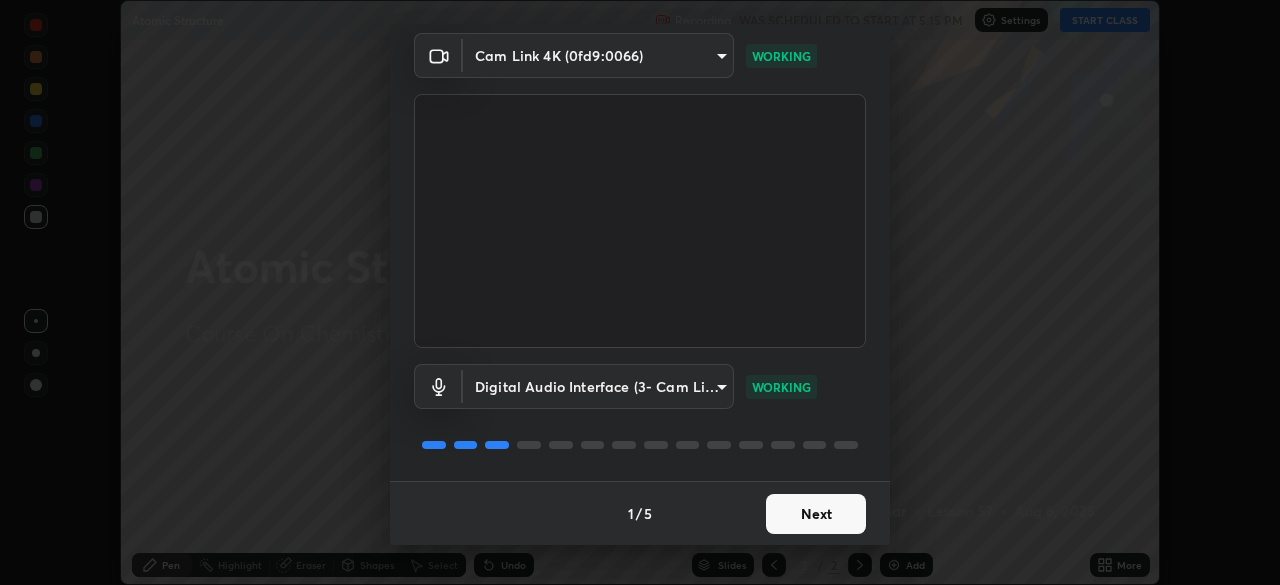 click on "Next" at bounding box center [816, 514] 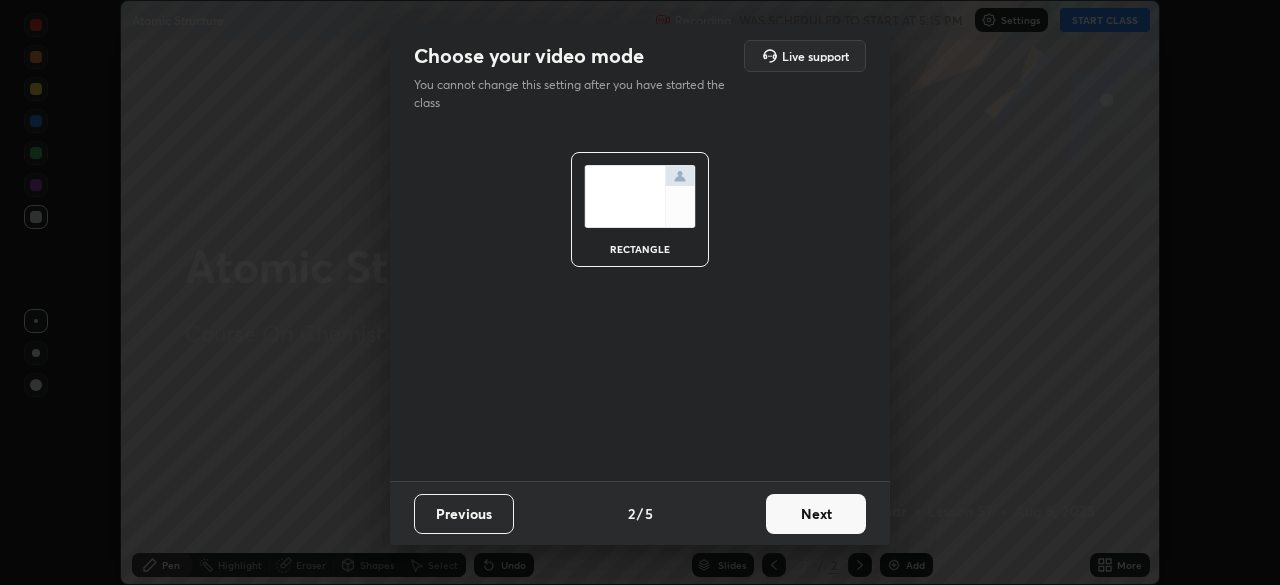 click on "Next" at bounding box center (816, 514) 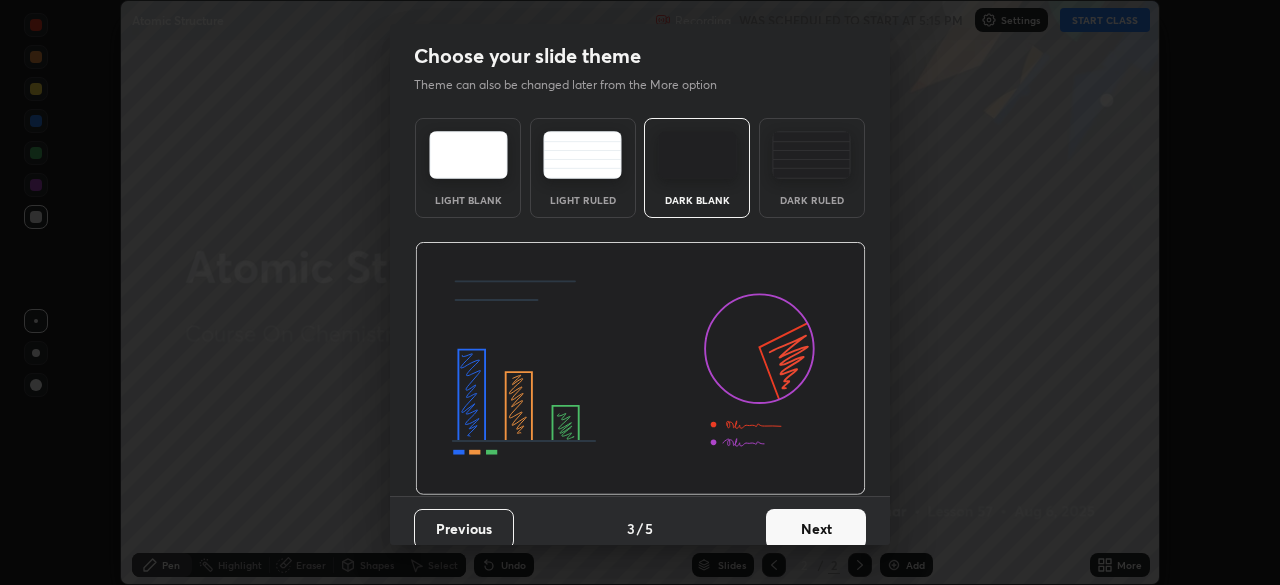 click on "Next" at bounding box center [816, 529] 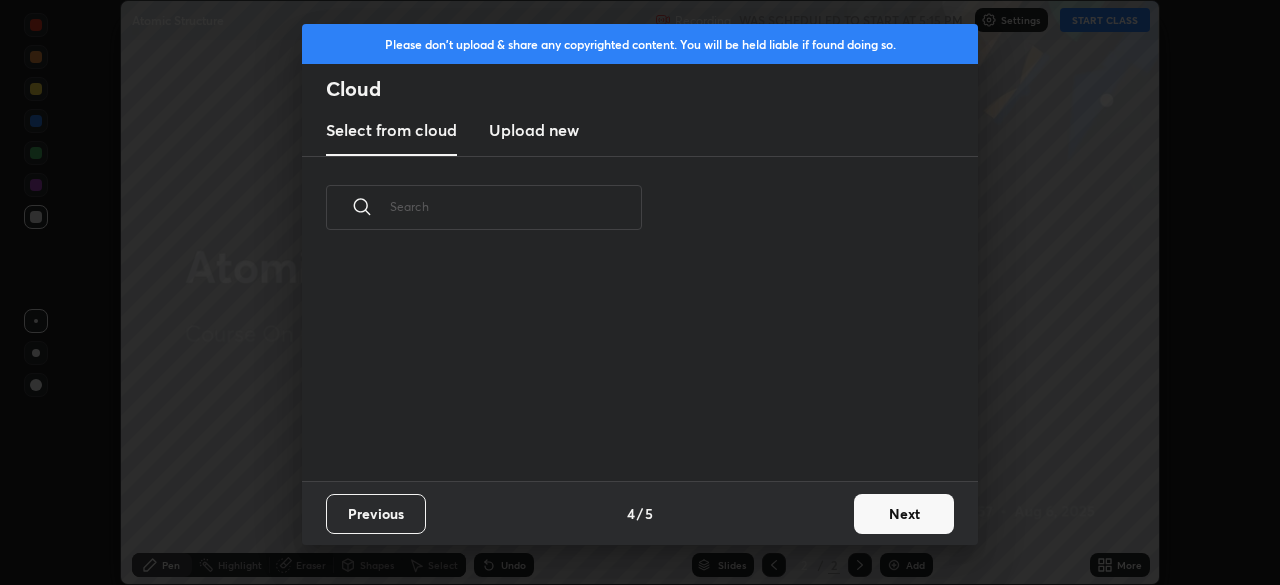click on "Previous 4 / 5 Next" at bounding box center (640, 513) 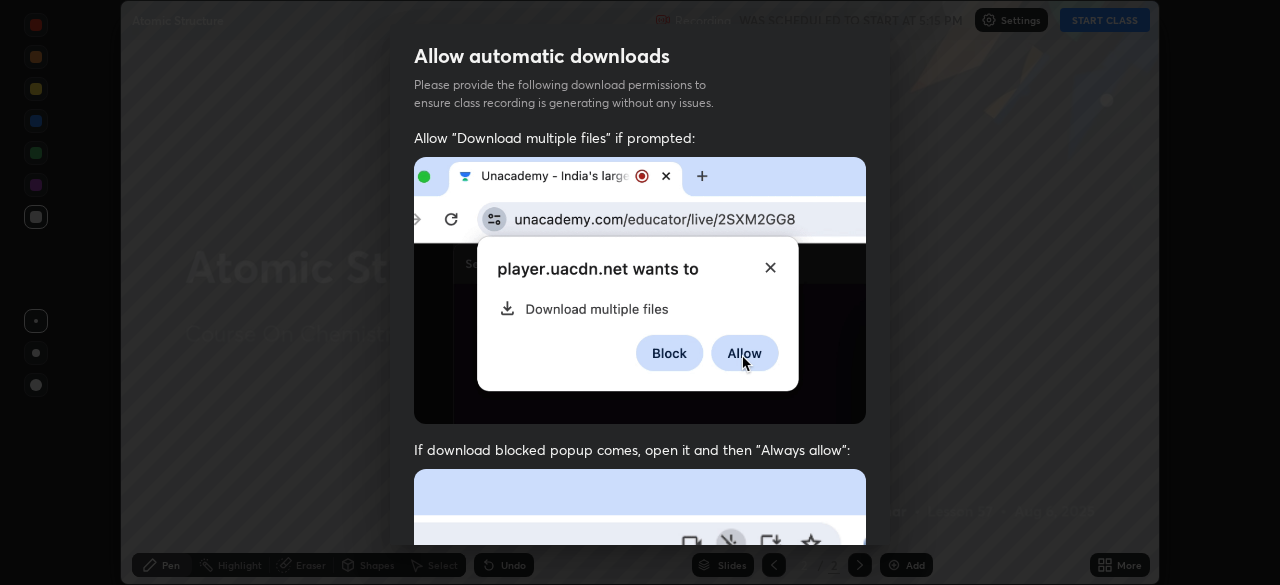 click on "Allow automatic downloads Please provide the following download permissions to ensure class recording is generating without any issues. Allow "Download multiple files" if prompted: If download blocked popup comes, open it and then "Always allow": I agree that if I don't provide required permissions, class recording will not be generated Previous 5 / 5 Done" at bounding box center (640, 292) 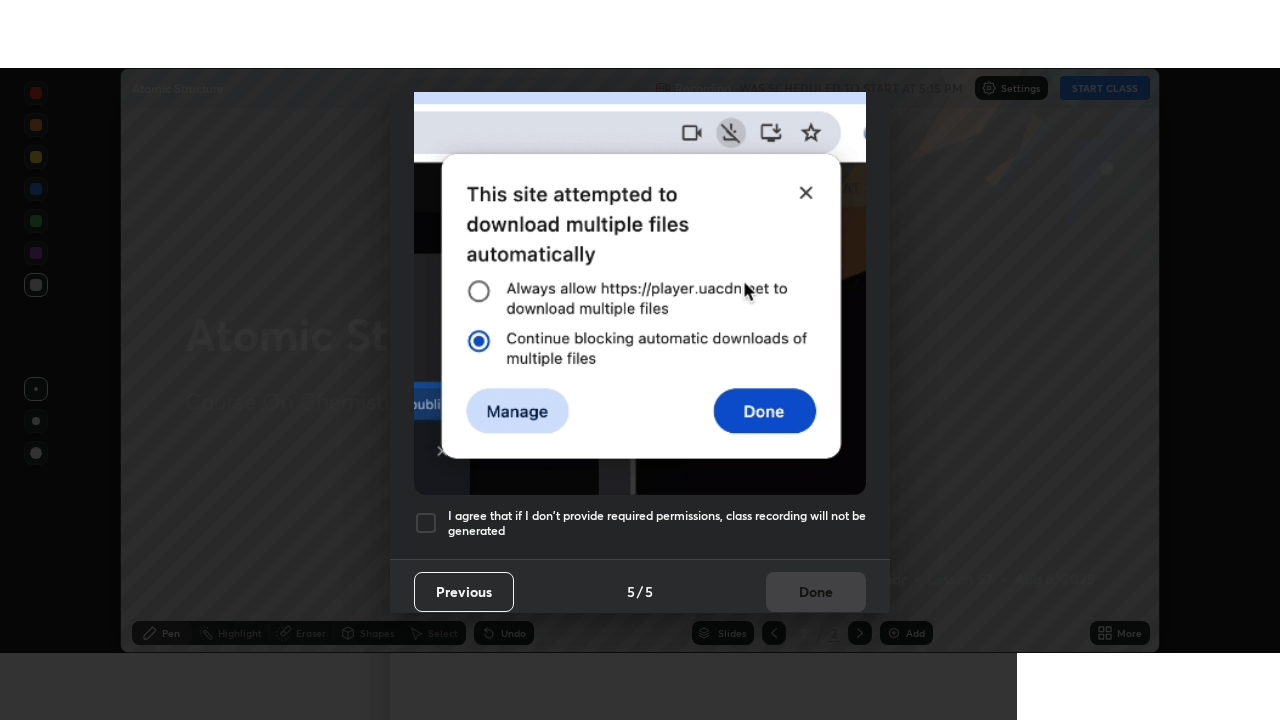 scroll, scrollTop: 479, scrollLeft: 0, axis: vertical 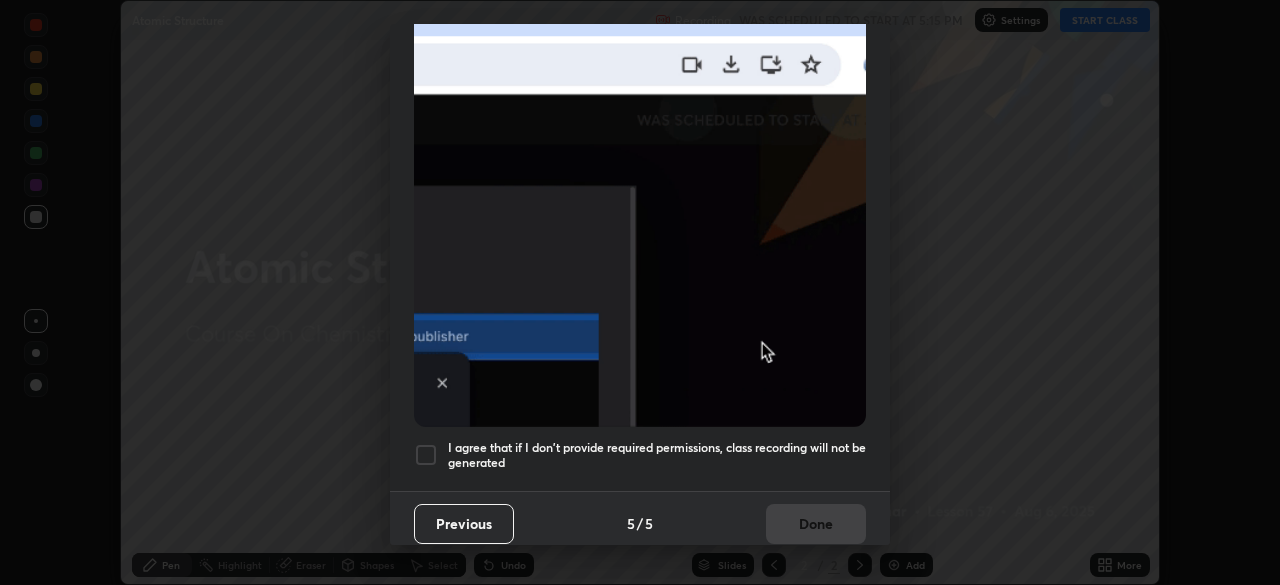 click at bounding box center [426, 455] 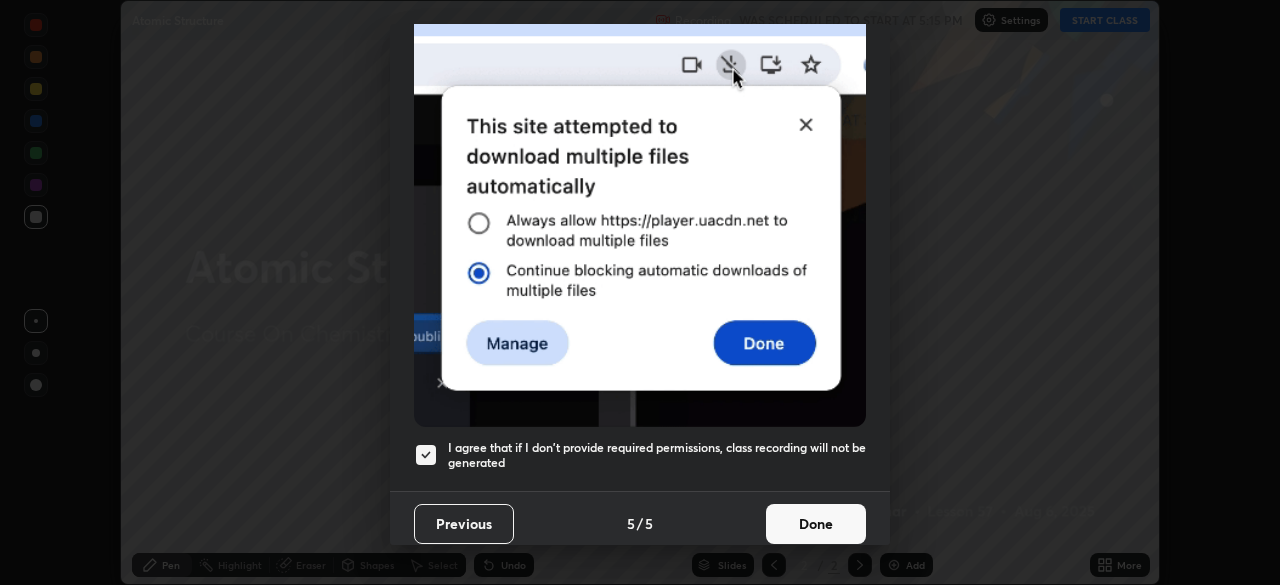 click on "Done" at bounding box center [816, 524] 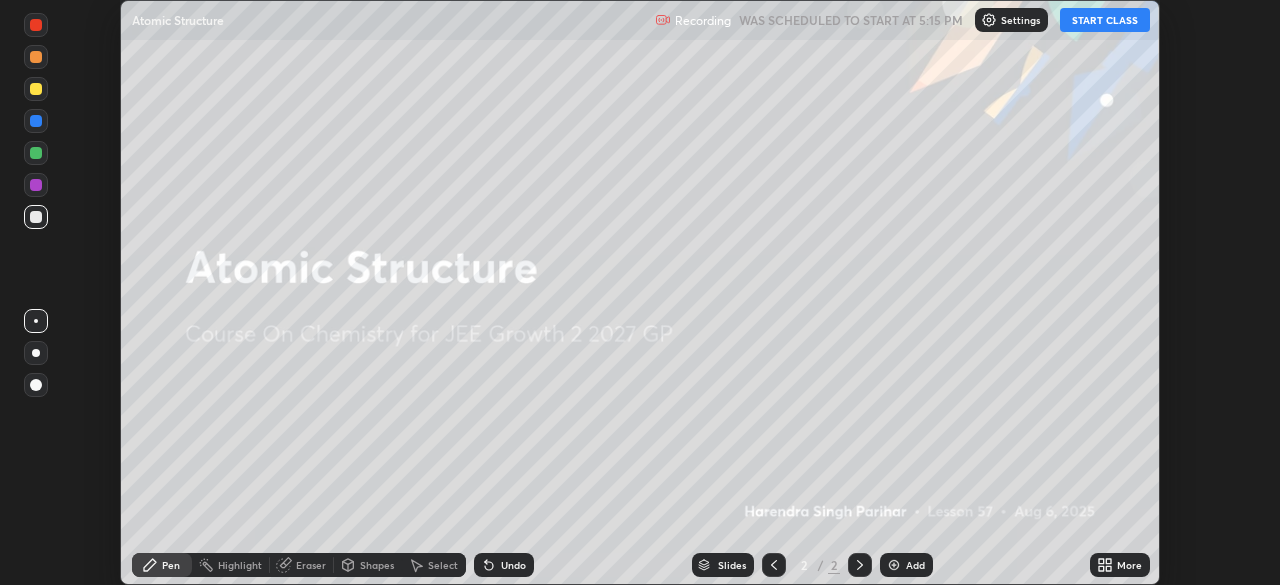 click on "START CLASS" at bounding box center [1105, 20] 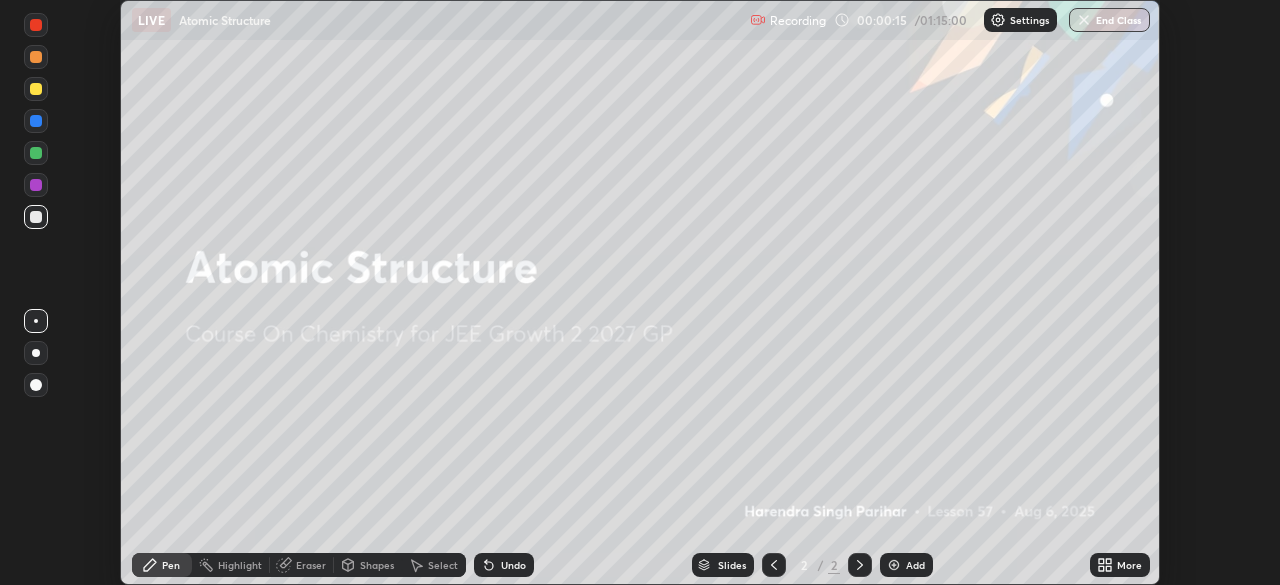 click 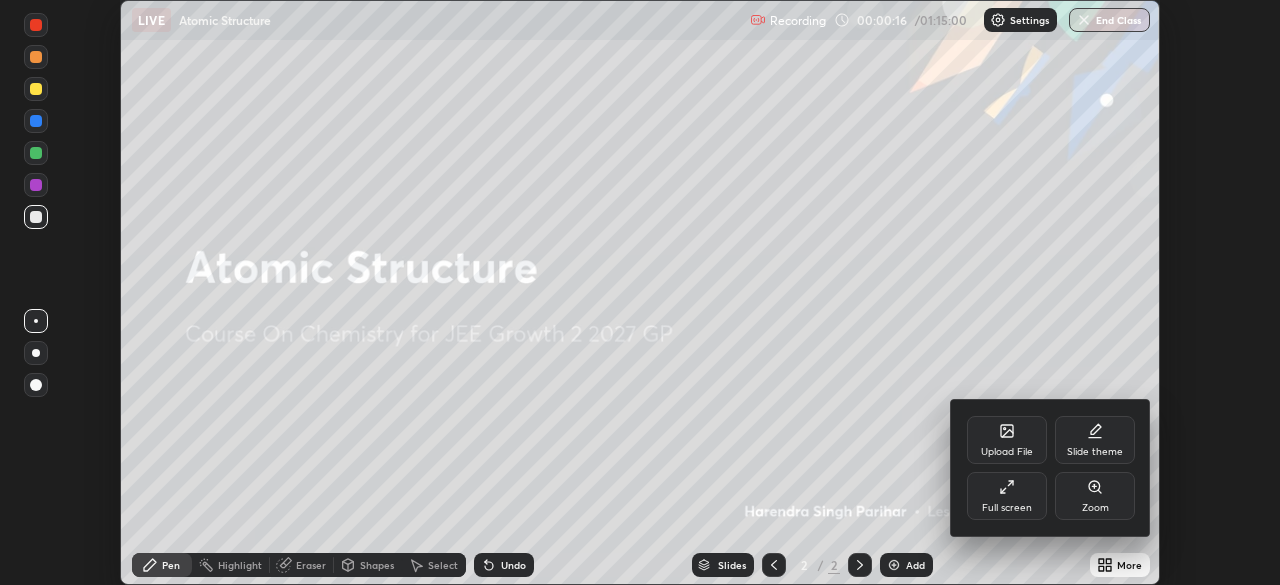 click 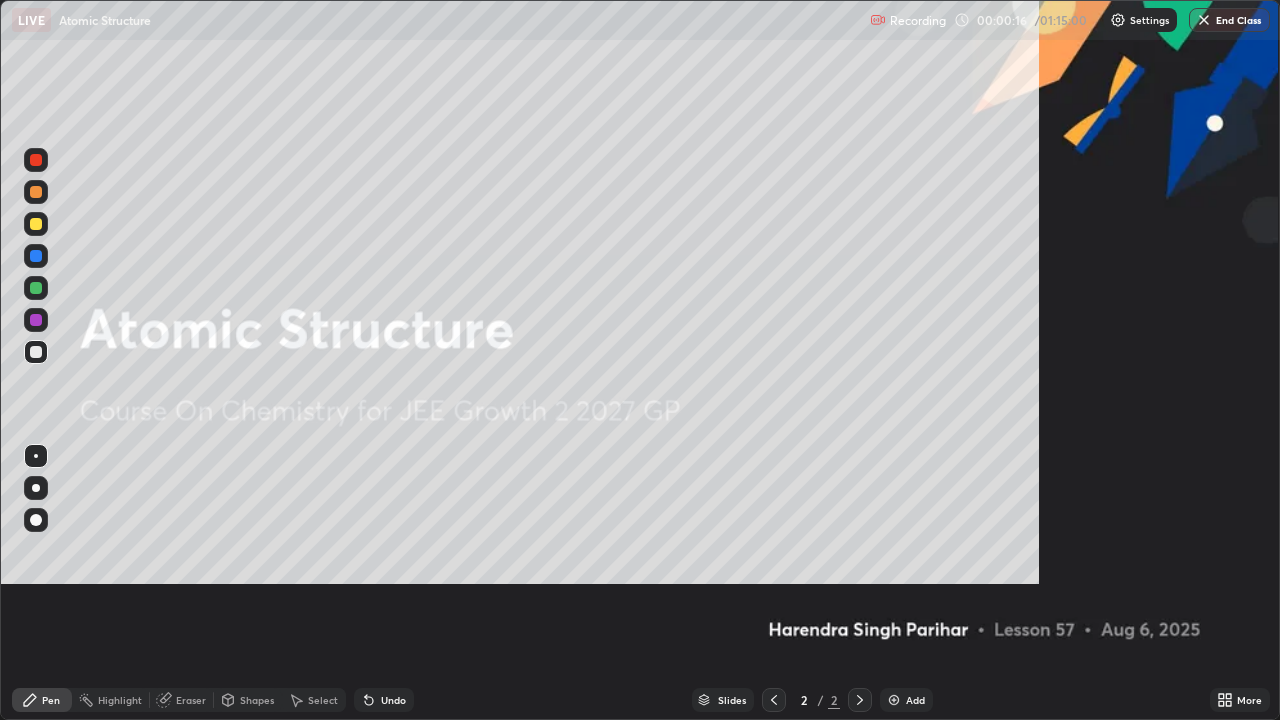 scroll, scrollTop: 99280, scrollLeft: 98720, axis: both 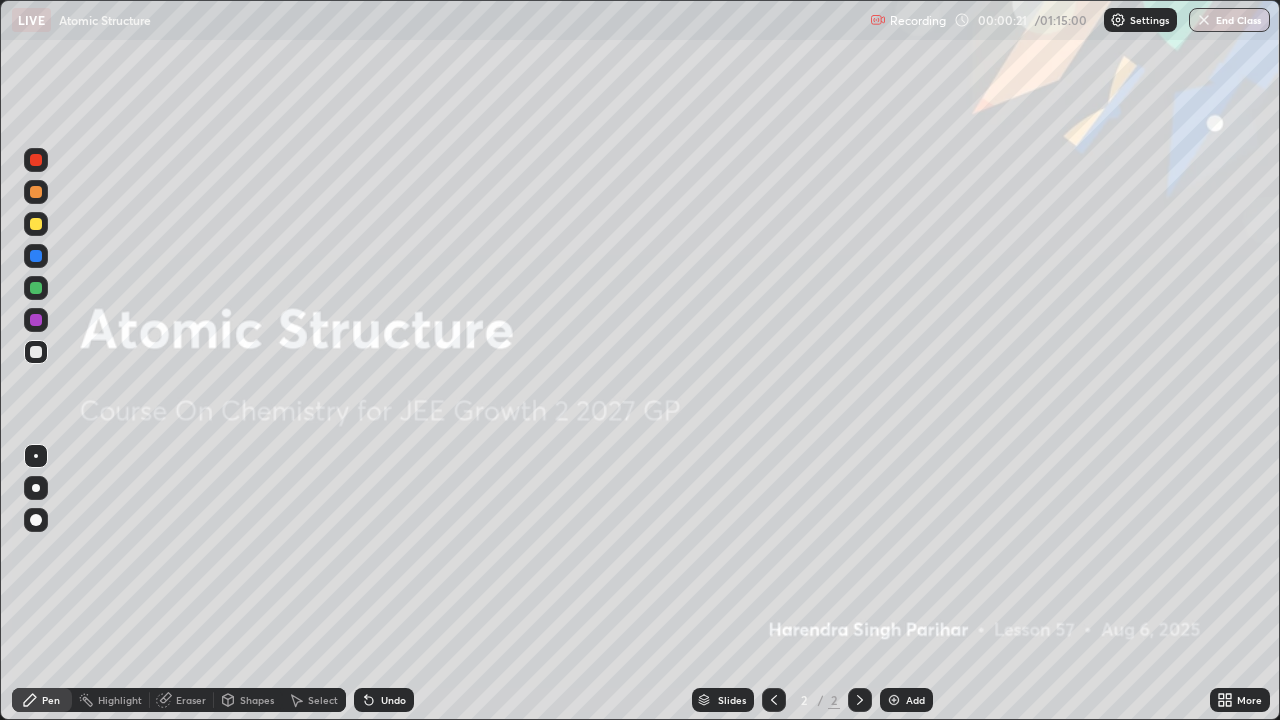 click at bounding box center [894, 700] 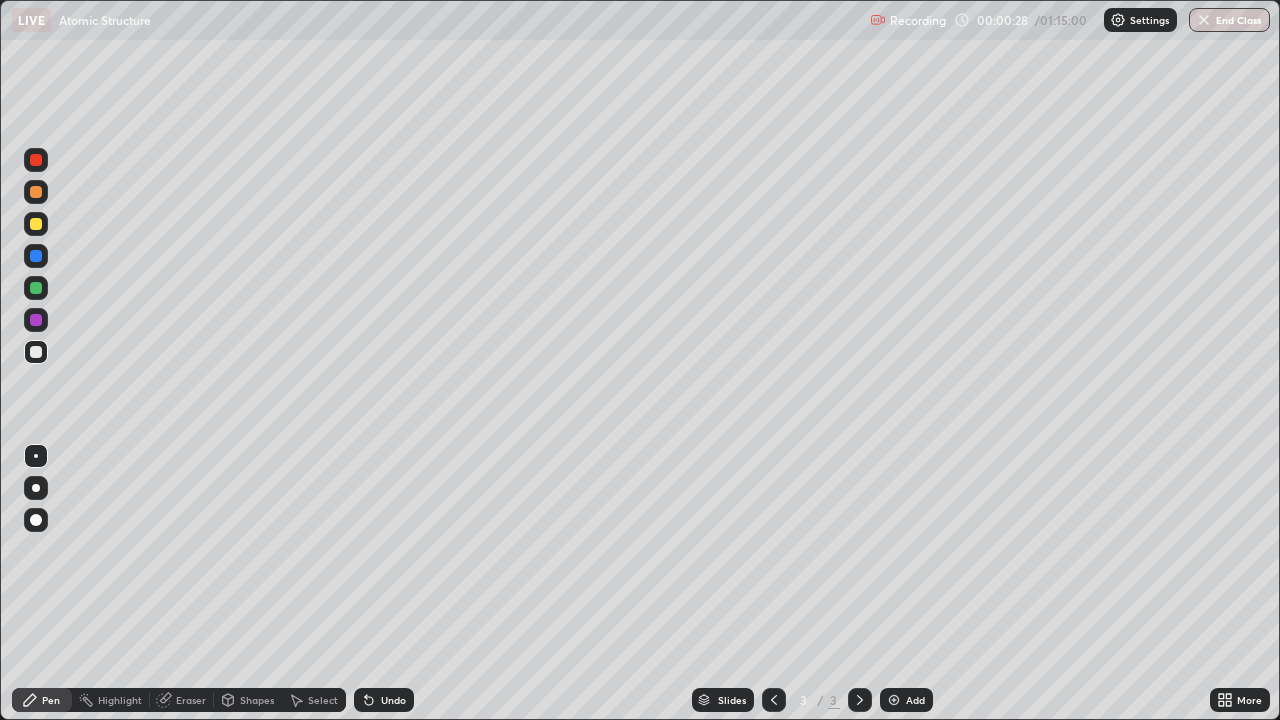click at bounding box center (36, 352) 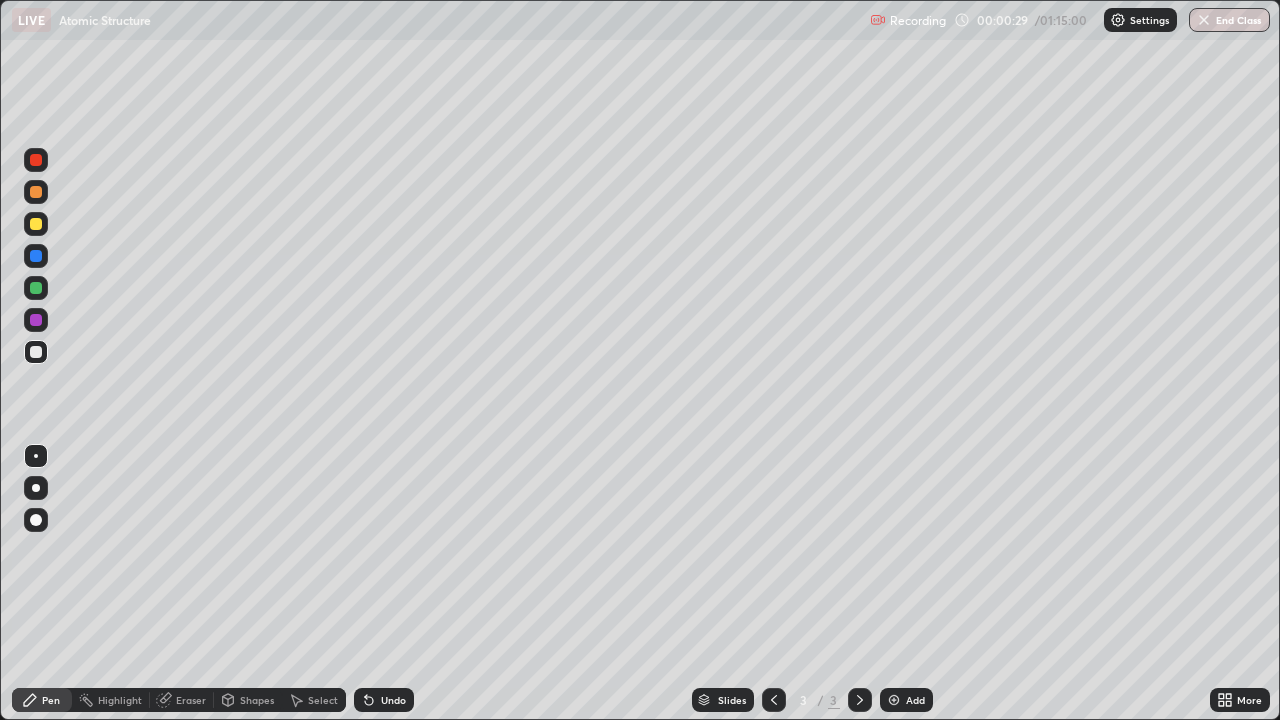 click at bounding box center (36, 488) 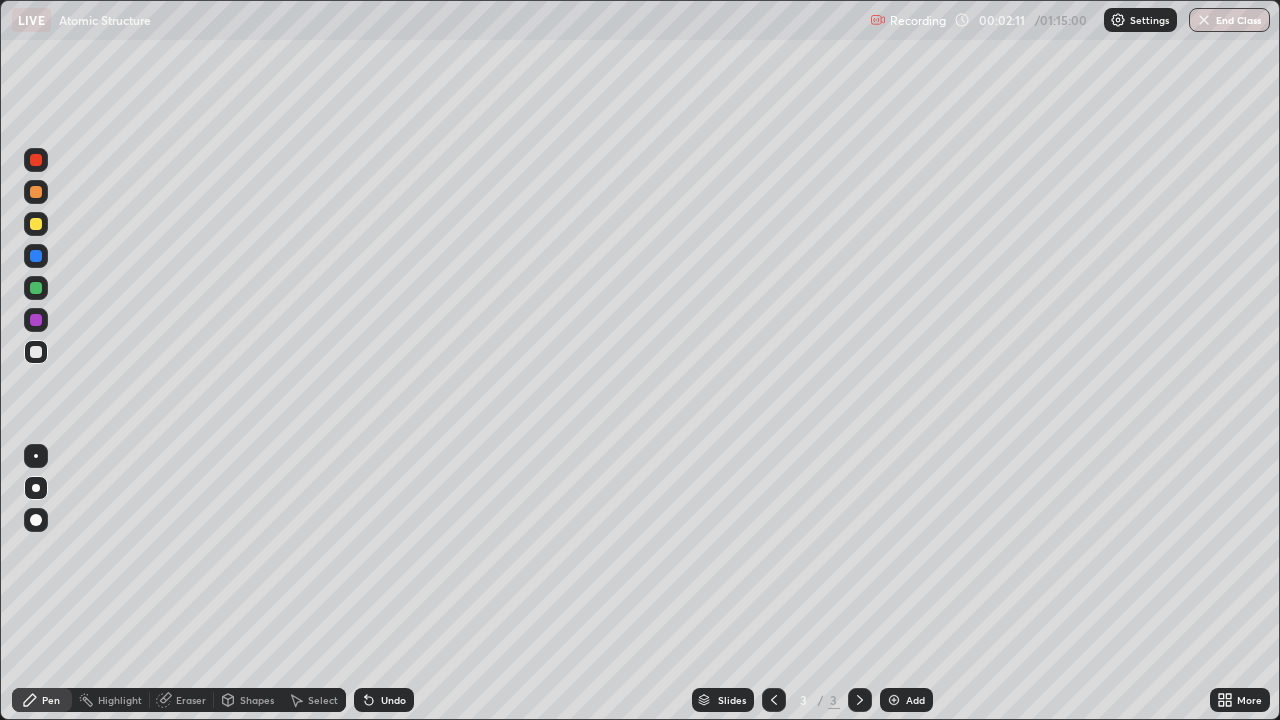 click at bounding box center [894, 700] 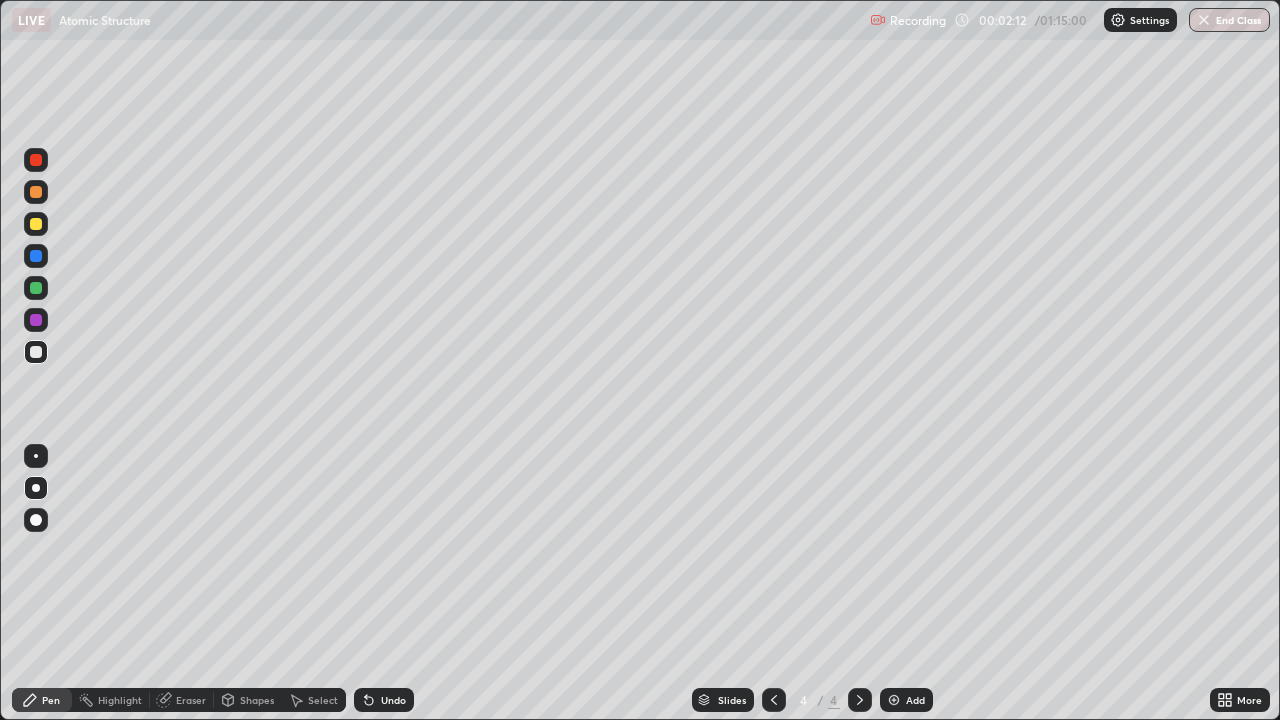 click at bounding box center (36, 352) 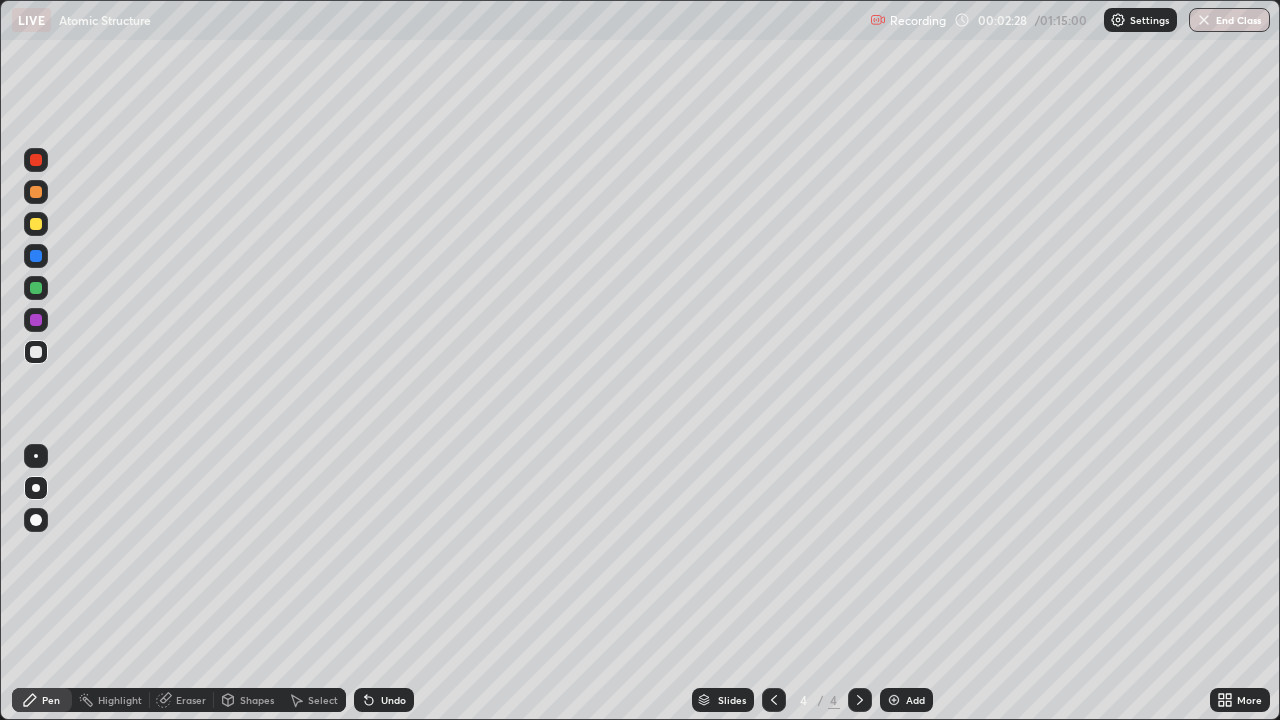 click at bounding box center [36, 224] 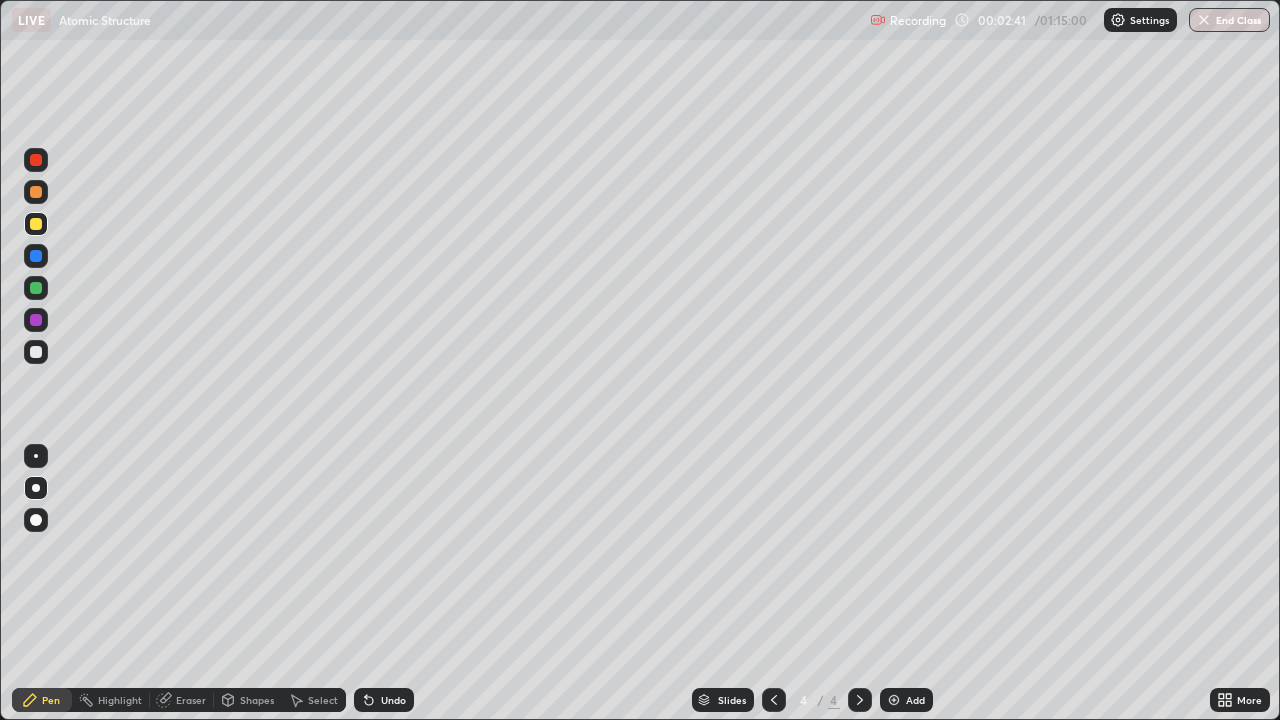 click on "Shapes" at bounding box center (257, 700) 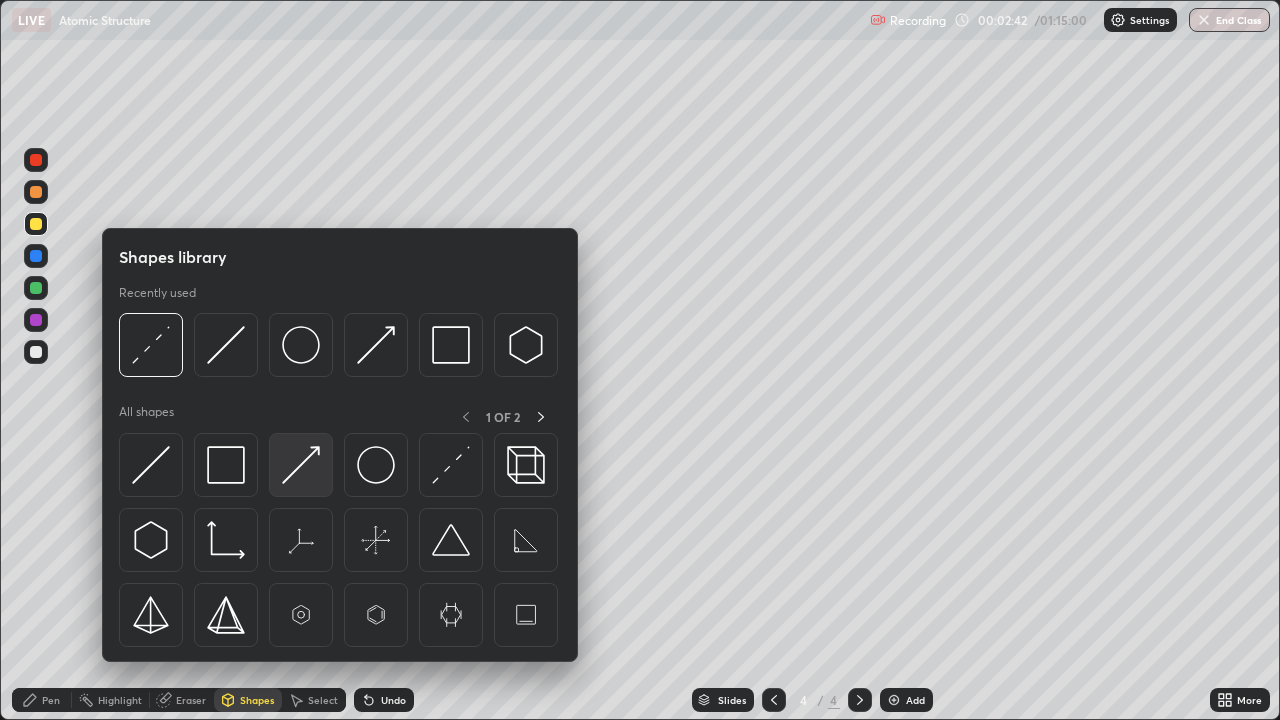 click at bounding box center (301, 465) 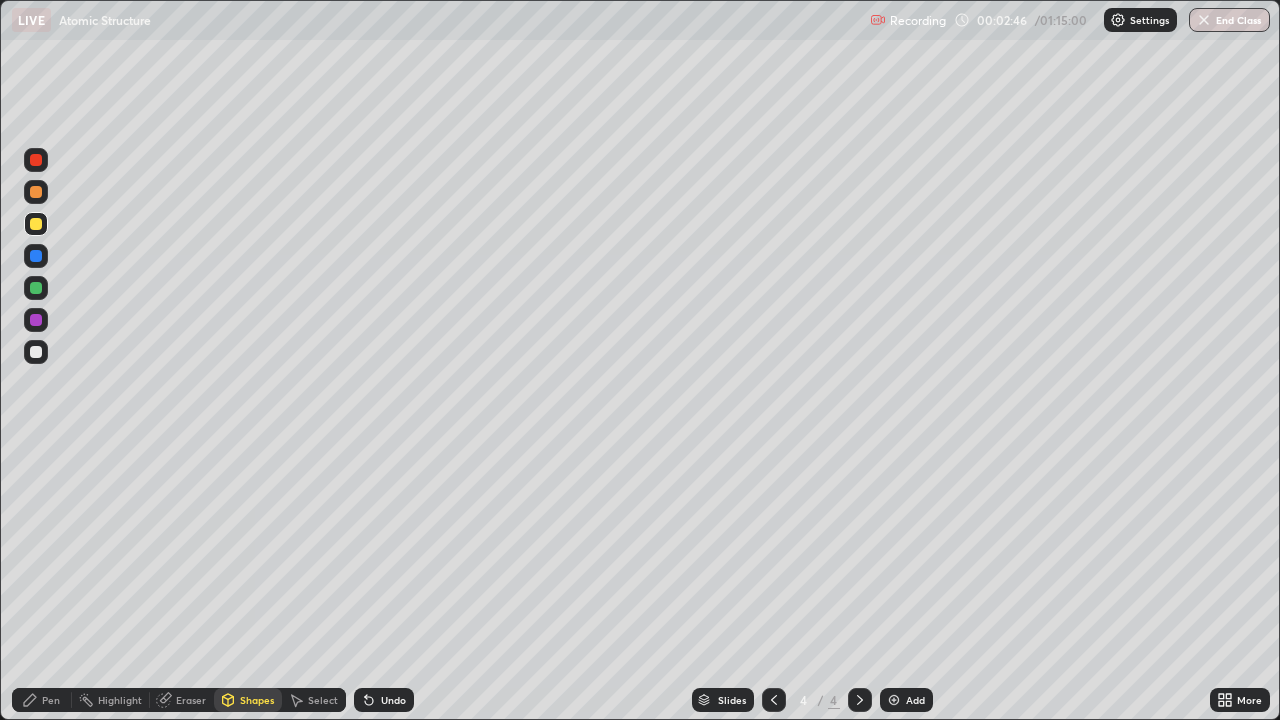 click on "Pen" at bounding box center [51, 700] 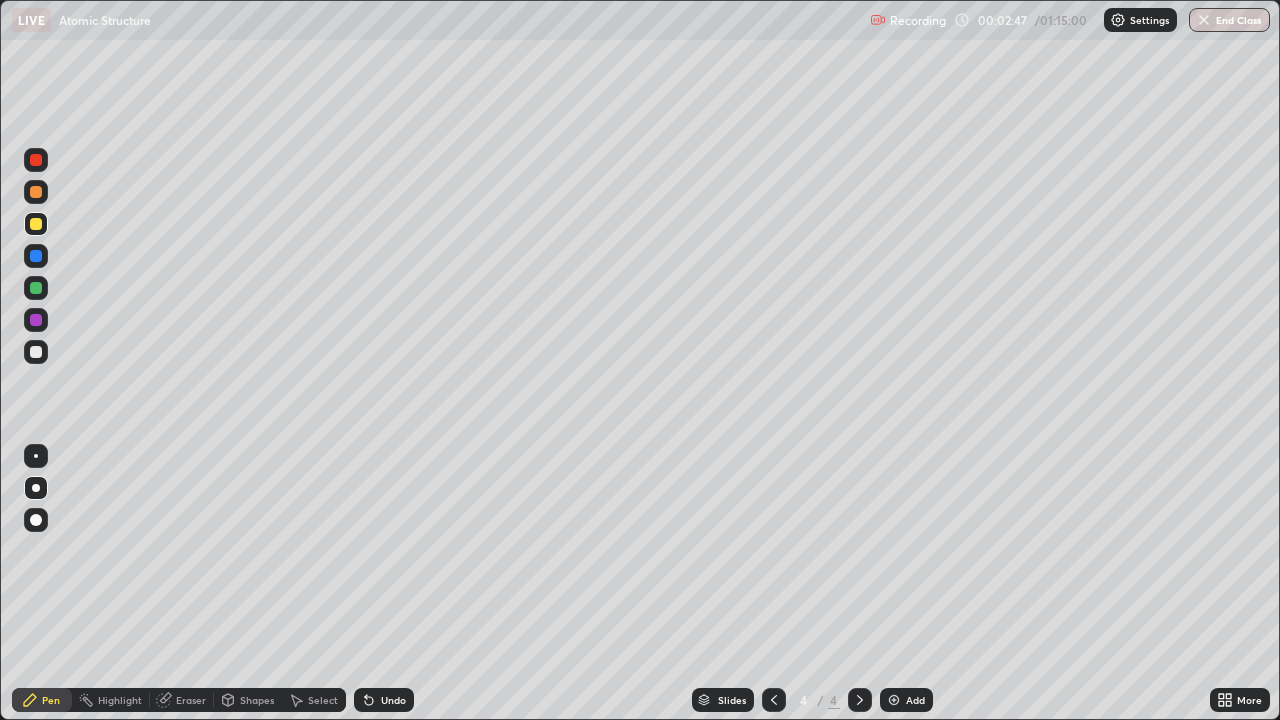click at bounding box center (36, 192) 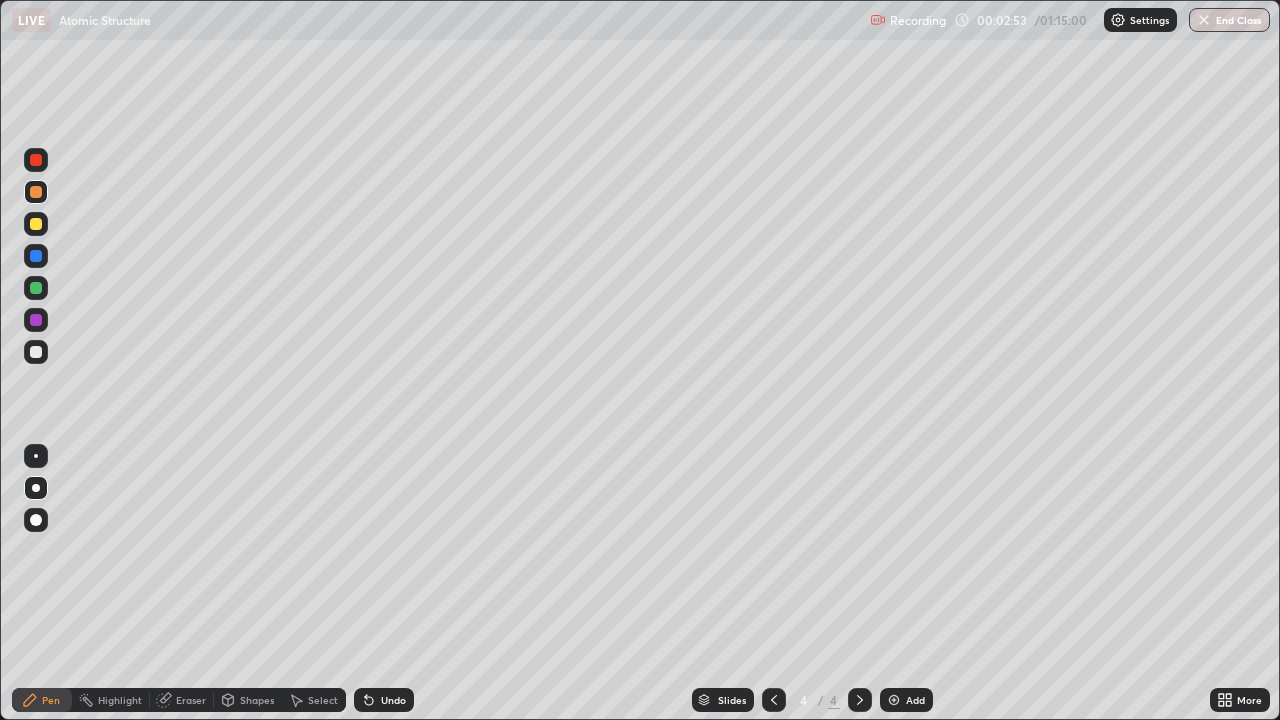 click at bounding box center [36, 352] 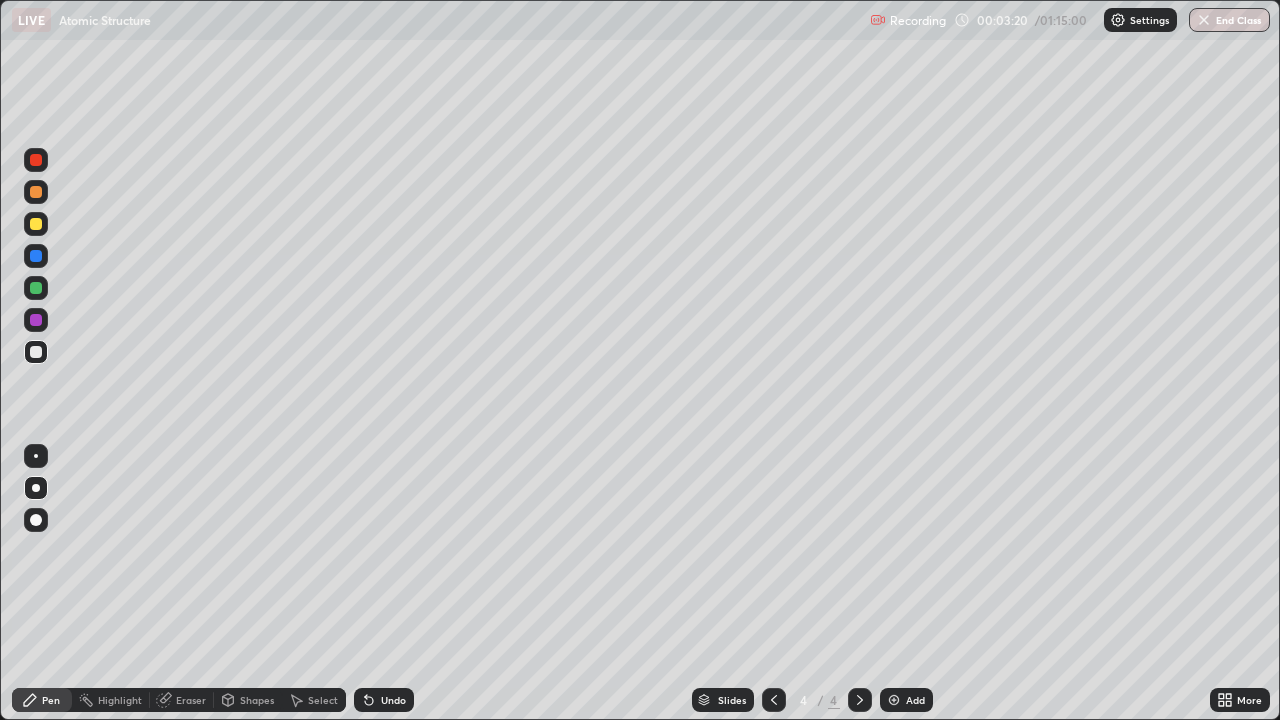 click at bounding box center (36, 192) 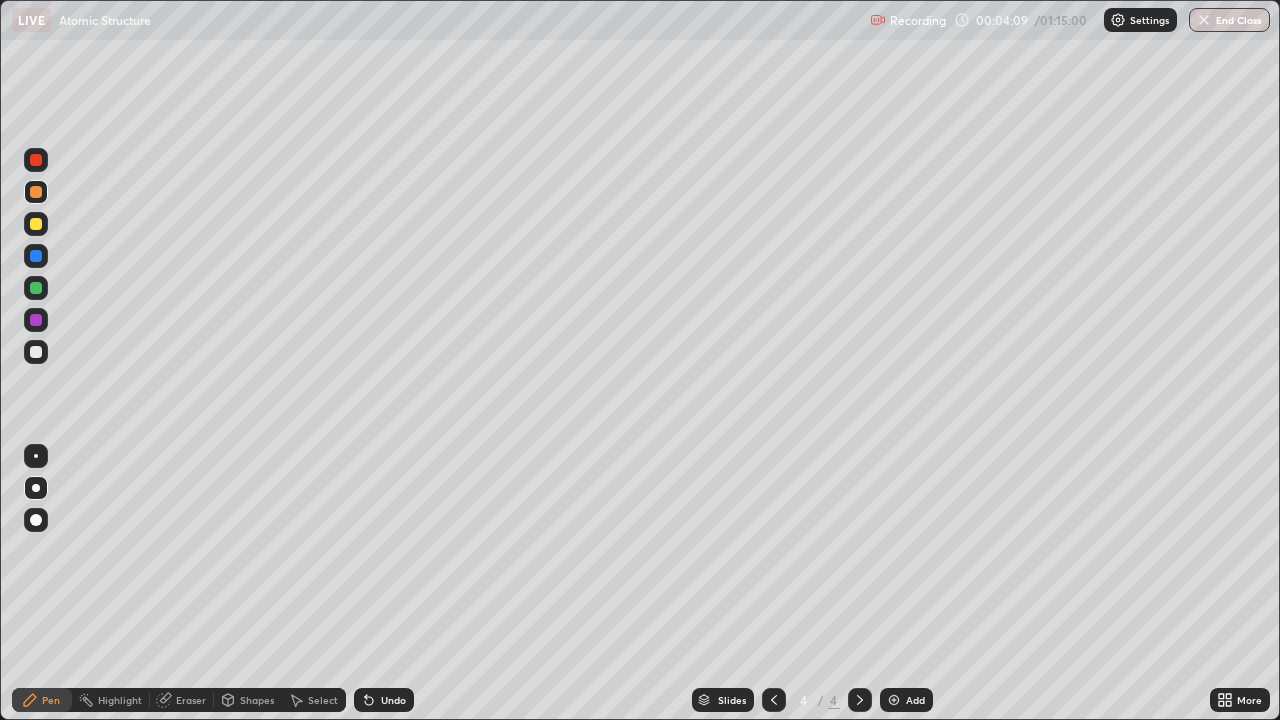 click at bounding box center (894, 700) 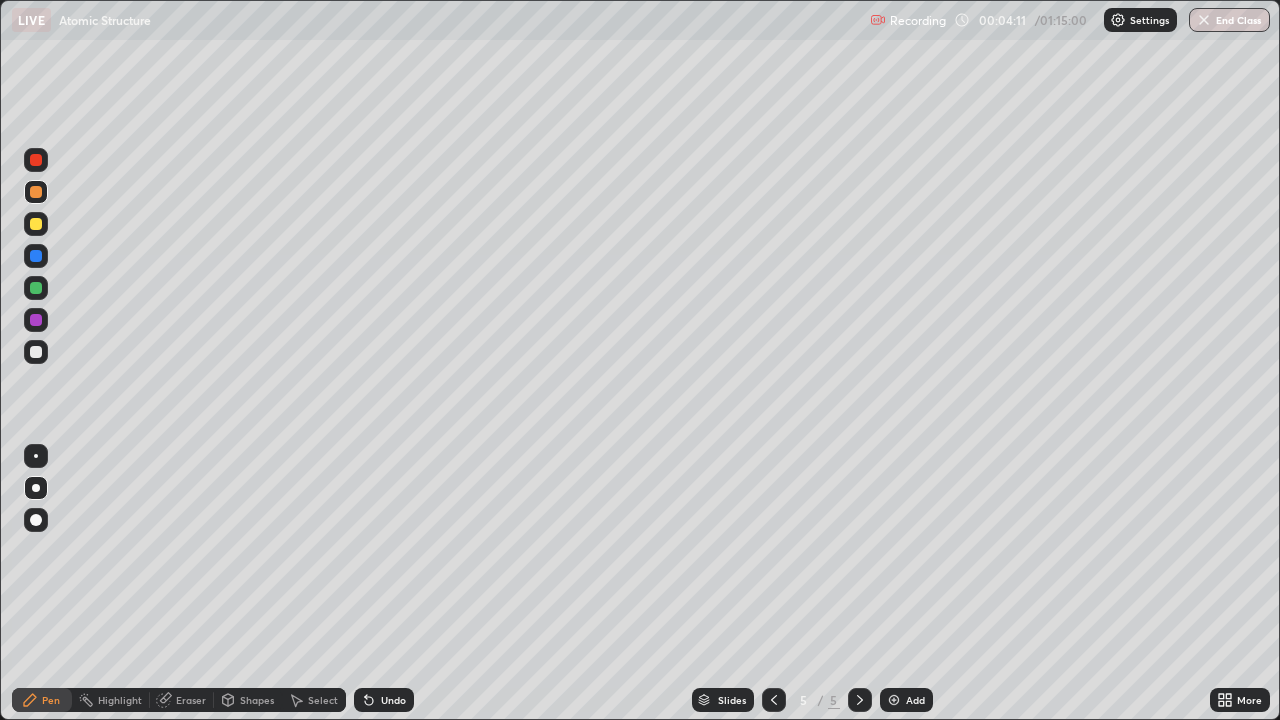 click at bounding box center (36, 224) 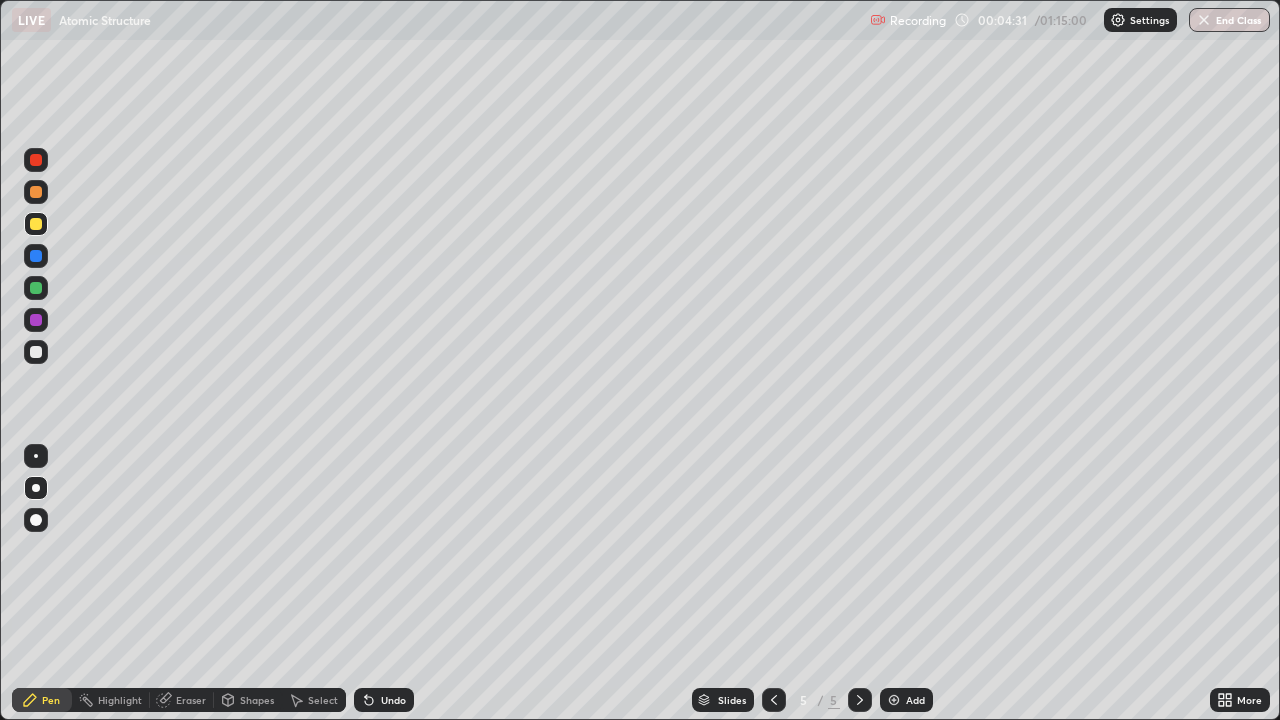click at bounding box center [36, 352] 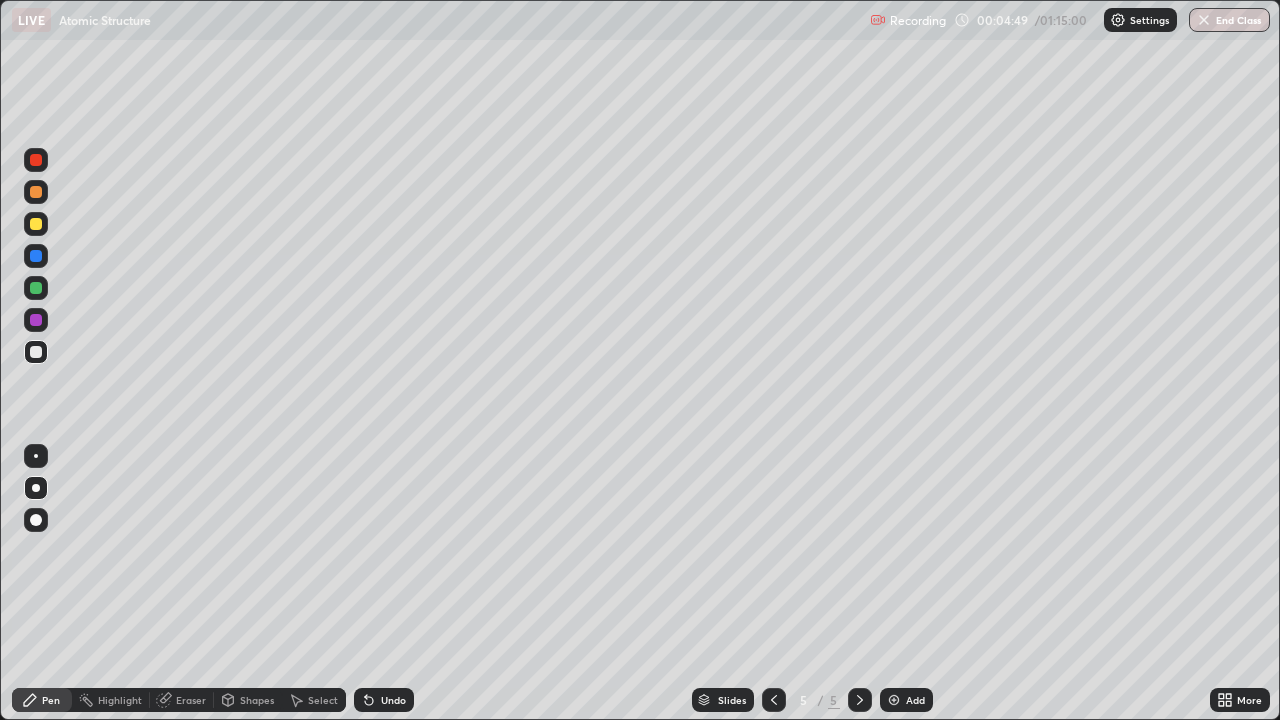 click 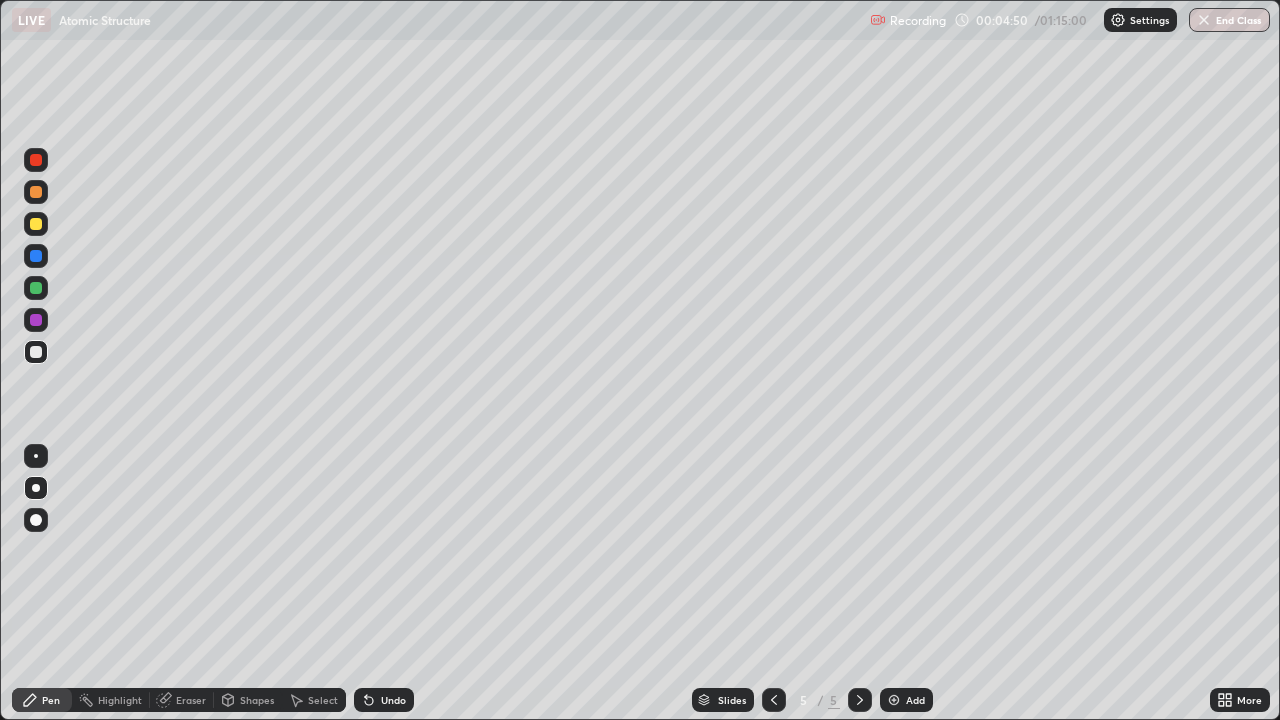 click on "Undo" at bounding box center (380, 700) 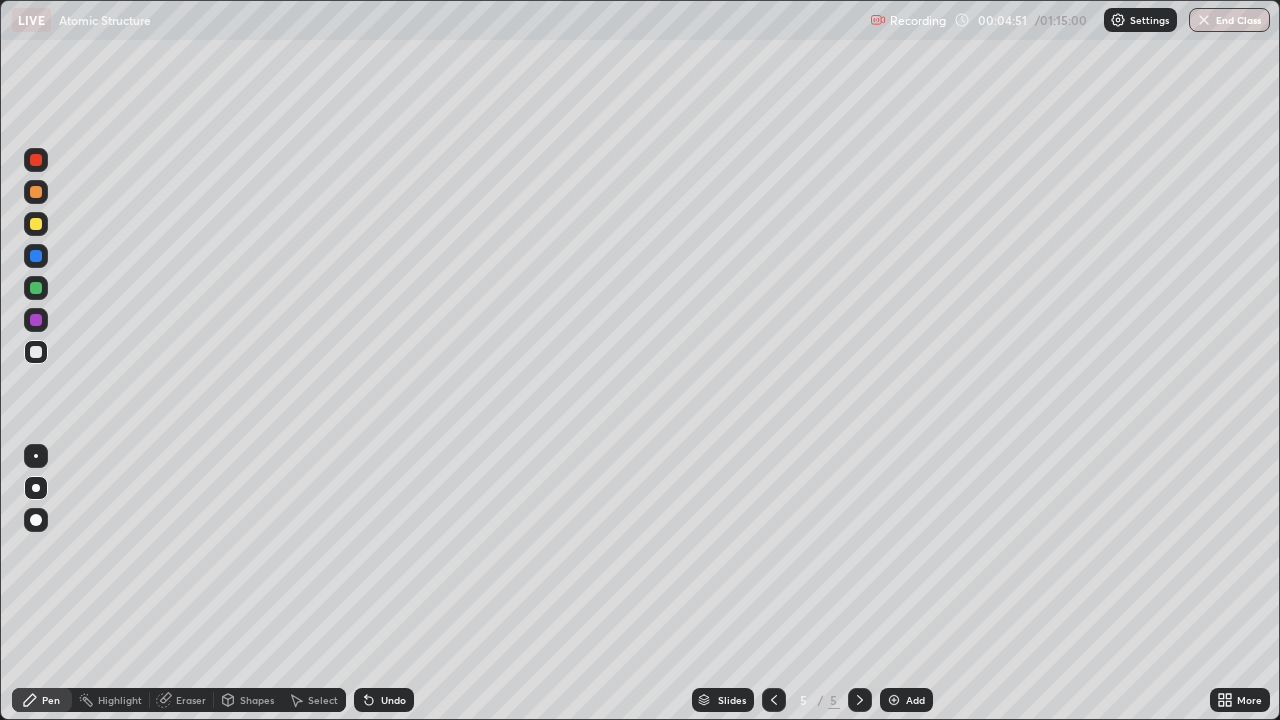 click on "Undo" at bounding box center (380, 700) 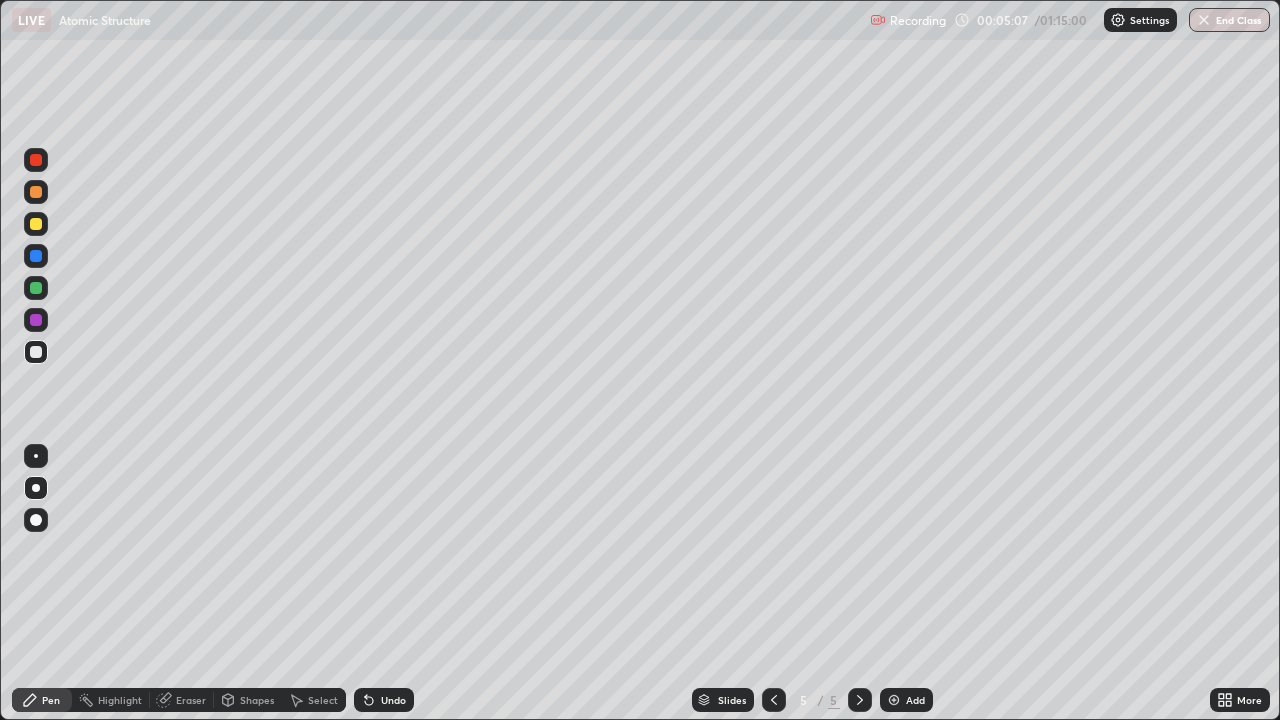 click on "Shapes" at bounding box center (257, 700) 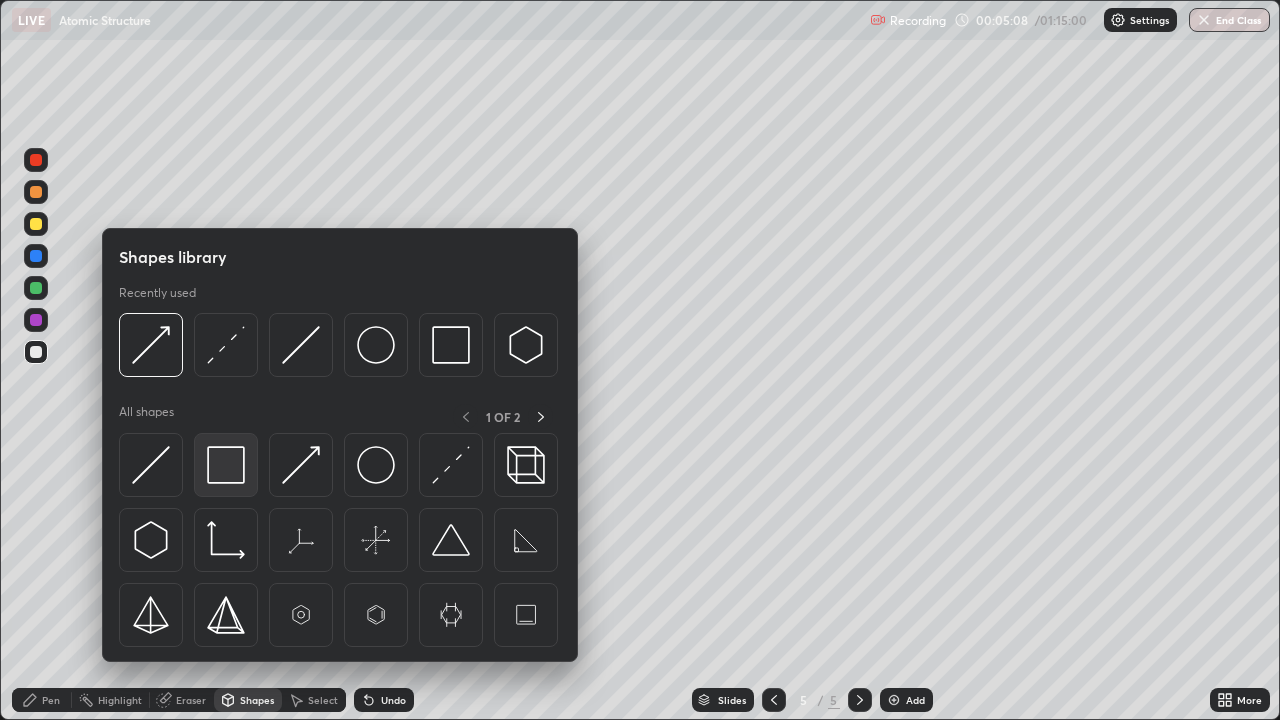 click at bounding box center [226, 465] 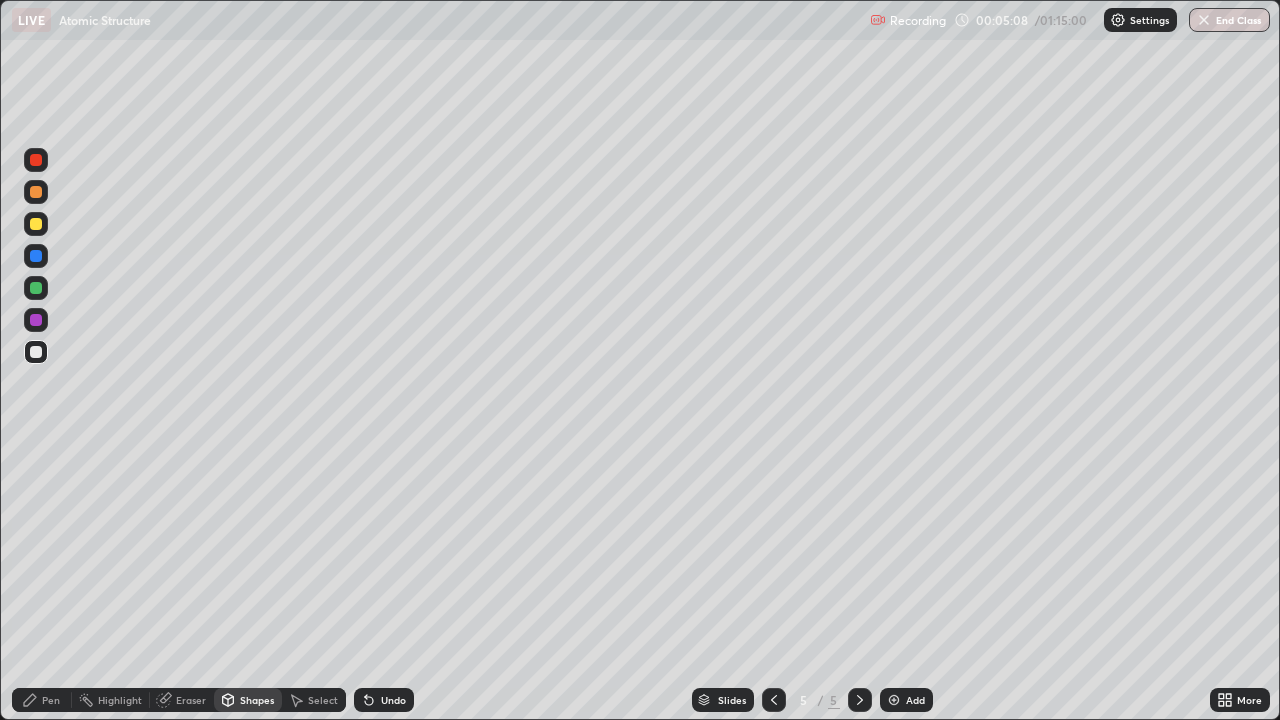 click at bounding box center (36, 320) 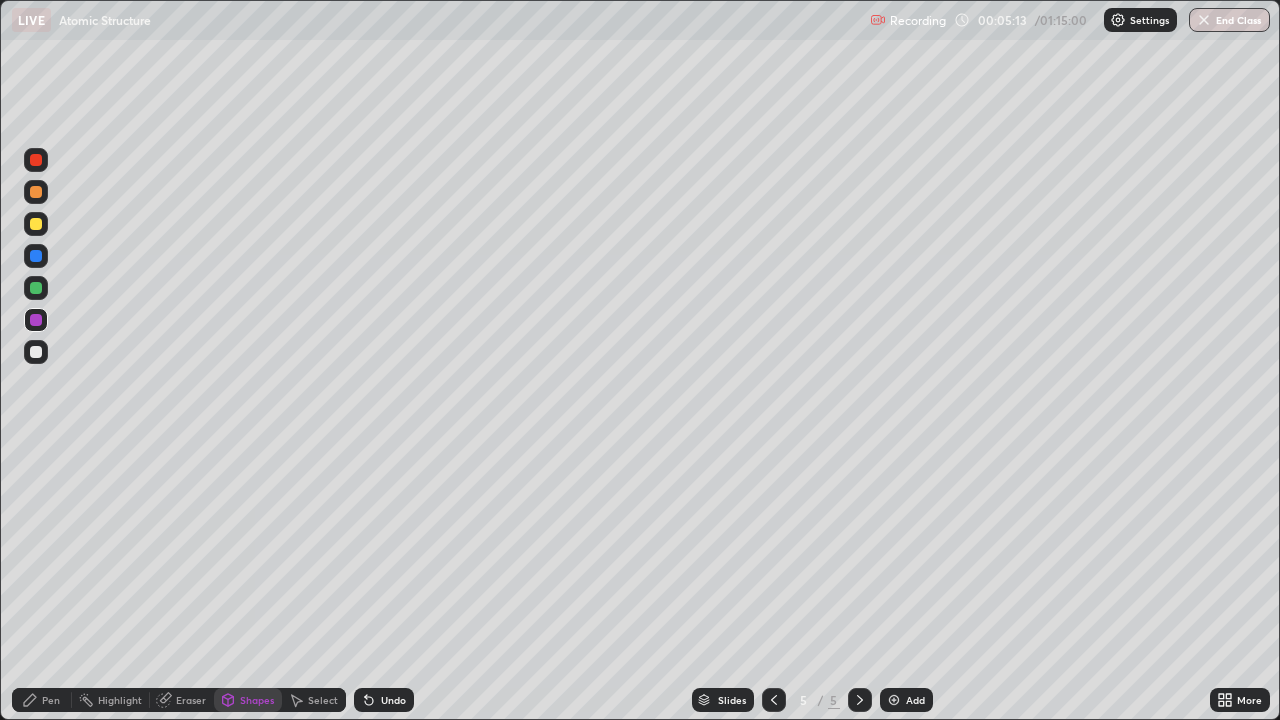 click at bounding box center (36, 224) 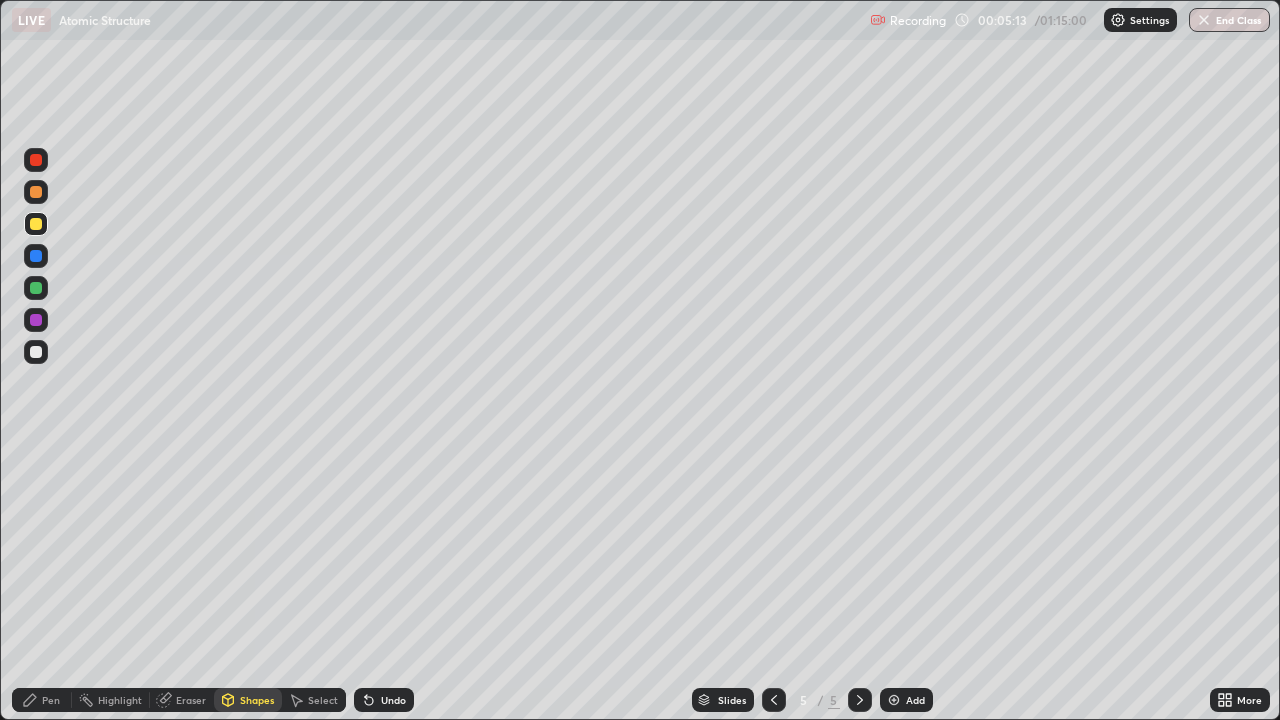 click on "Pen" at bounding box center [51, 700] 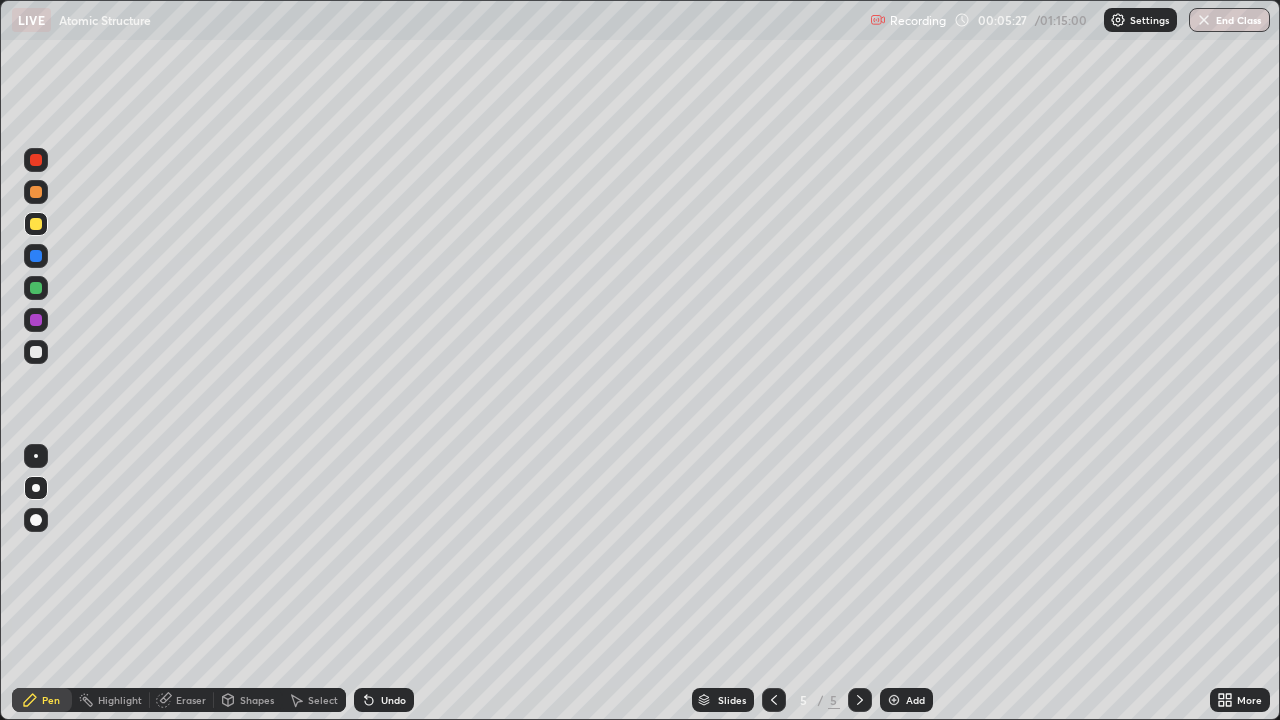 click 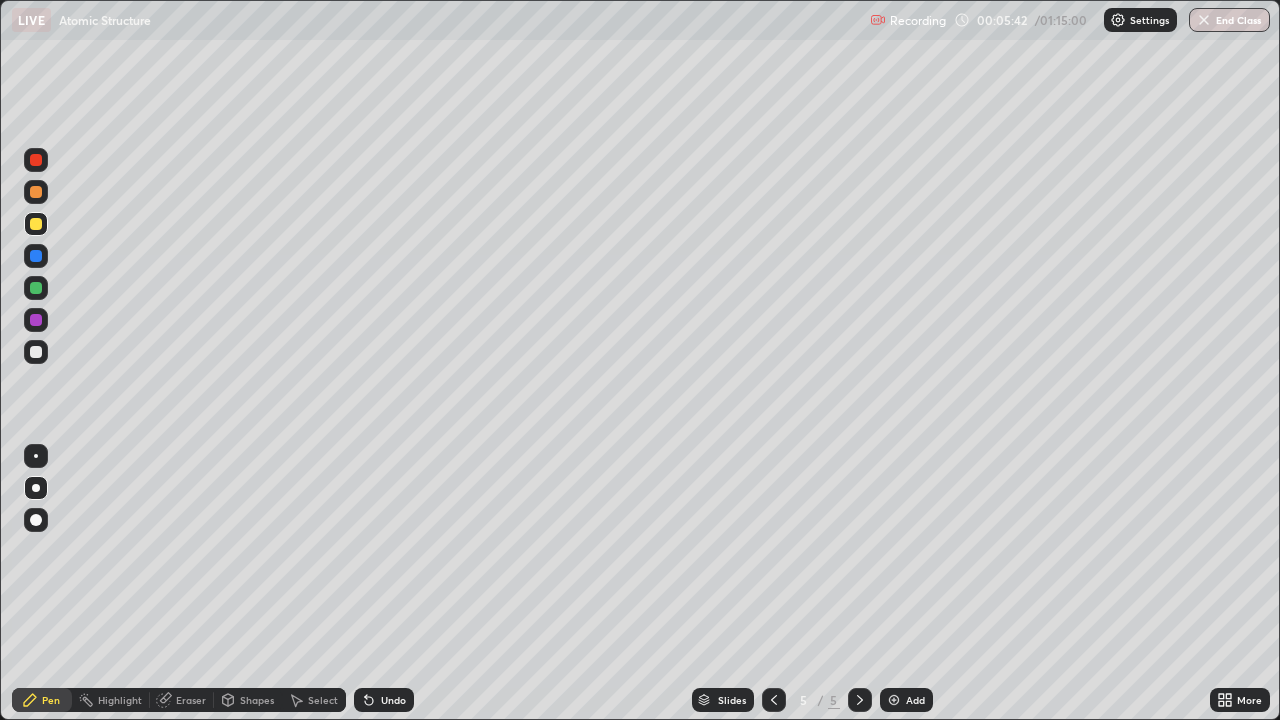 click at bounding box center [894, 700] 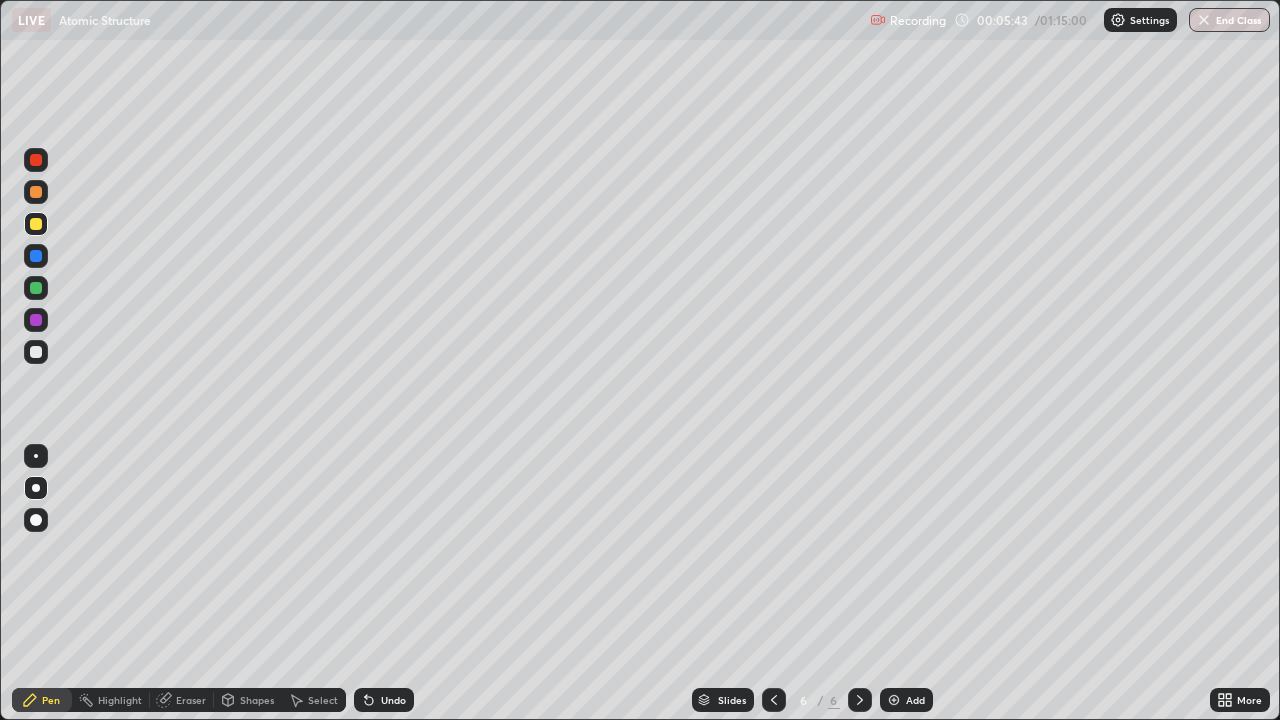 click at bounding box center (36, 352) 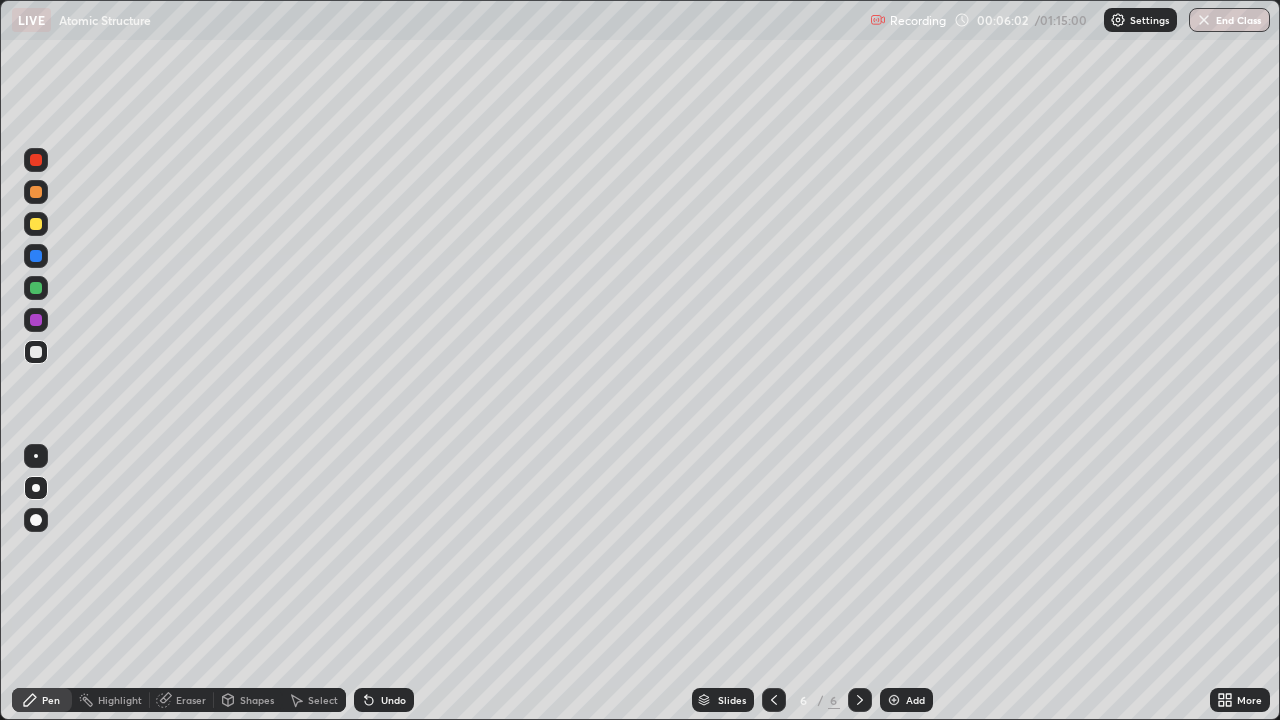 click at bounding box center [36, 224] 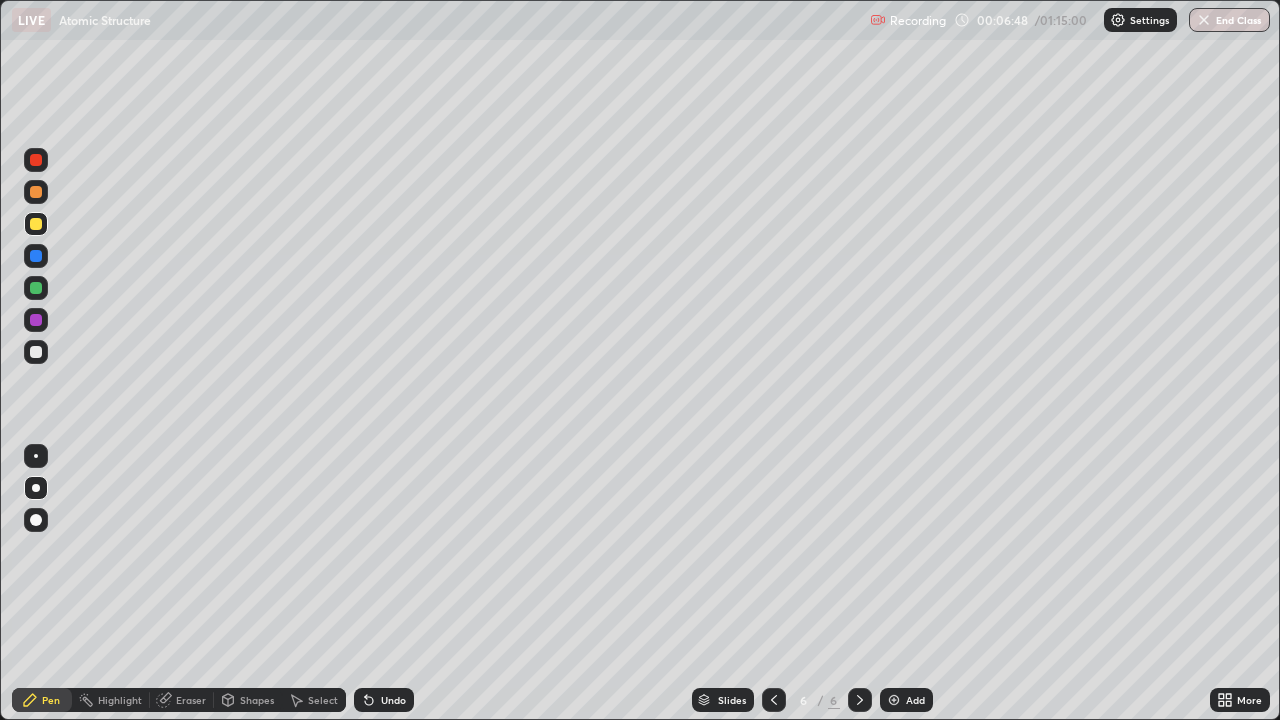 click on "Shapes" at bounding box center (257, 700) 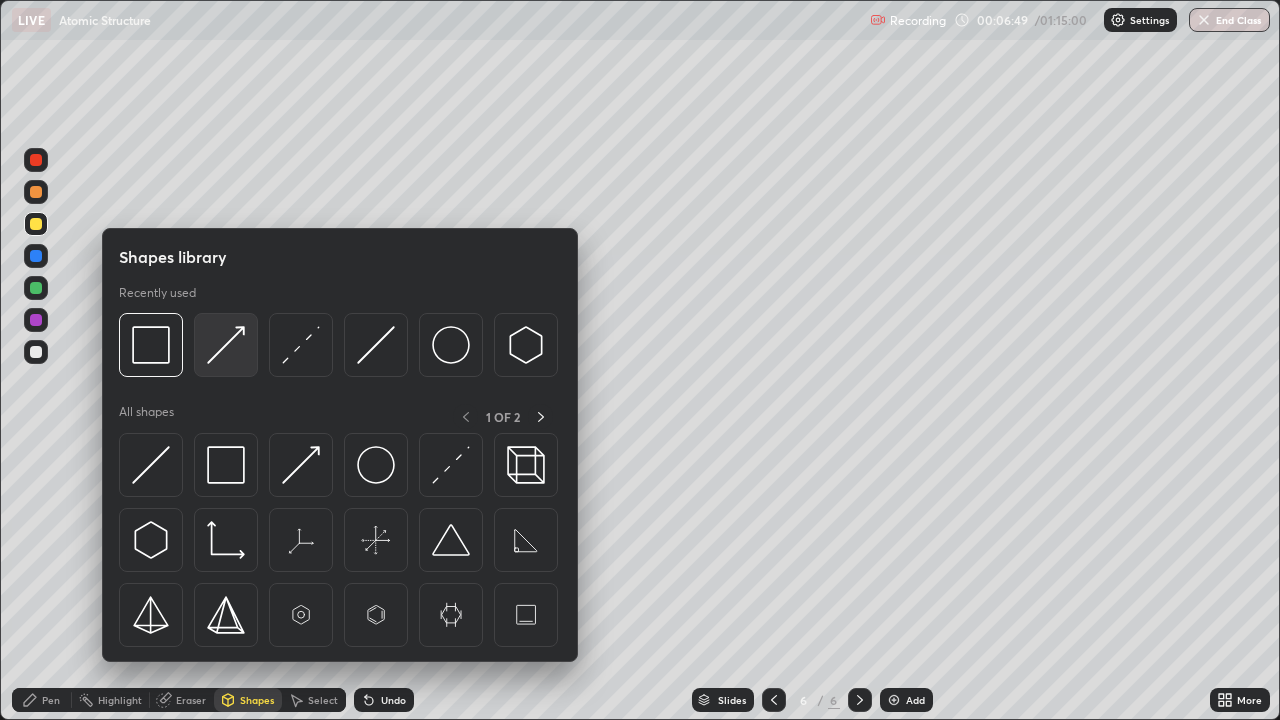 click at bounding box center [226, 345] 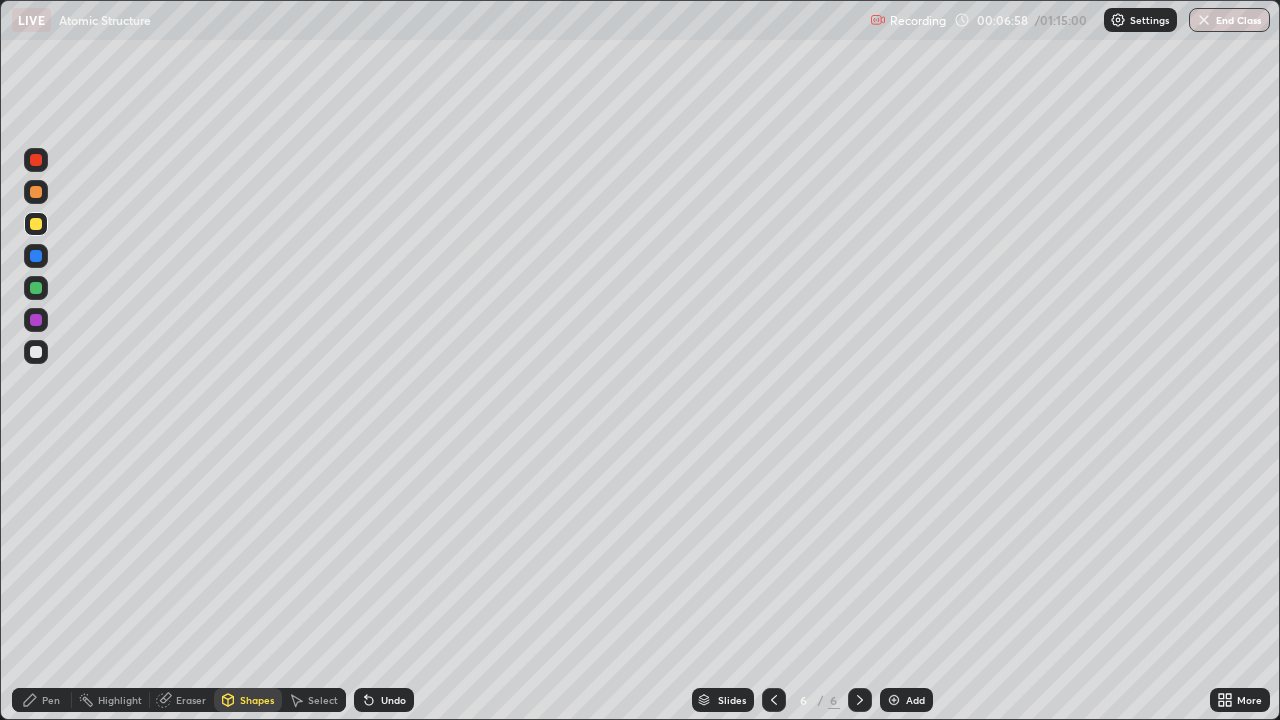 click at bounding box center [36, 288] 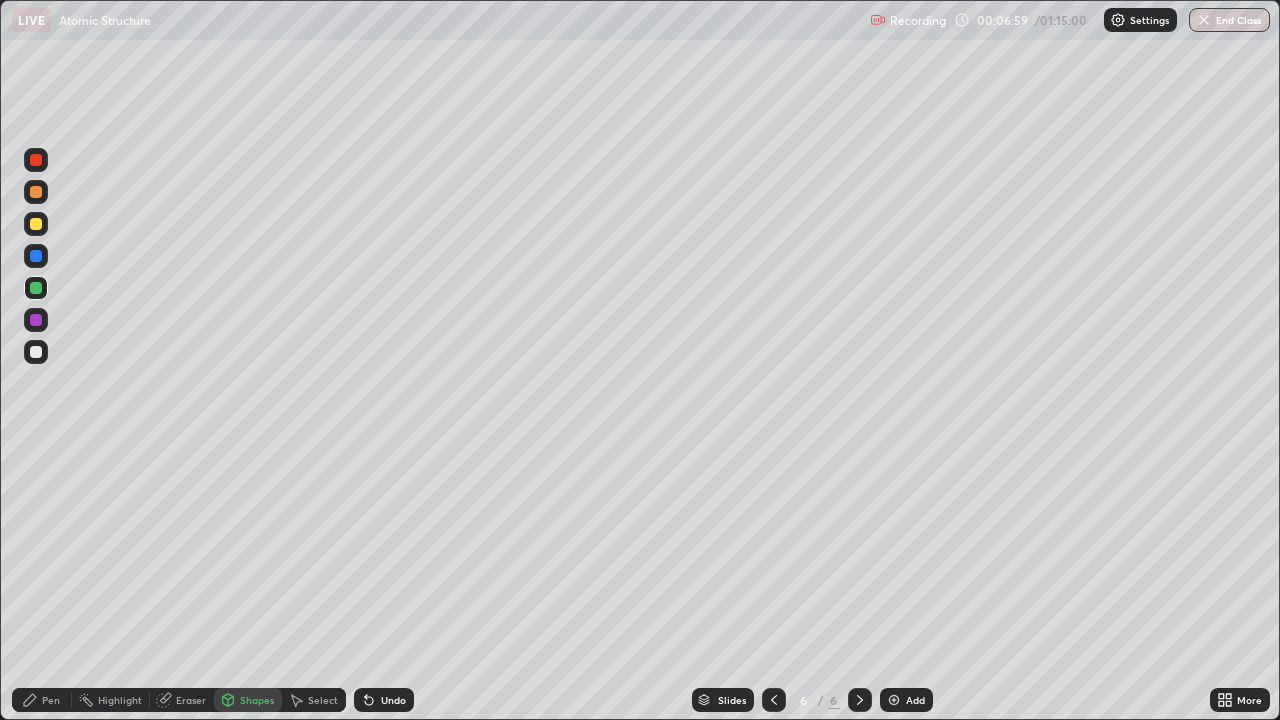 click on "Pen" at bounding box center (42, 700) 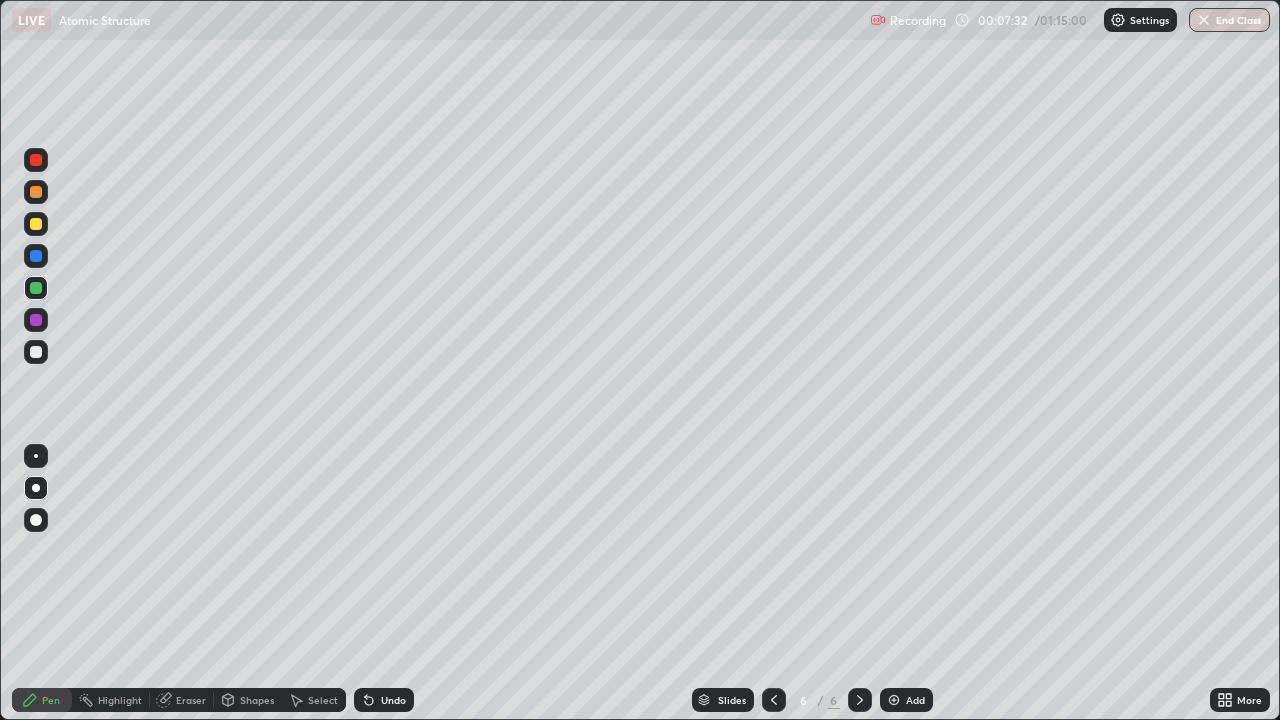 click at bounding box center [894, 700] 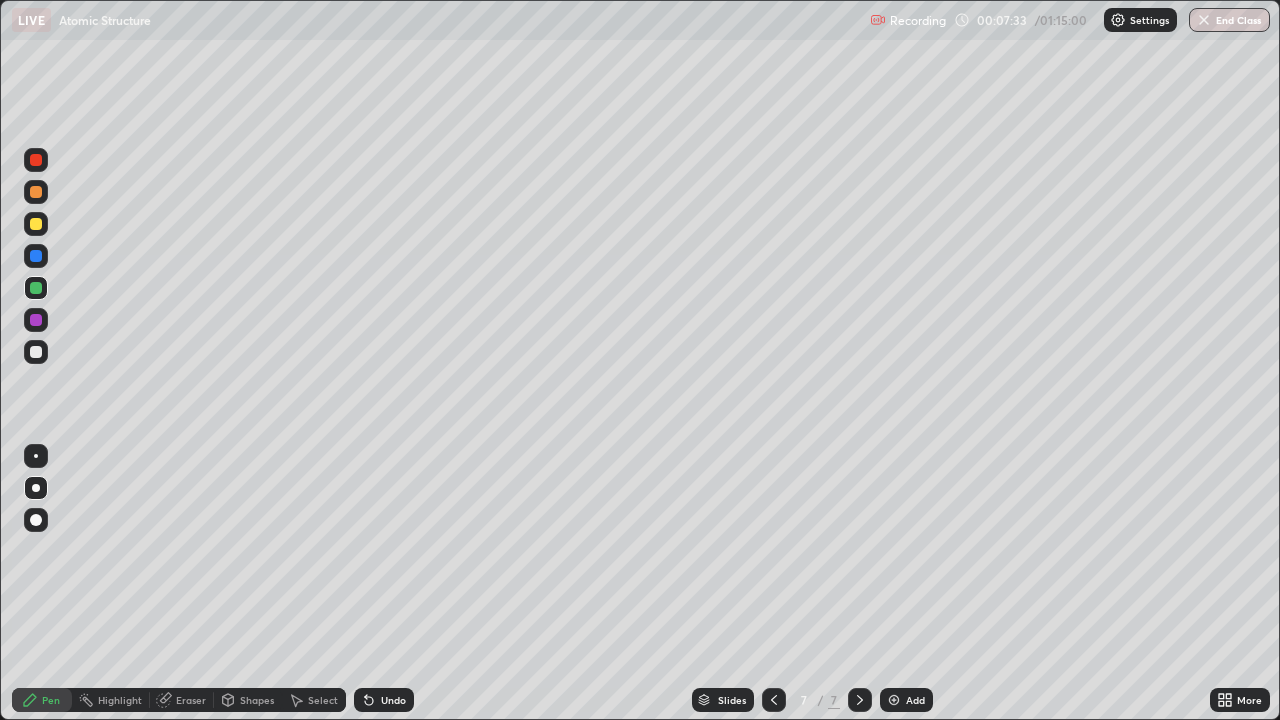 click at bounding box center (36, 352) 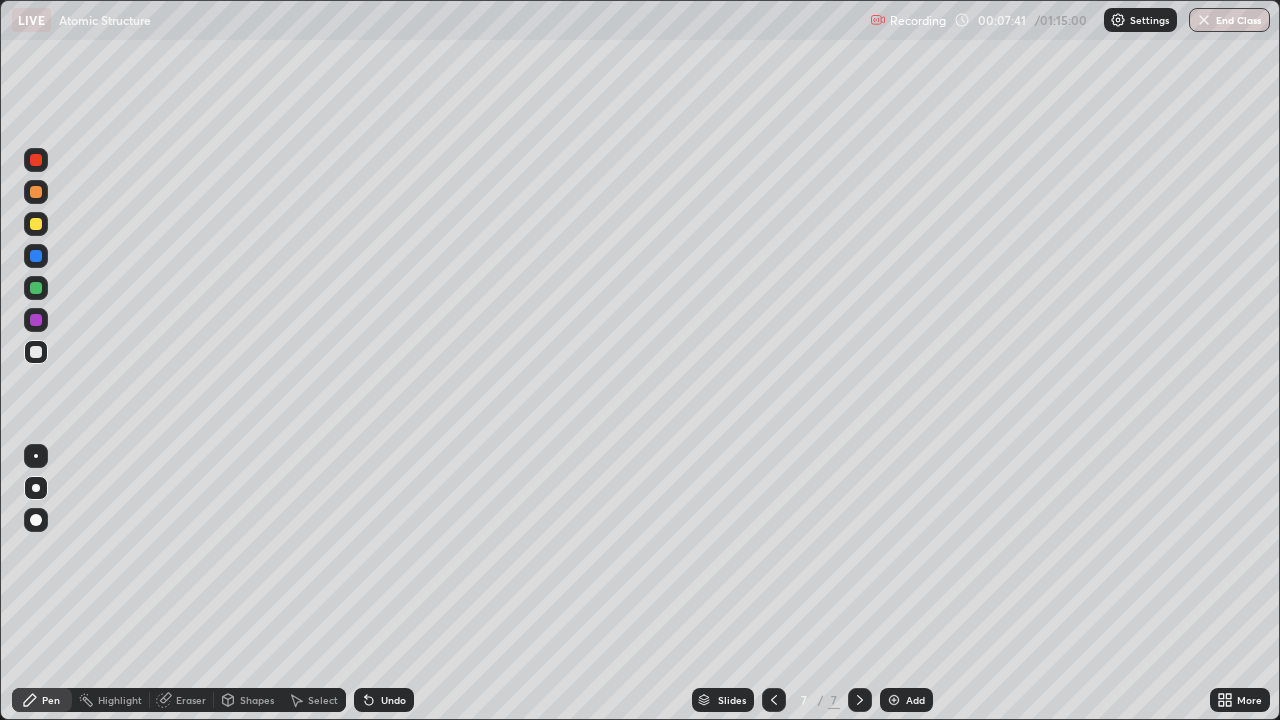 click at bounding box center [36, 224] 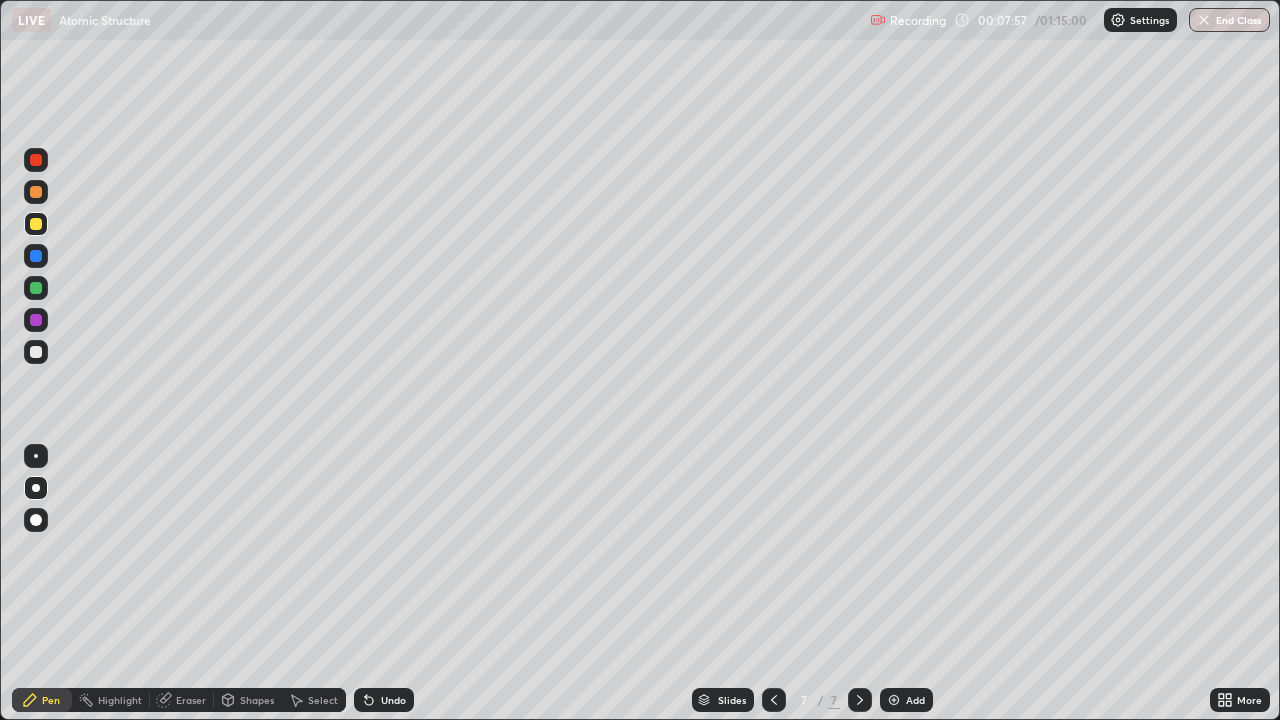 click at bounding box center [36, 192] 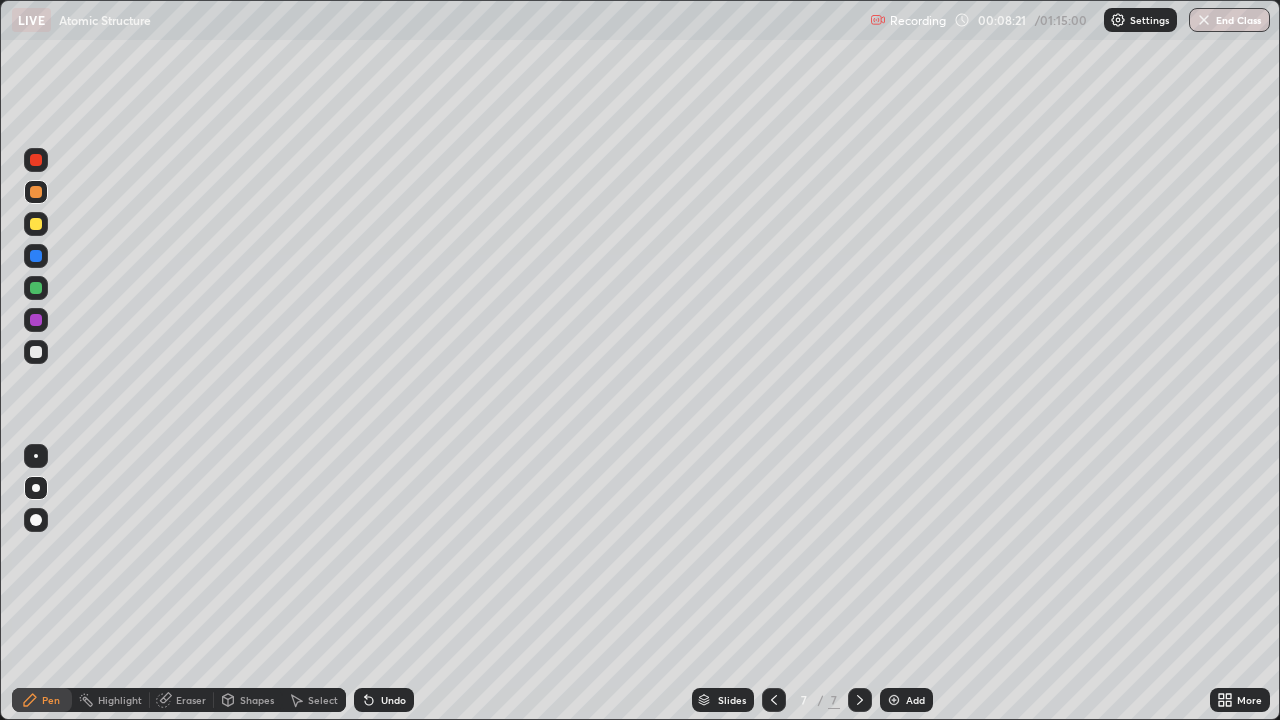 click on "Shapes" at bounding box center (248, 700) 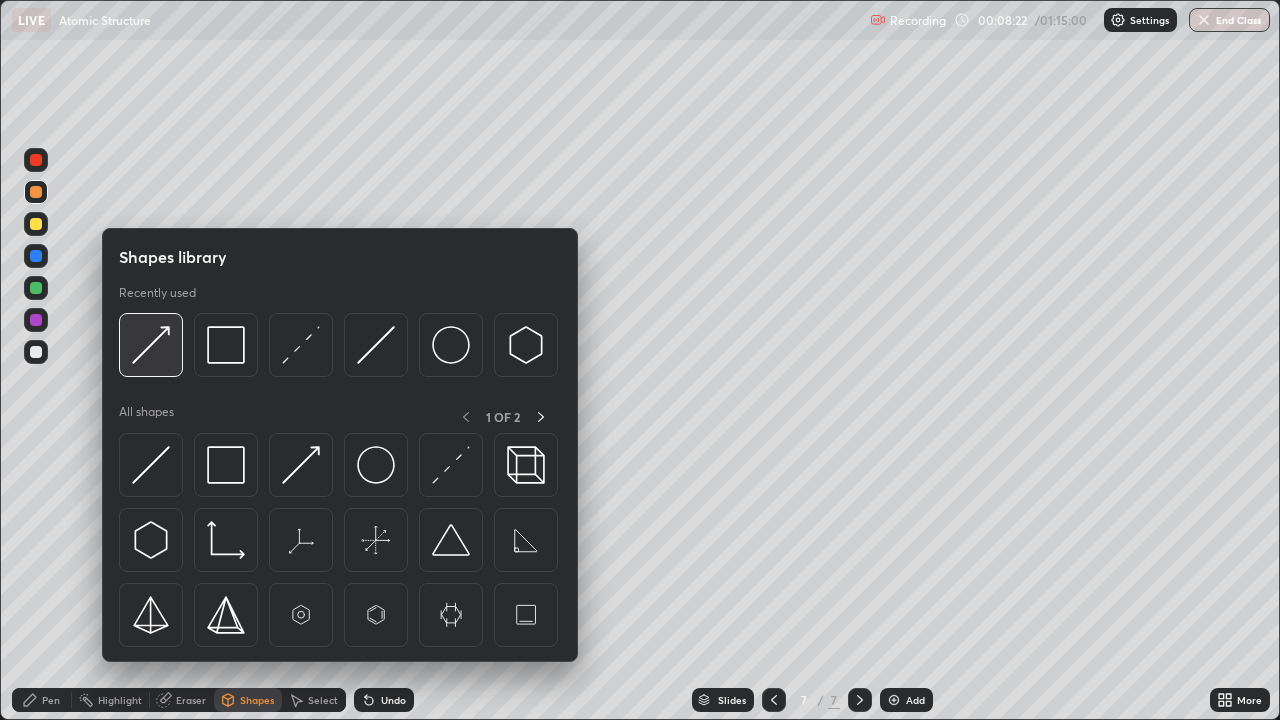 click at bounding box center (151, 345) 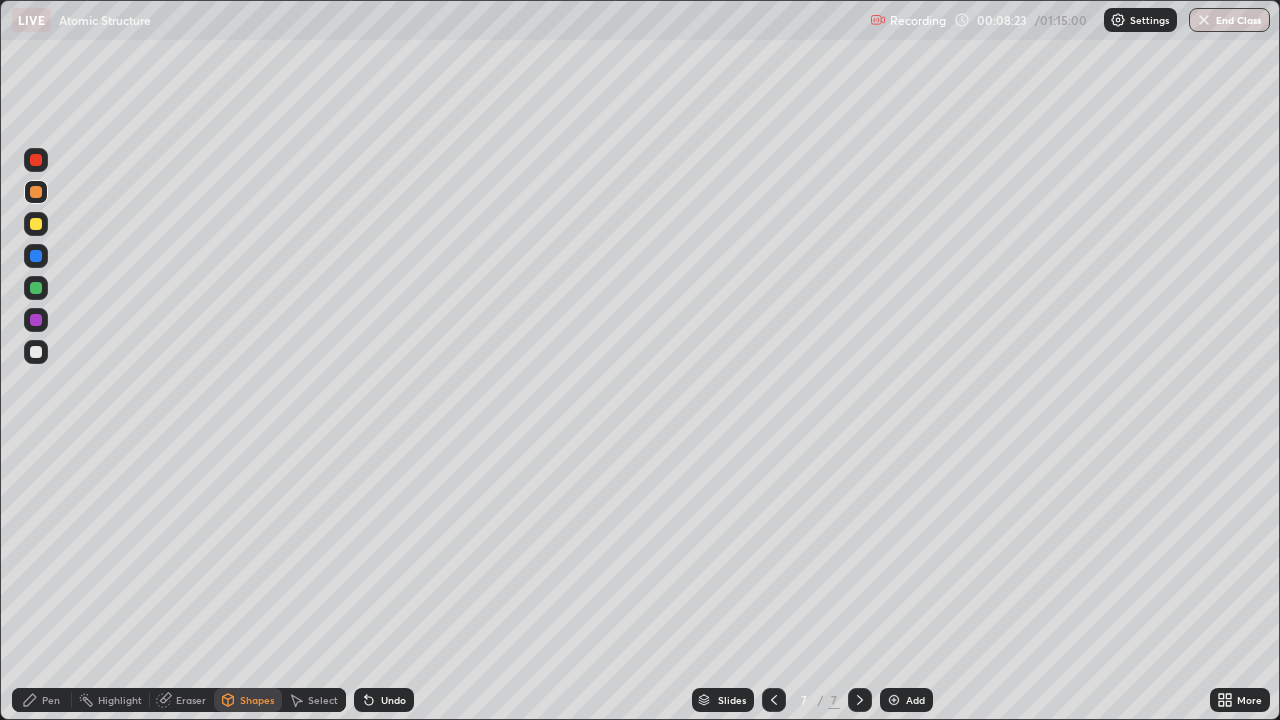 click at bounding box center [36, 288] 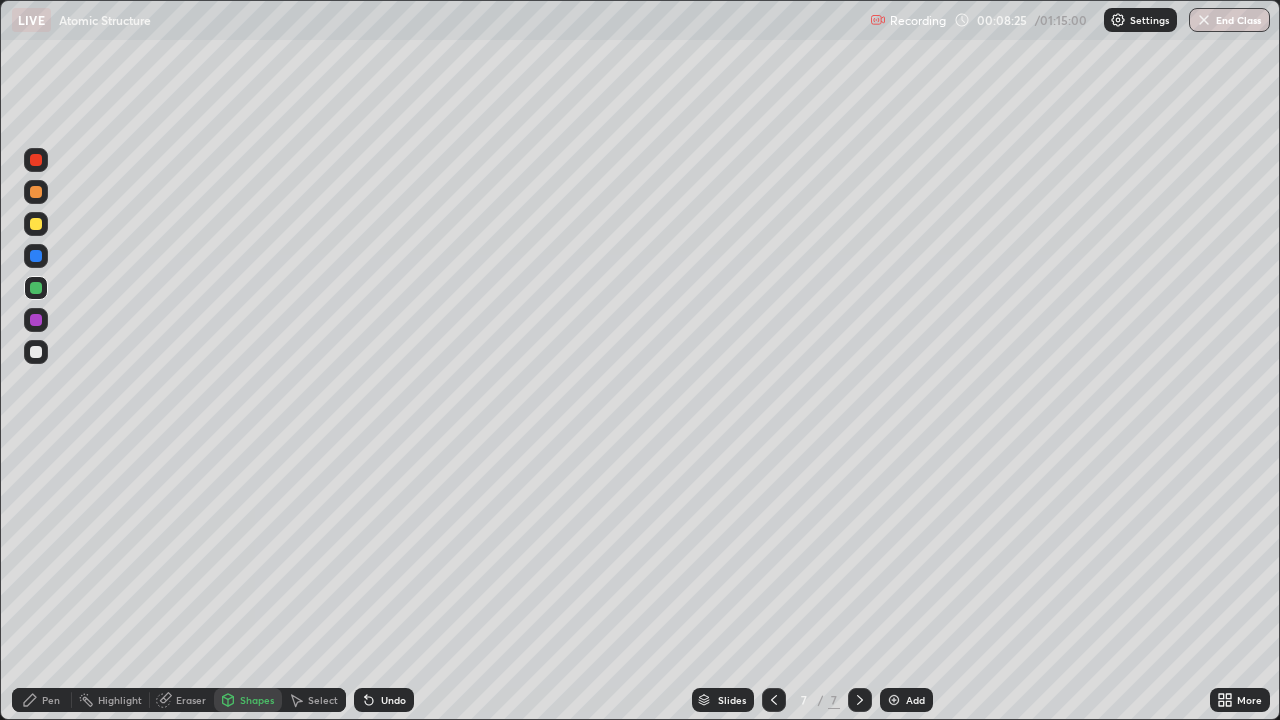 click on "Pen" at bounding box center (51, 700) 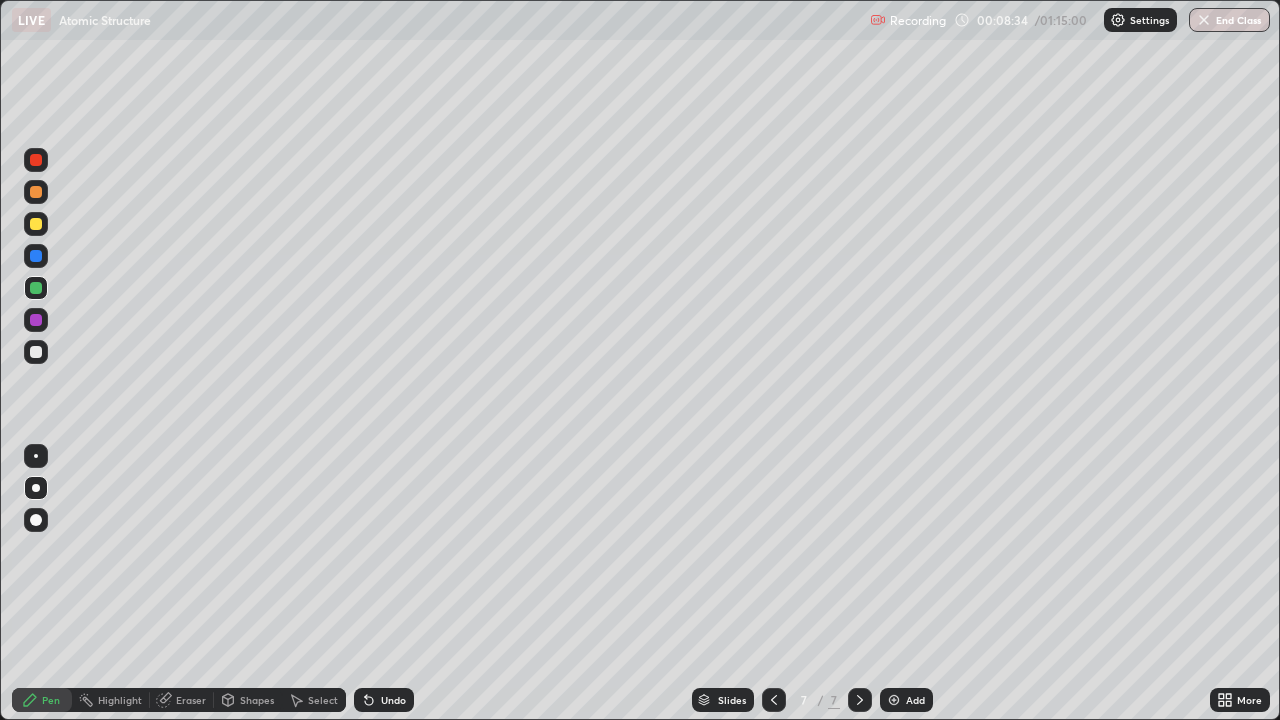 click at bounding box center [774, 700] 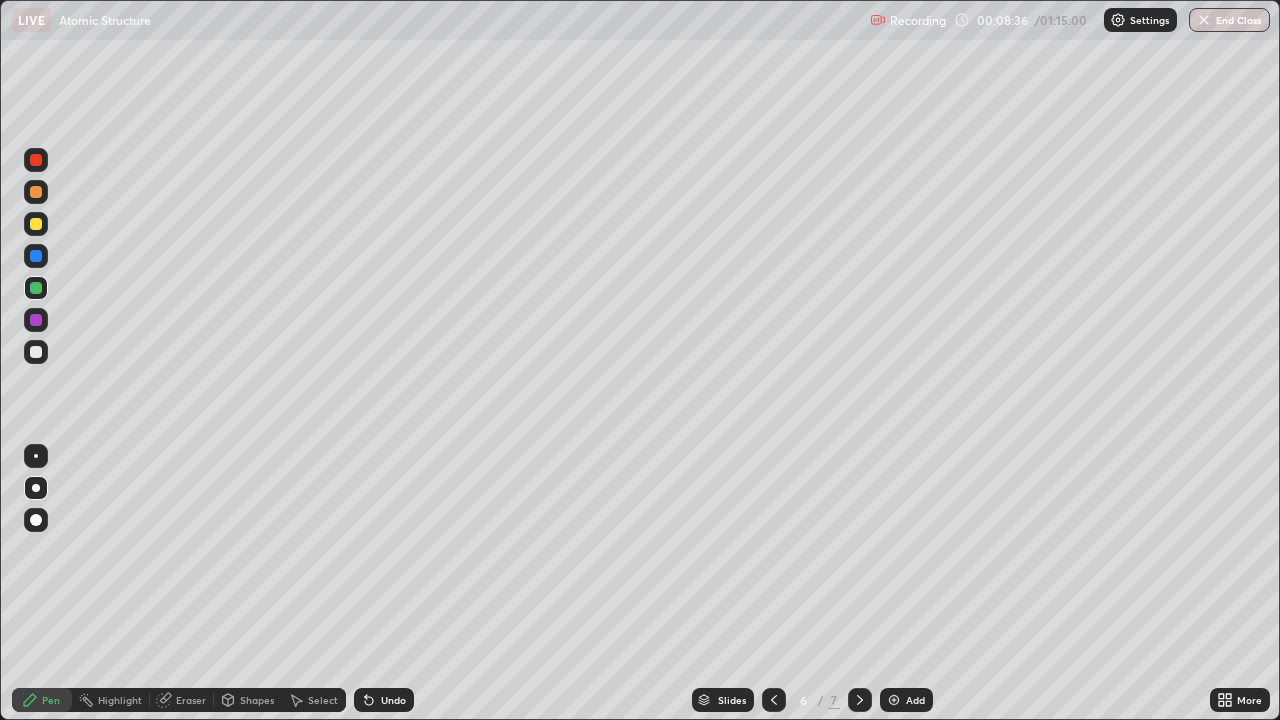 click on "Shapes" at bounding box center [257, 700] 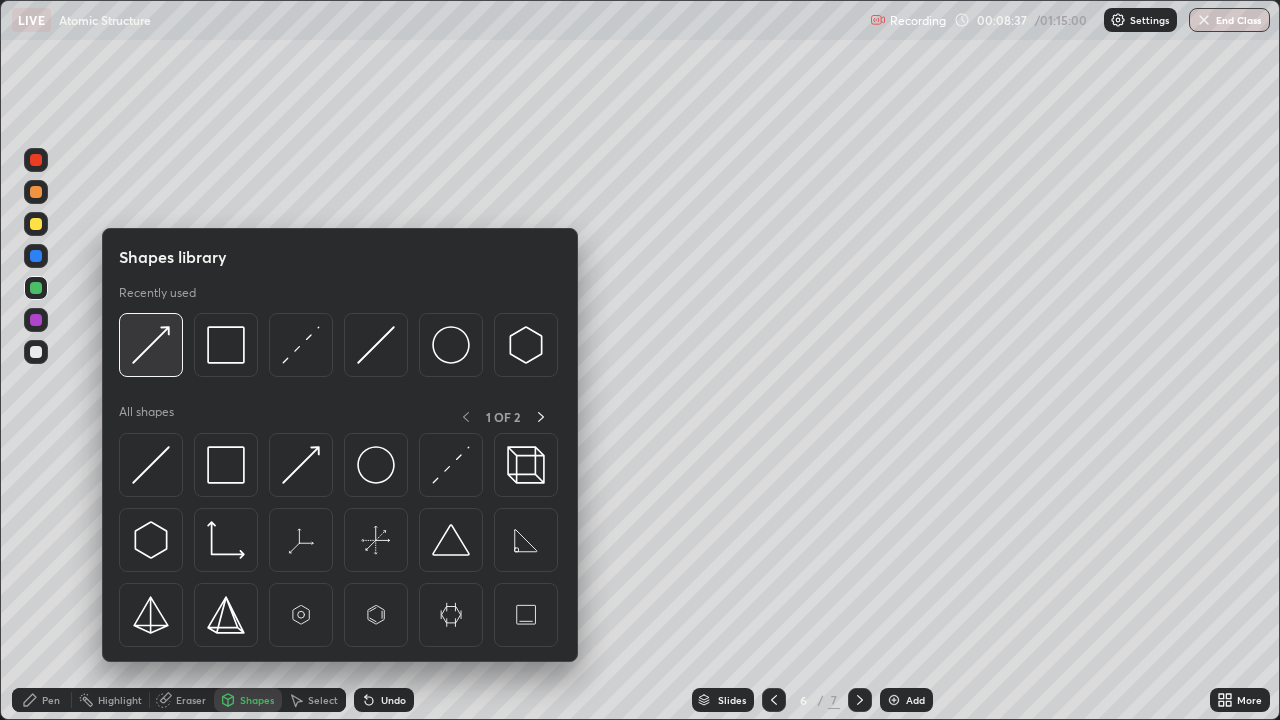 click at bounding box center [151, 345] 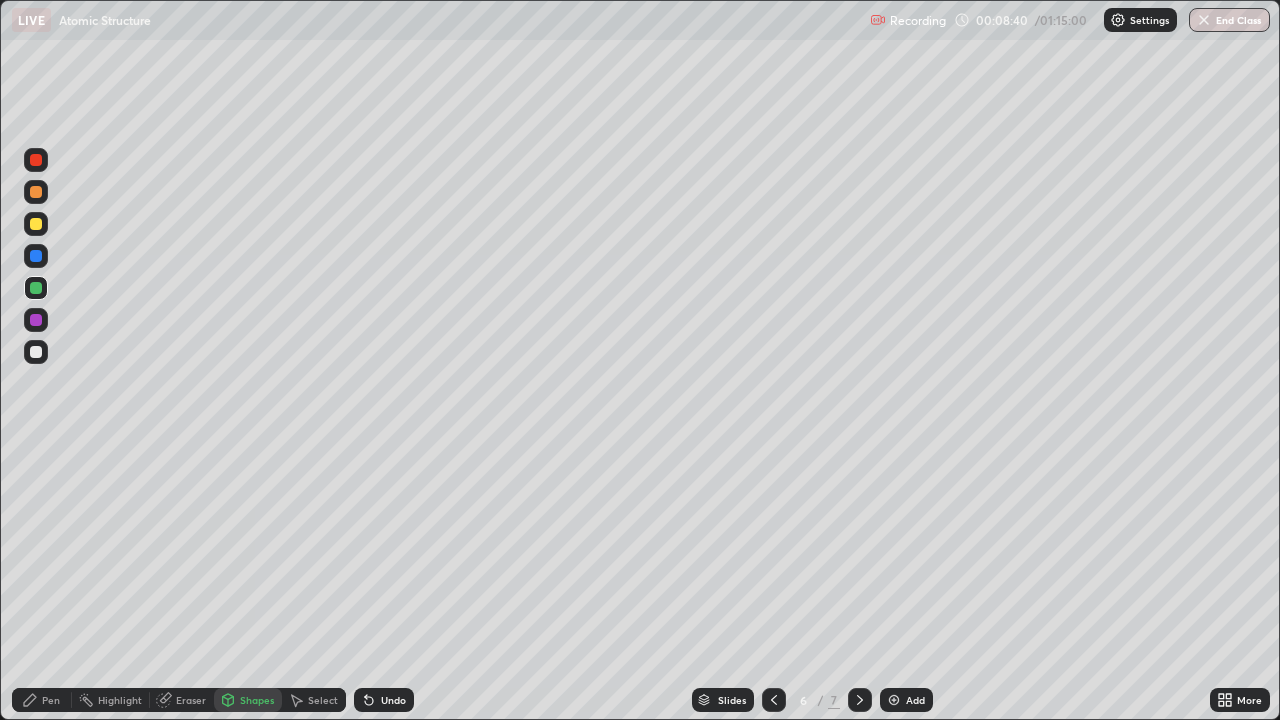 click at bounding box center [36, 288] 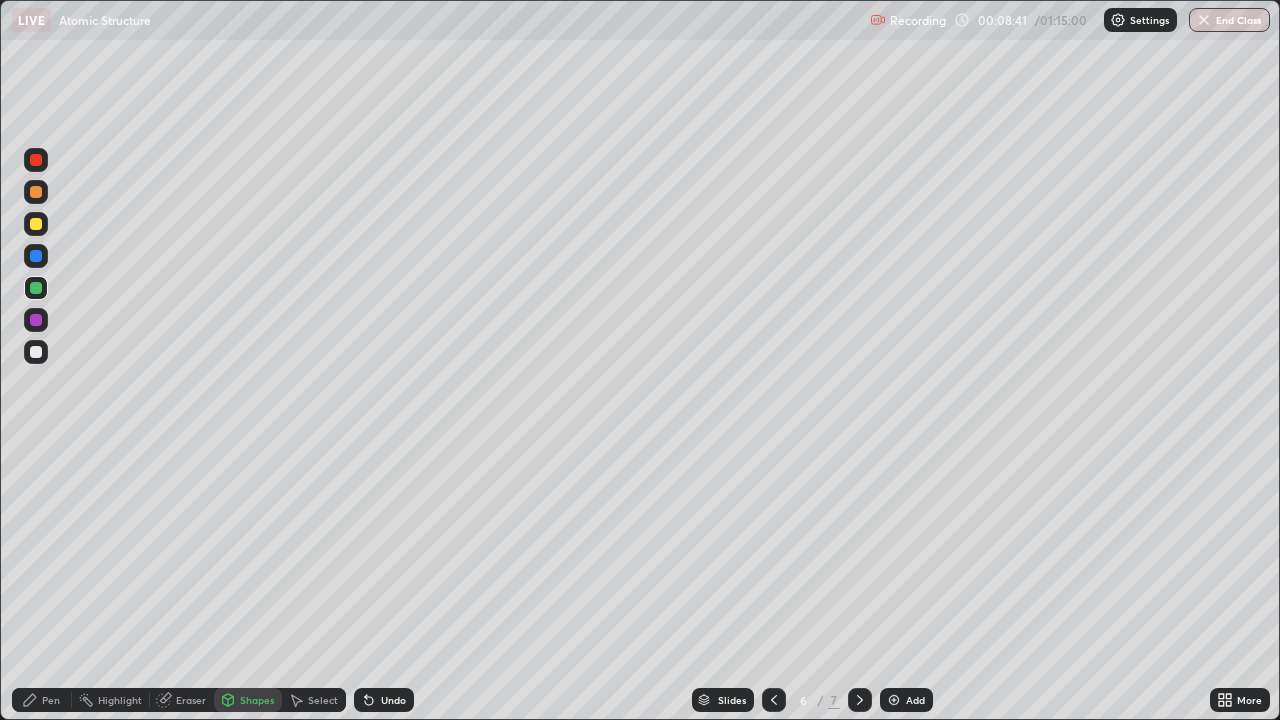 click on "Pen" at bounding box center [51, 700] 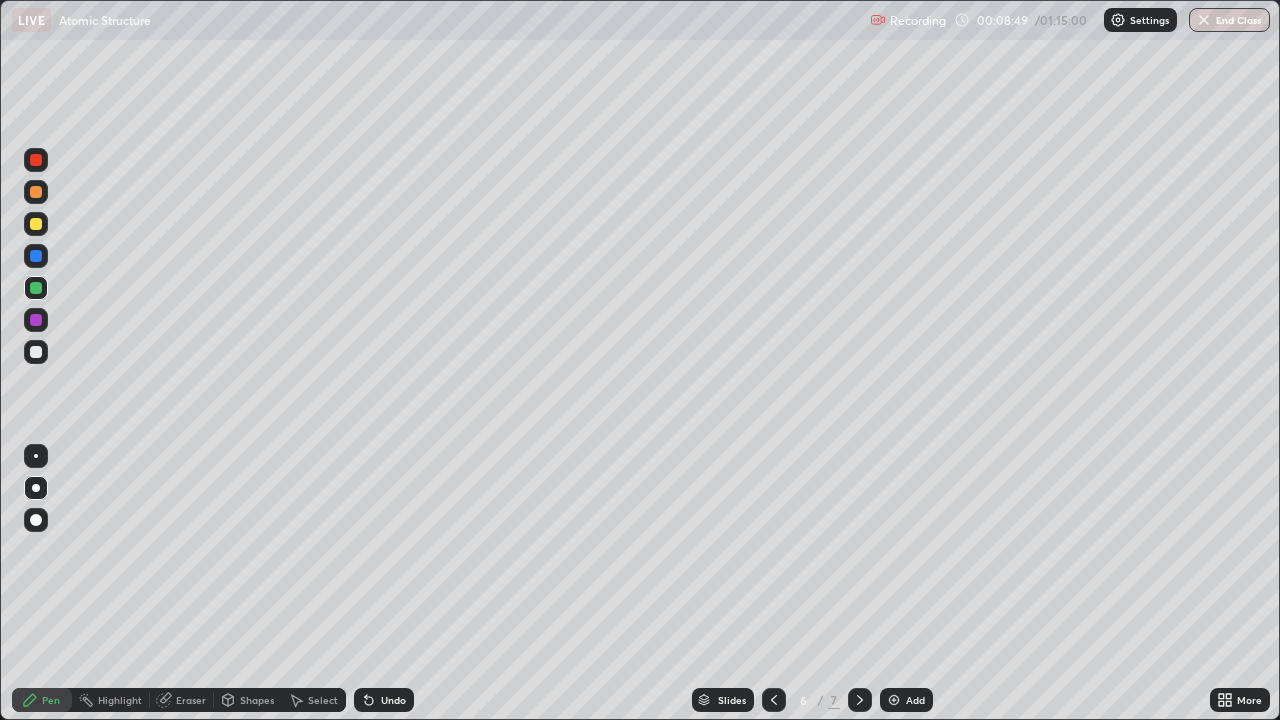 click 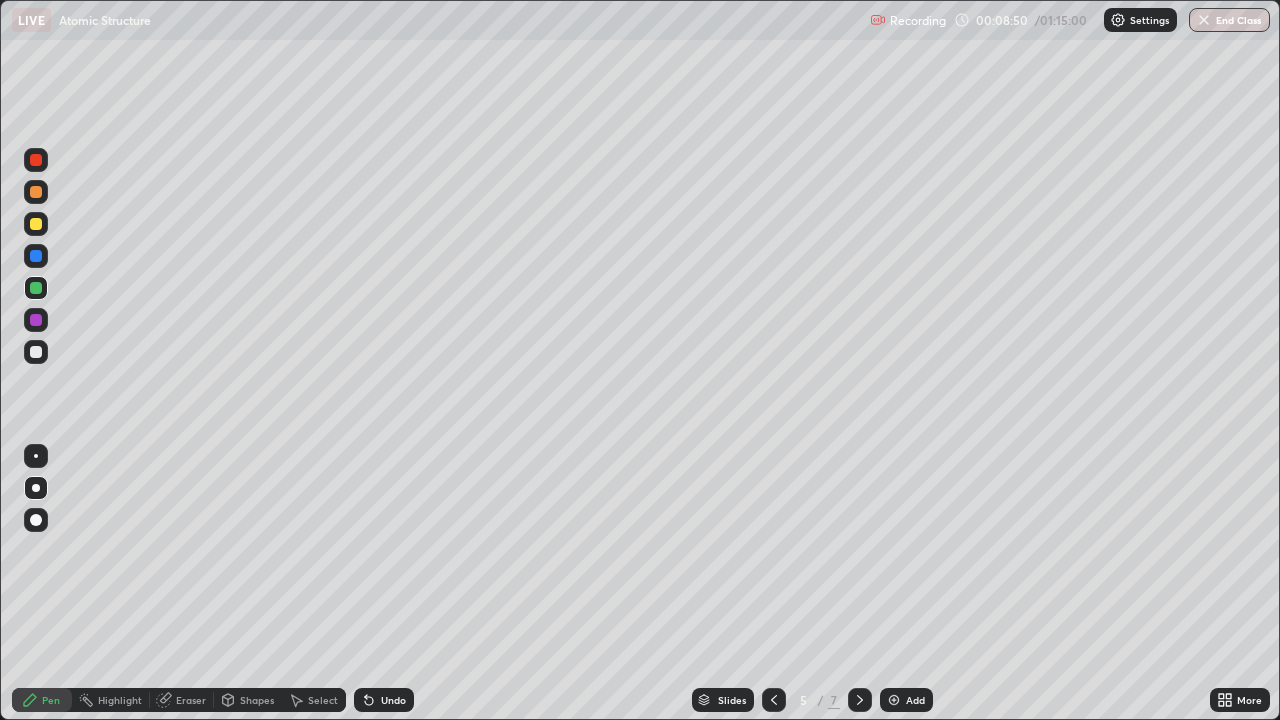 click 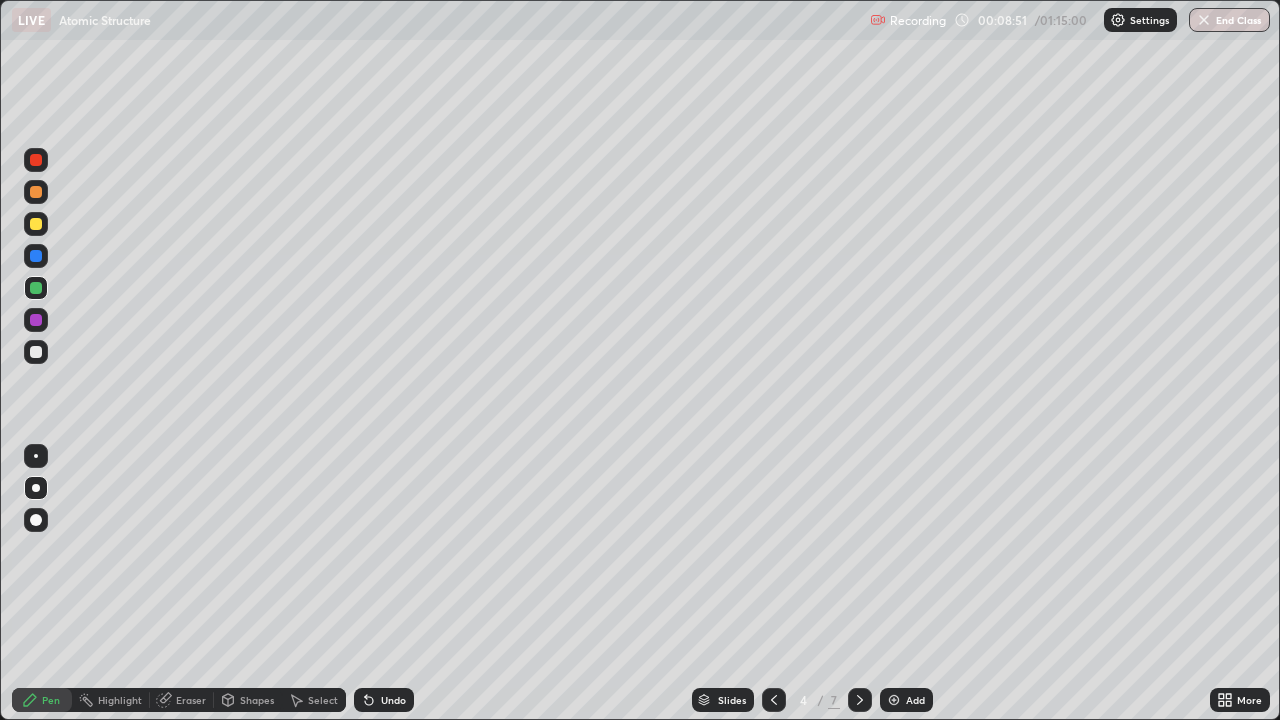 click 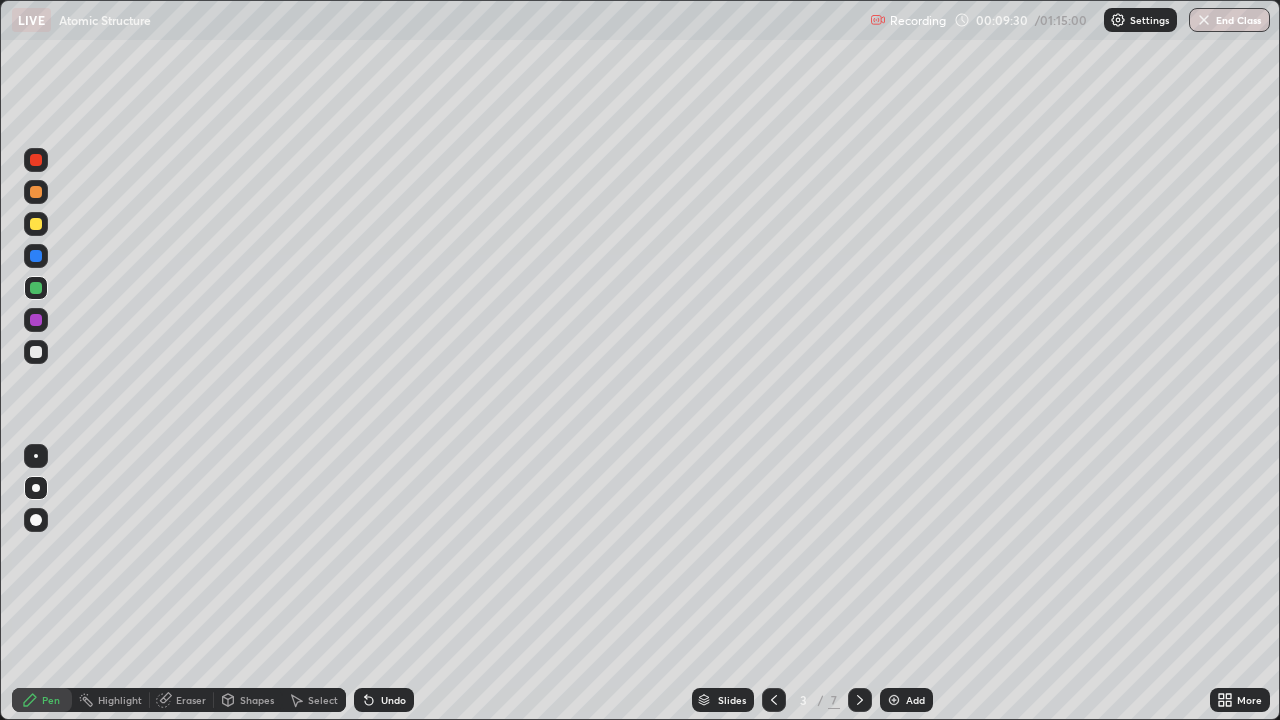 click on "Shapes" at bounding box center (257, 700) 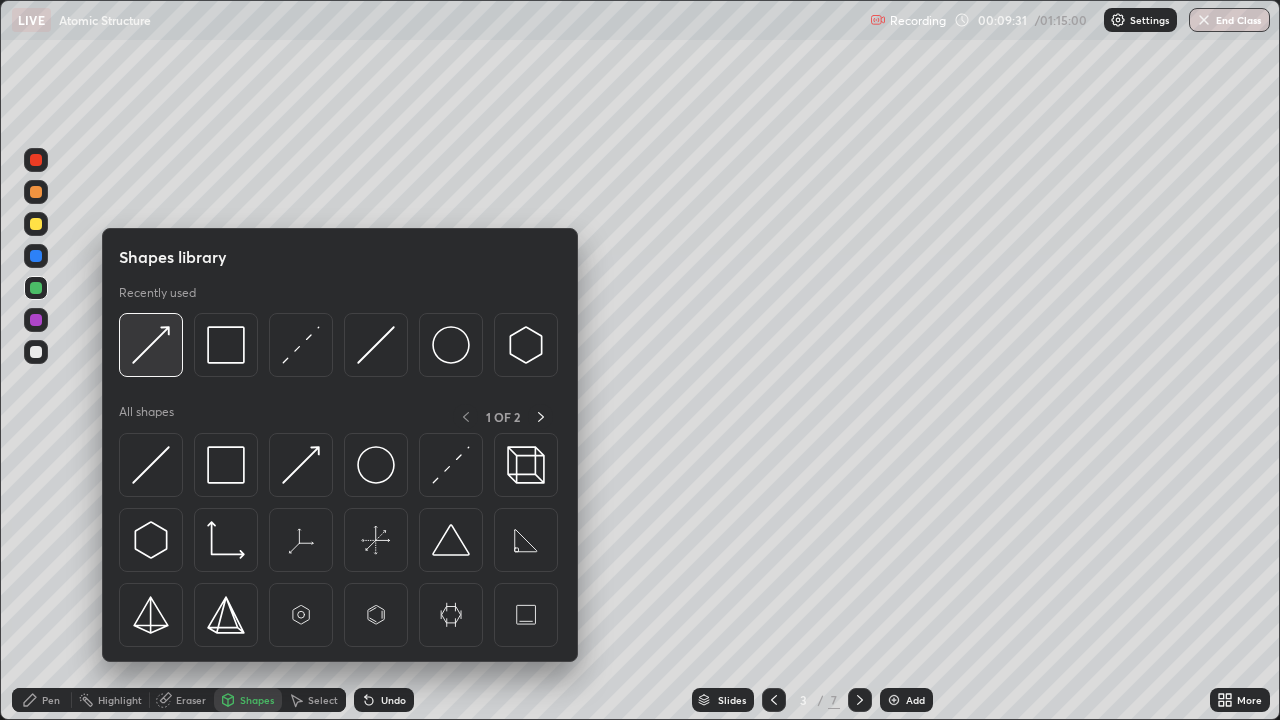 click at bounding box center [151, 345] 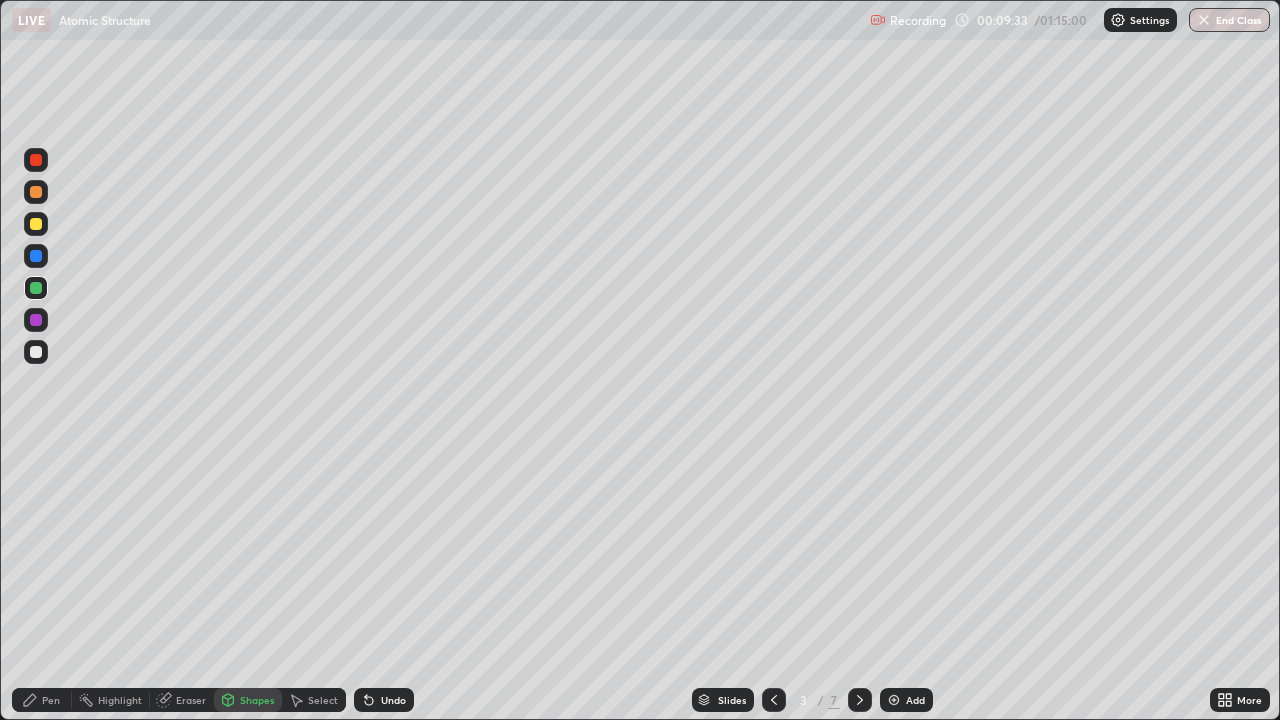 click at bounding box center [36, 192] 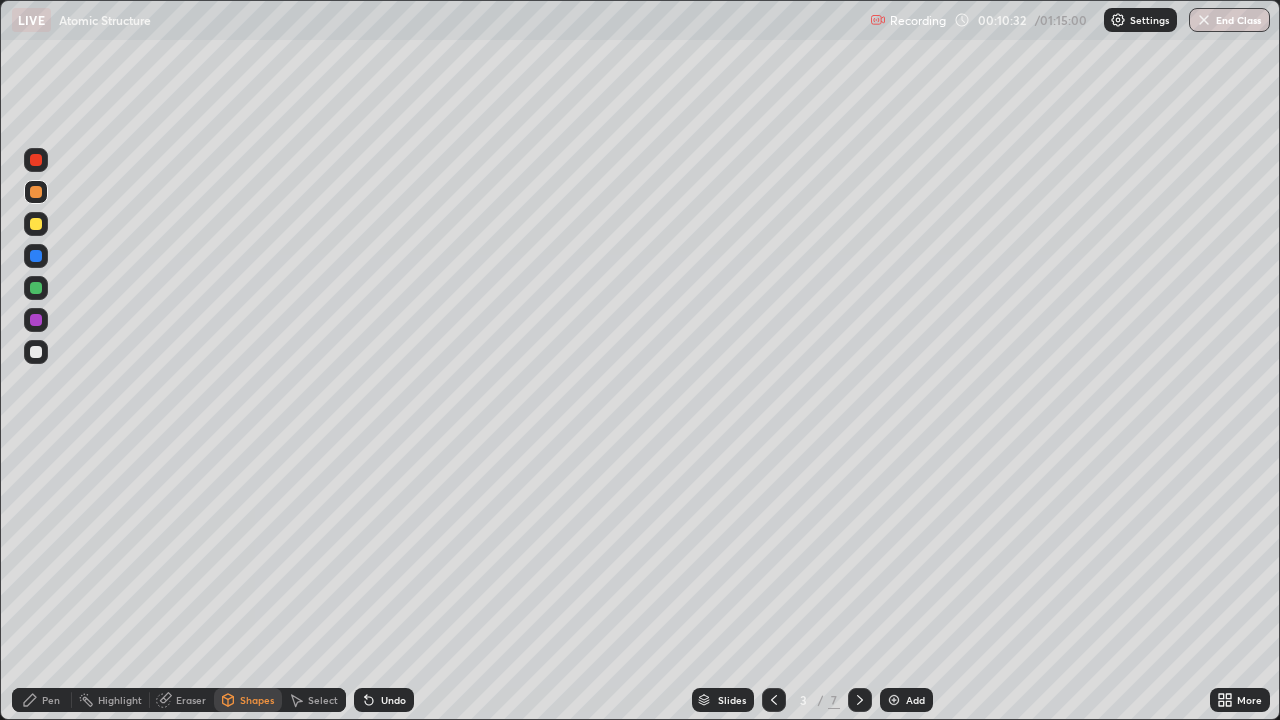 click on "Shapes" at bounding box center (257, 700) 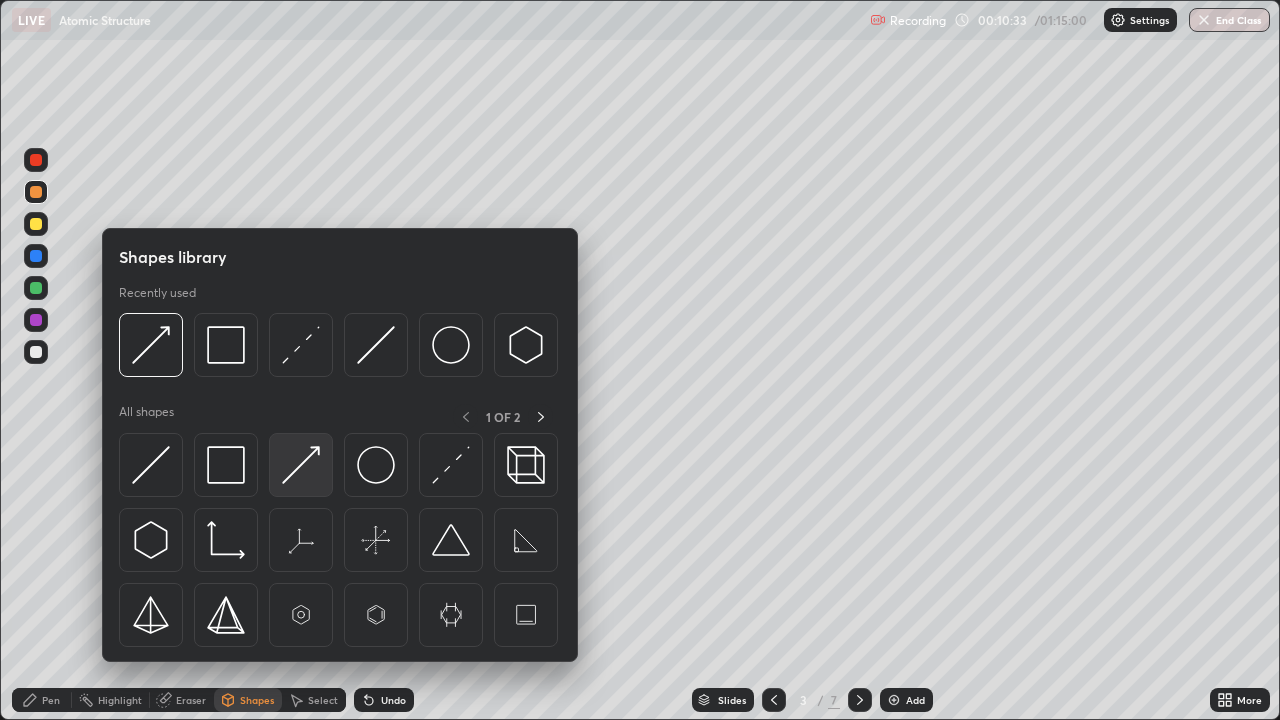 click at bounding box center (301, 465) 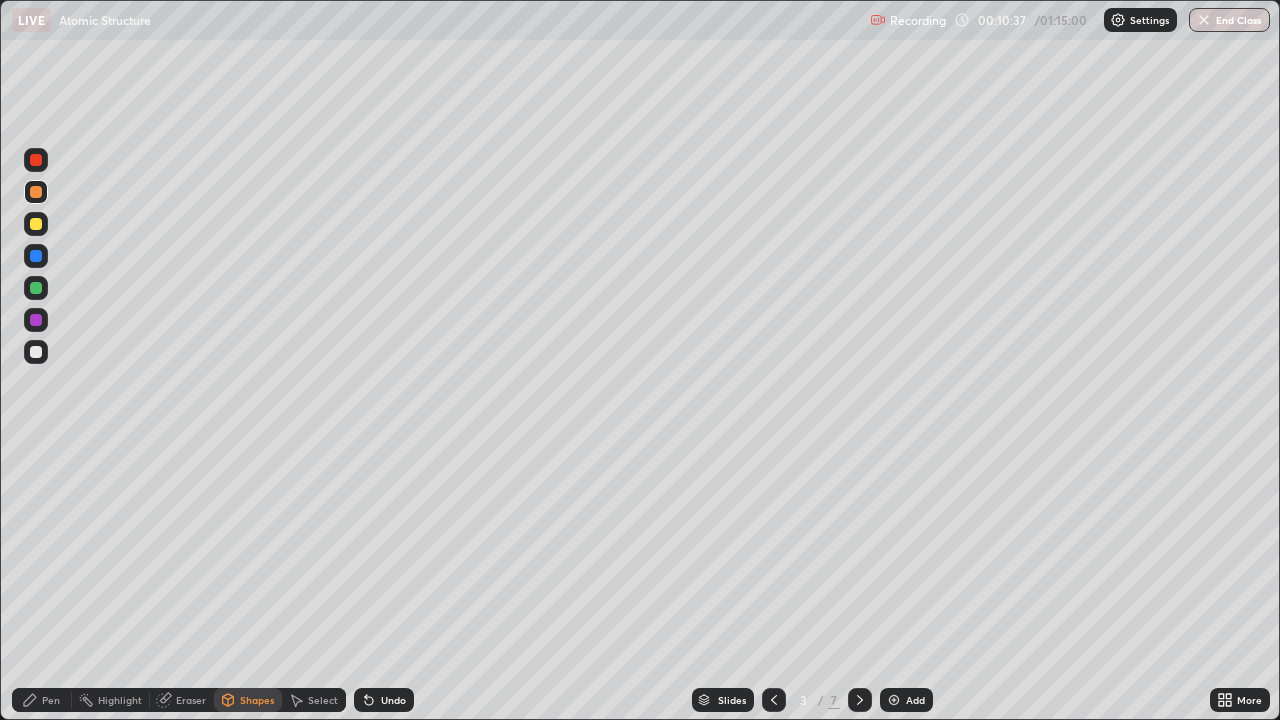 click on "Pen" at bounding box center (51, 700) 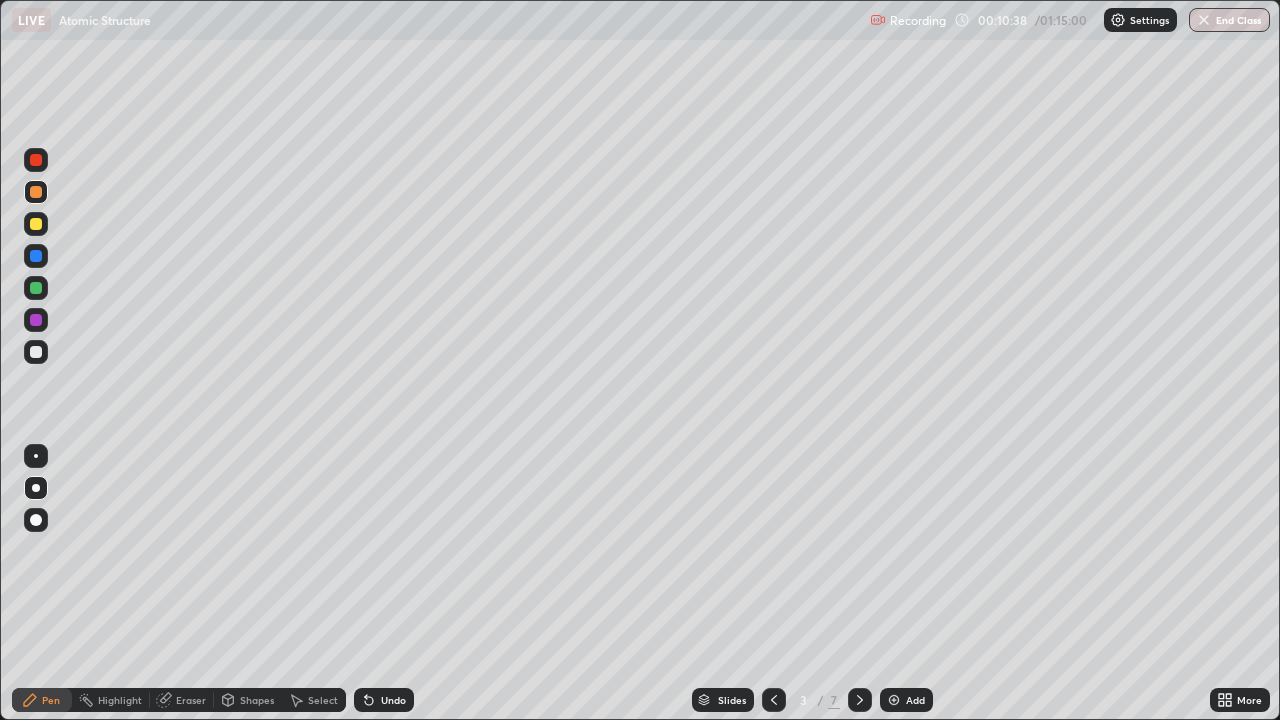 click at bounding box center (36, 320) 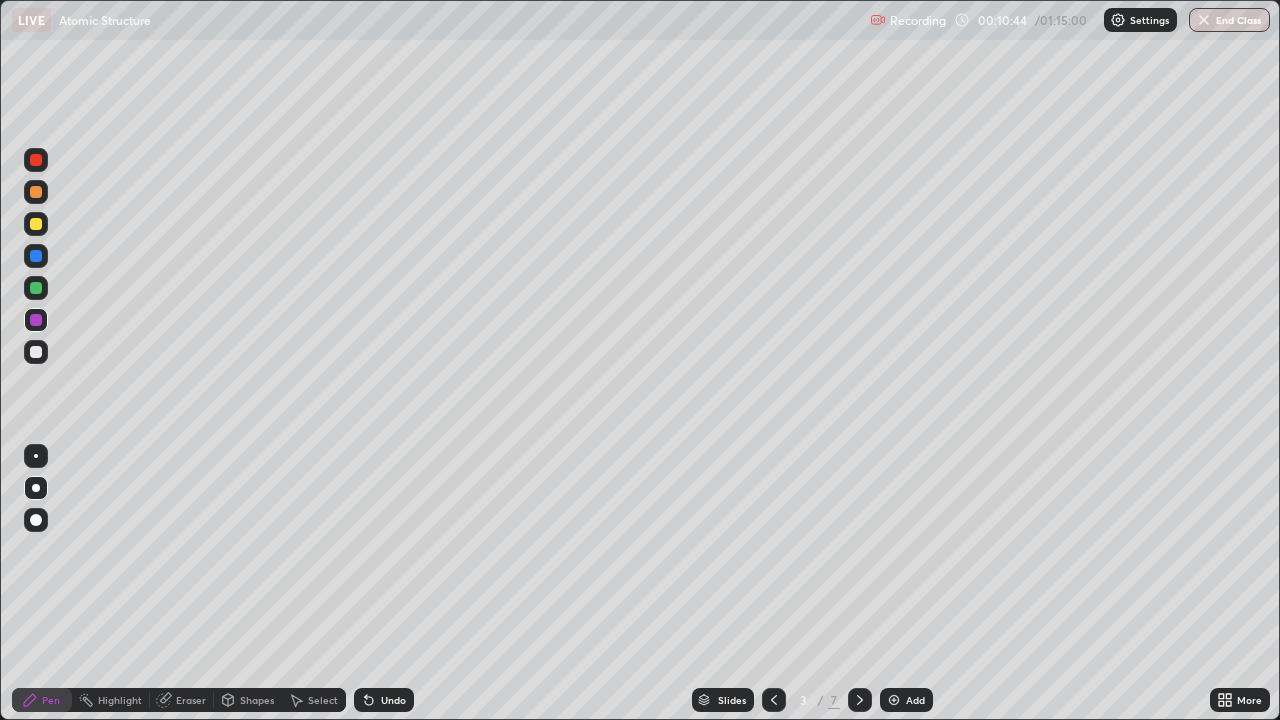 click 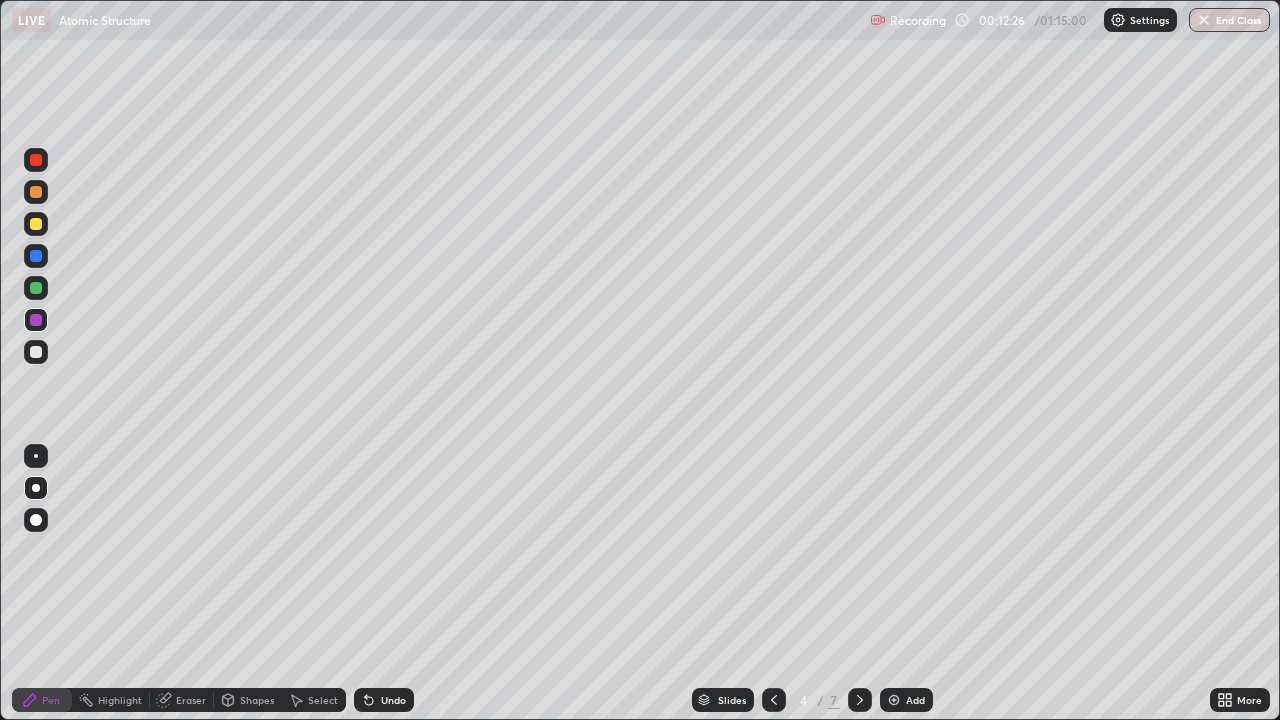 click at bounding box center (36, 224) 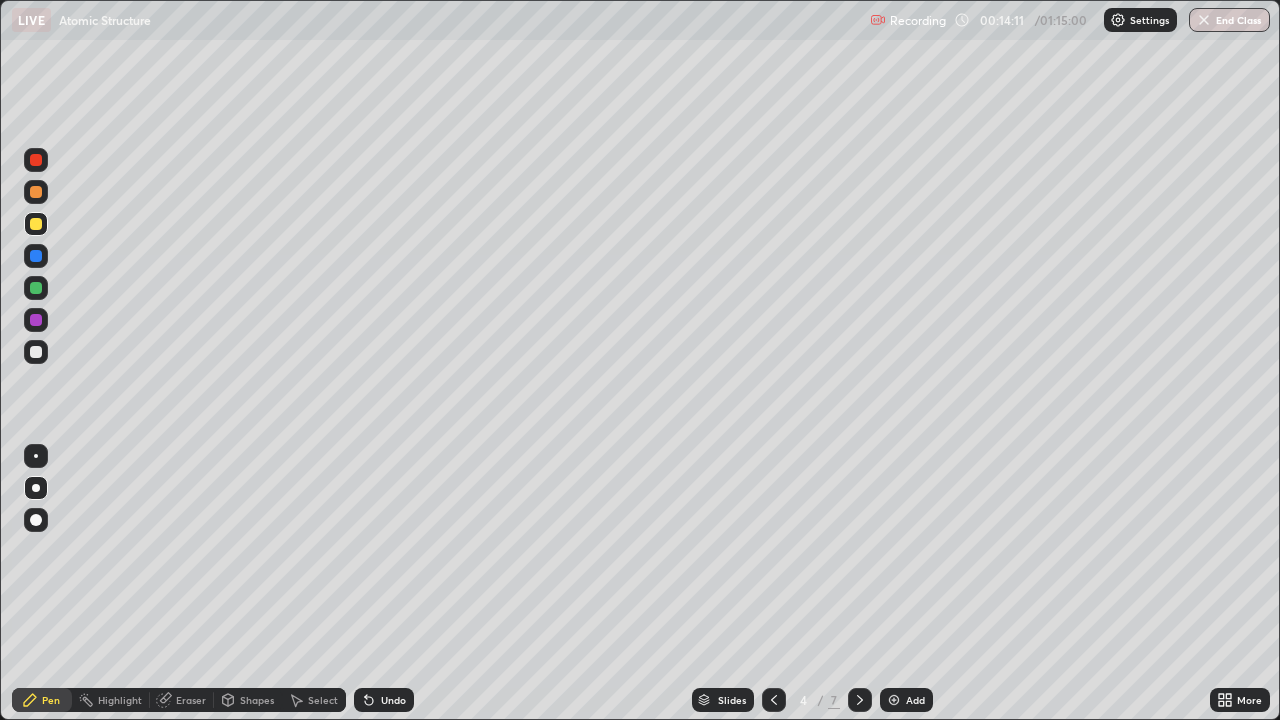 click 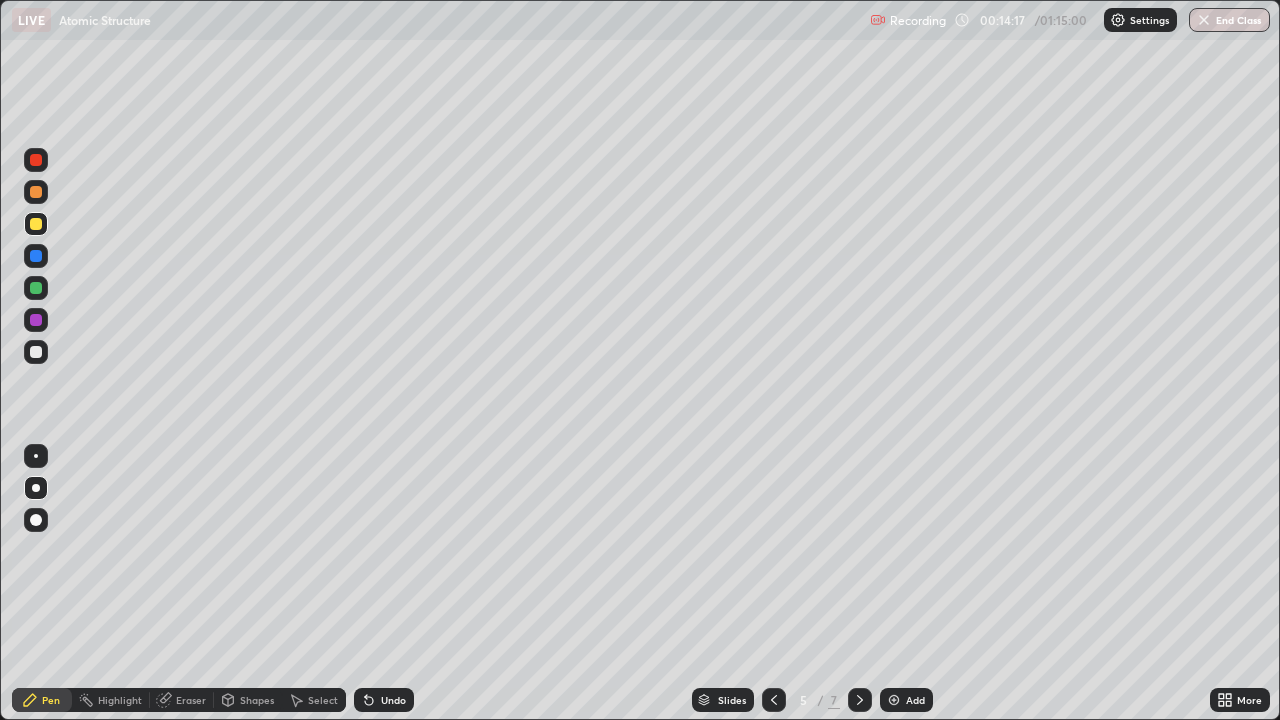 click at bounding box center [36, 288] 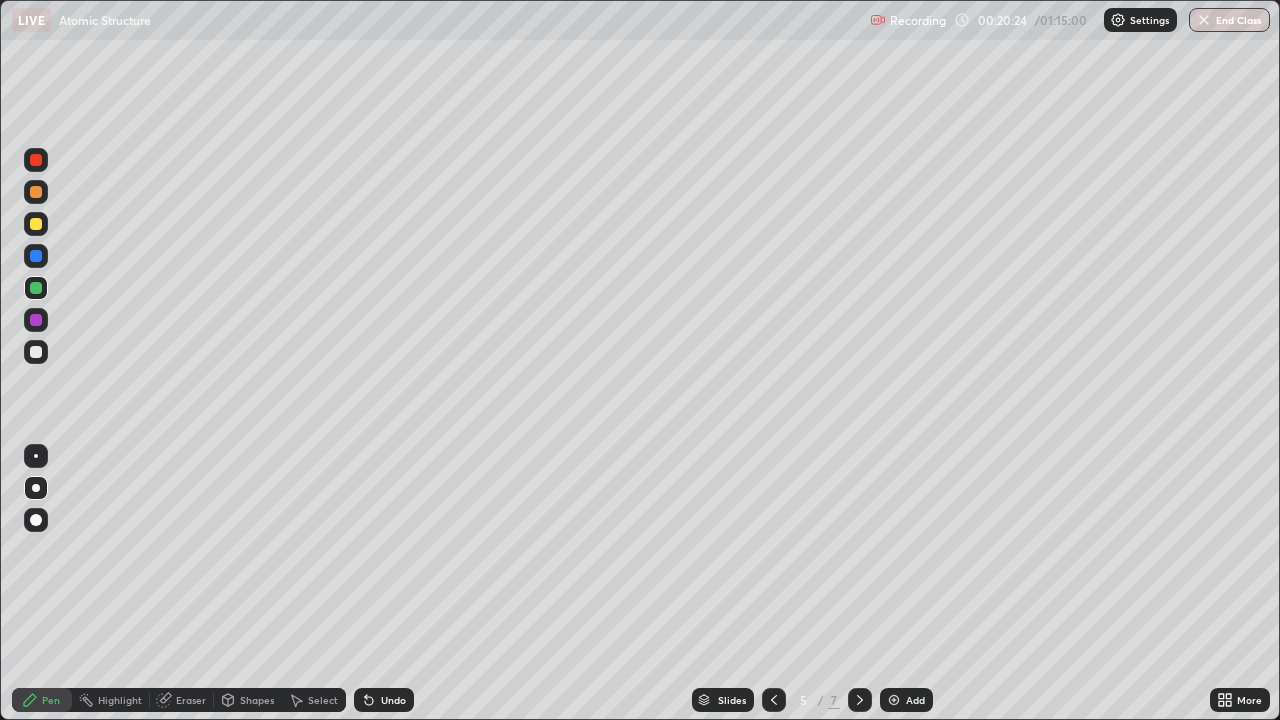 click 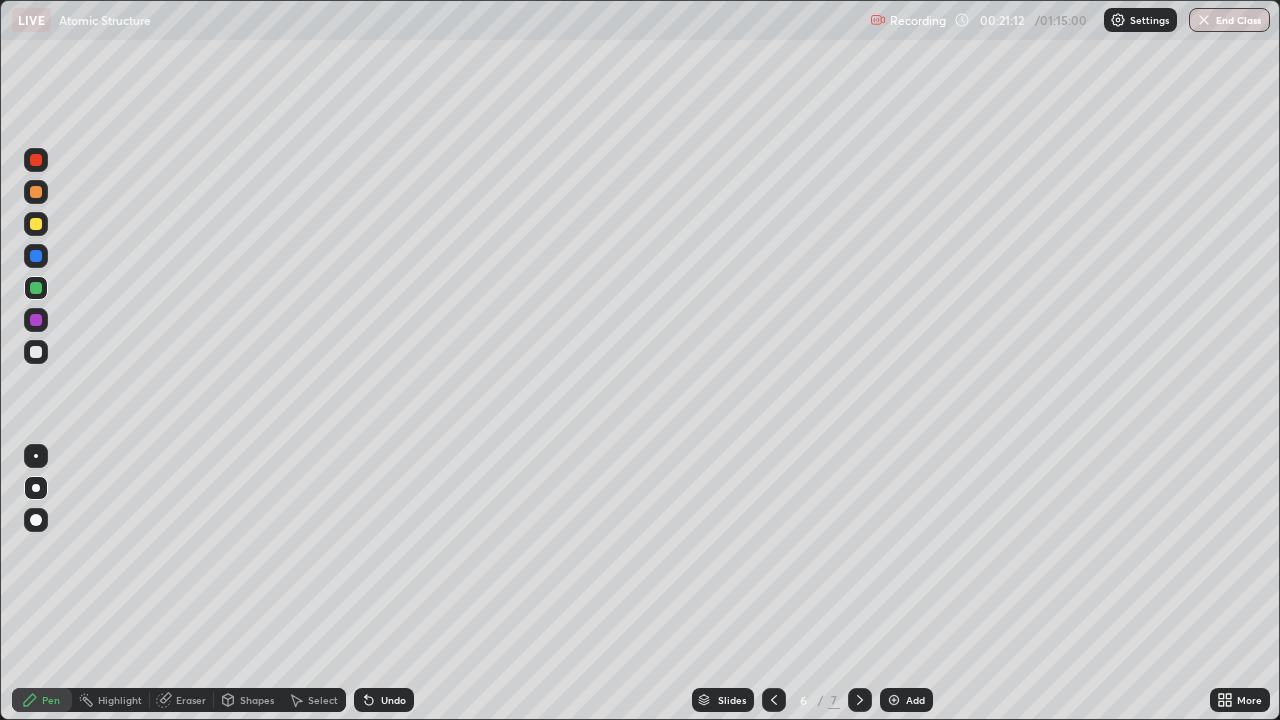 click at bounding box center (36, 192) 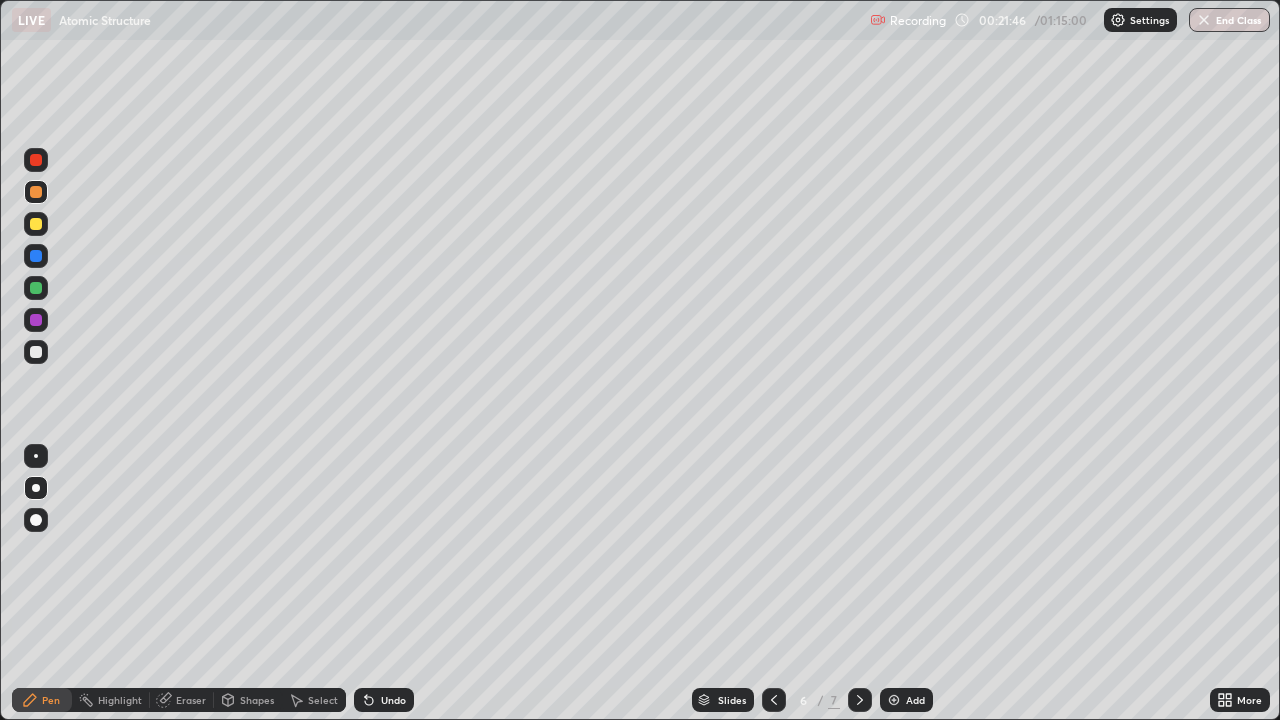 click at bounding box center [36, 352] 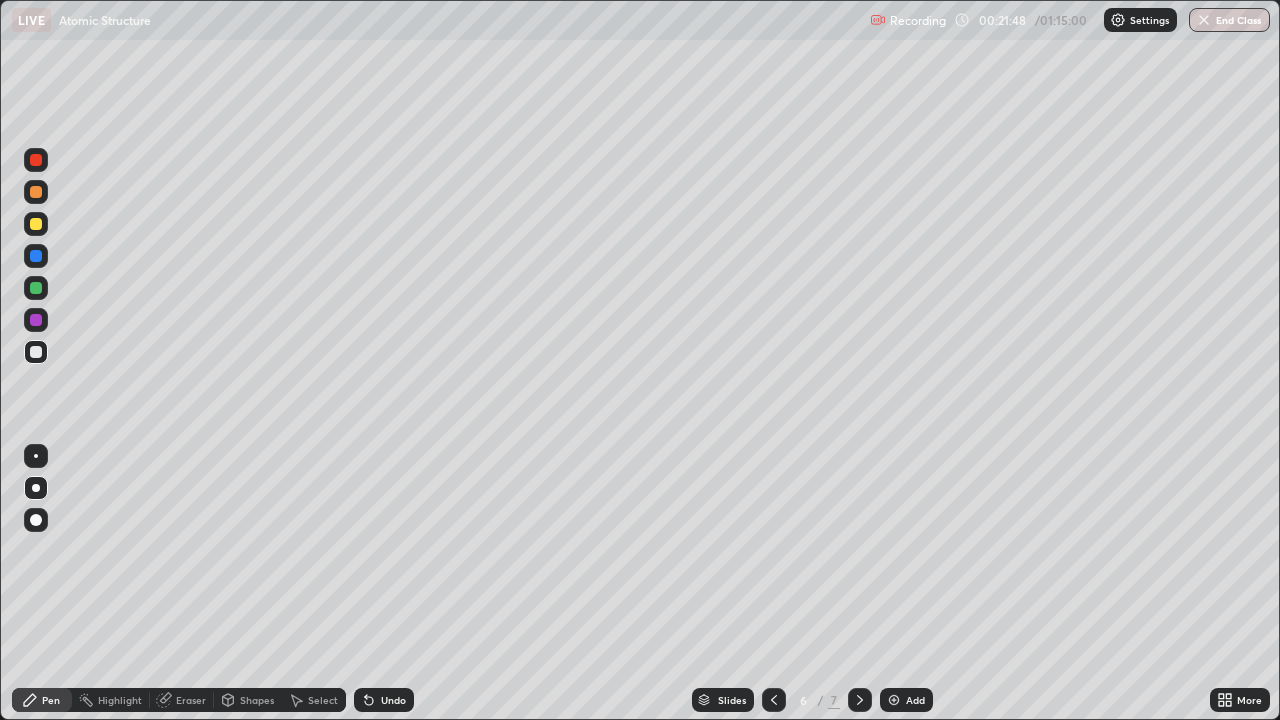 click at bounding box center (36, 256) 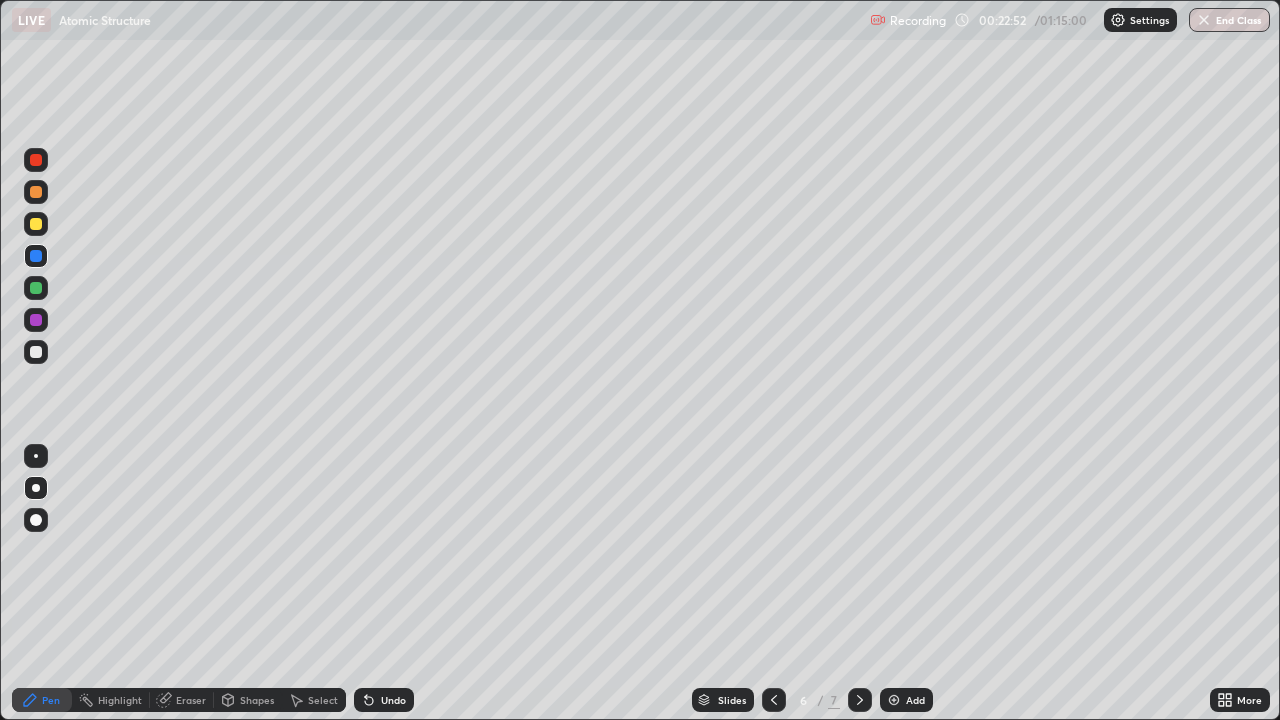click 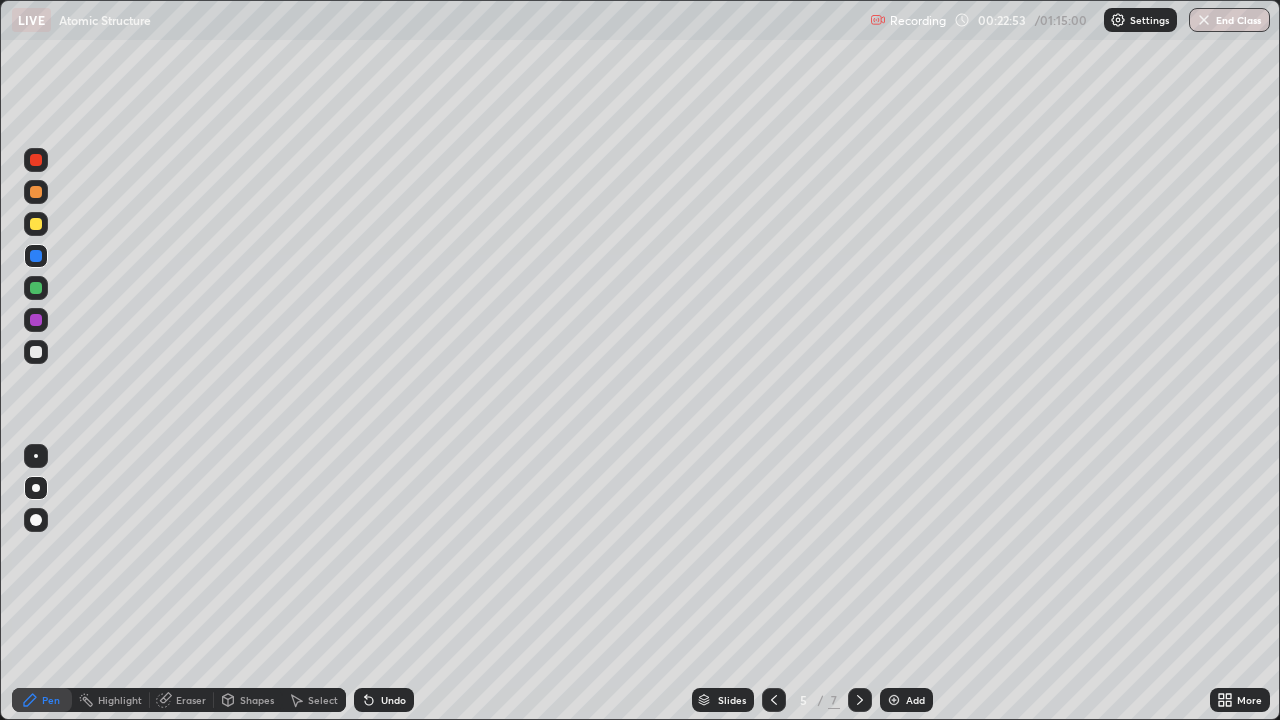 click 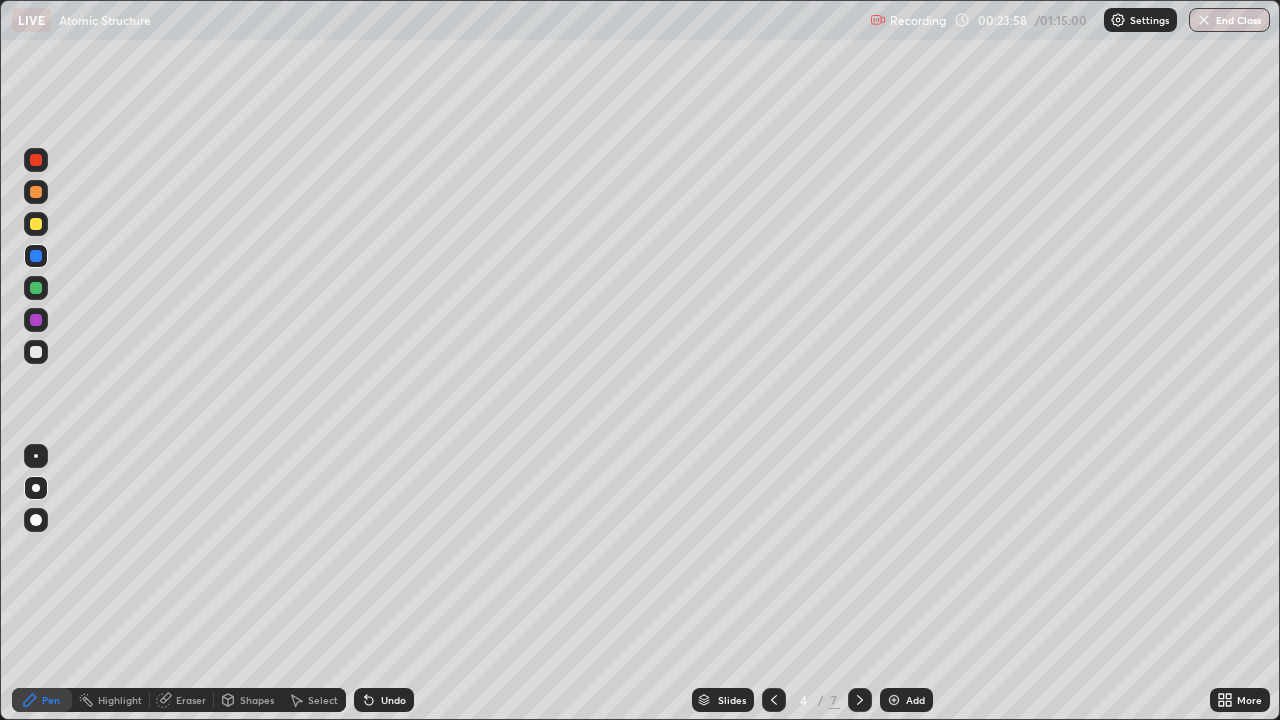 click at bounding box center [860, 700] 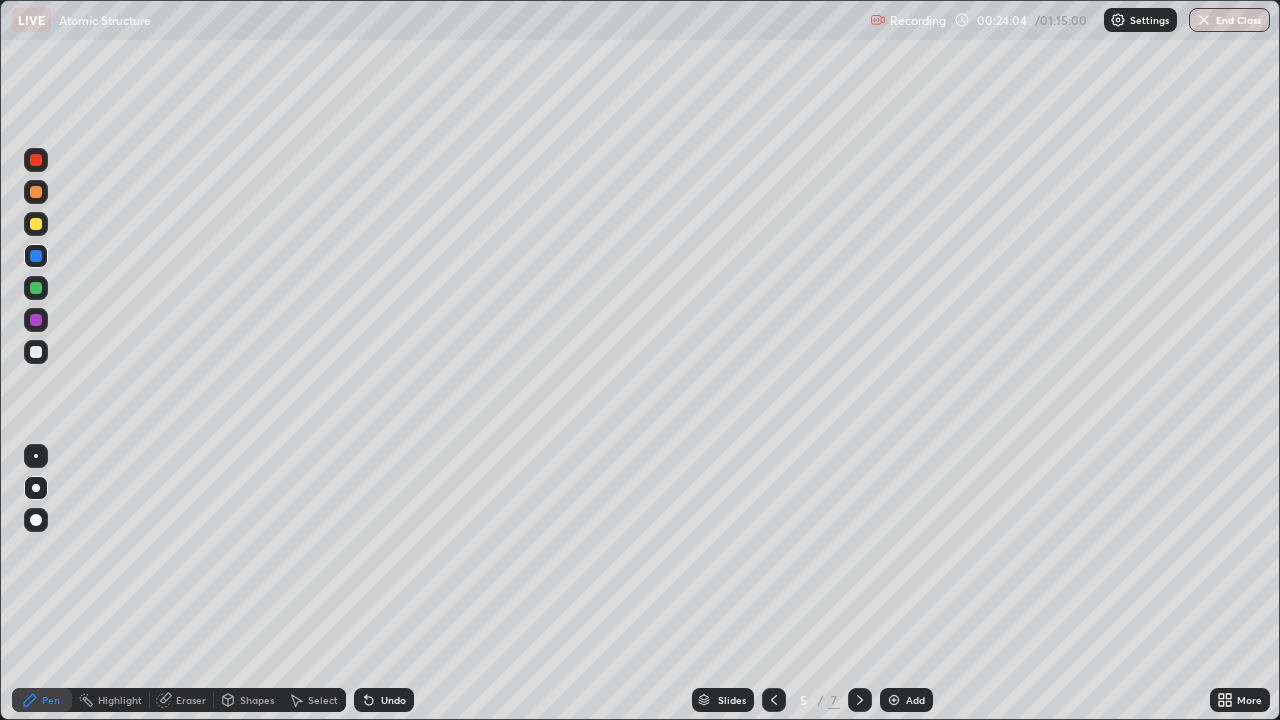 click 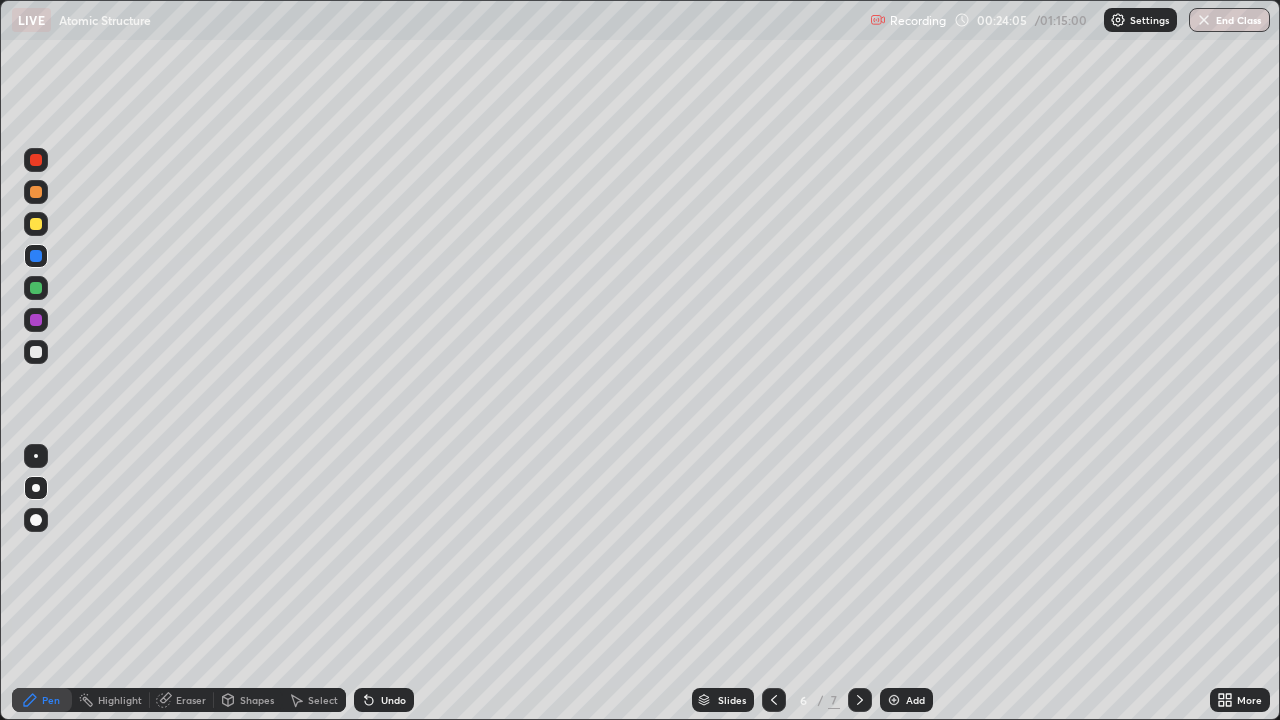 click 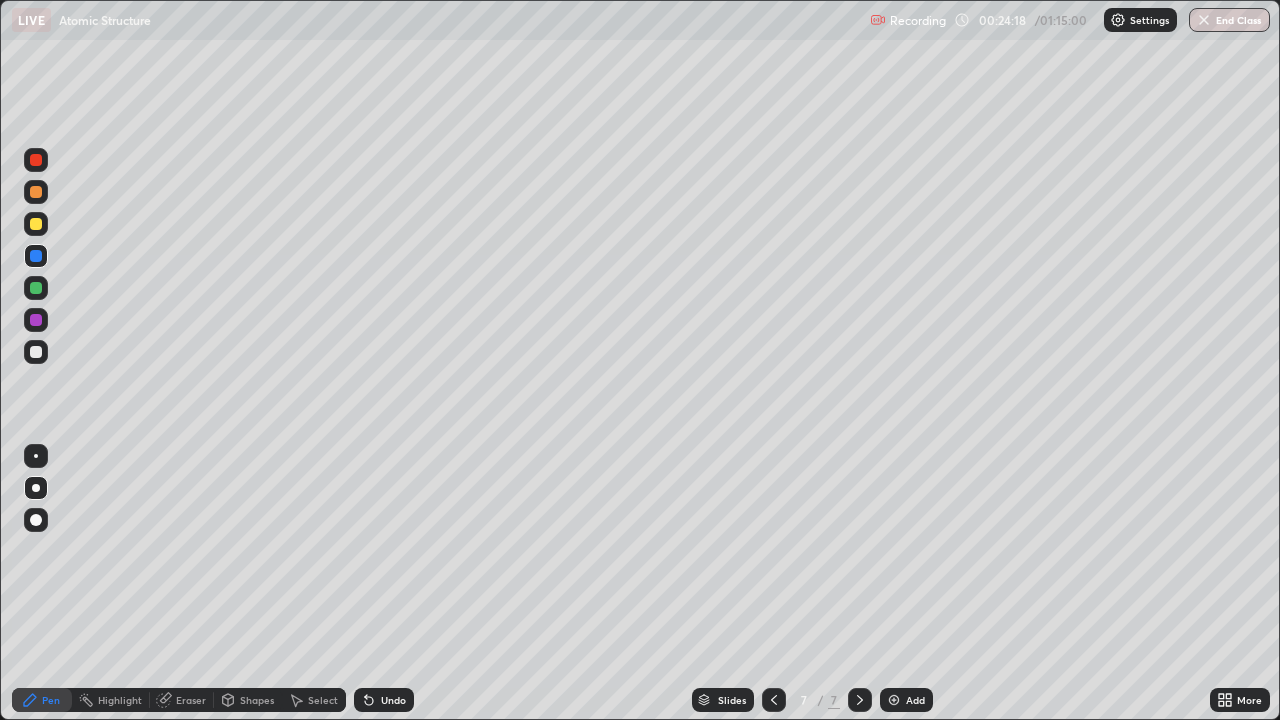 click at bounding box center (36, 352) 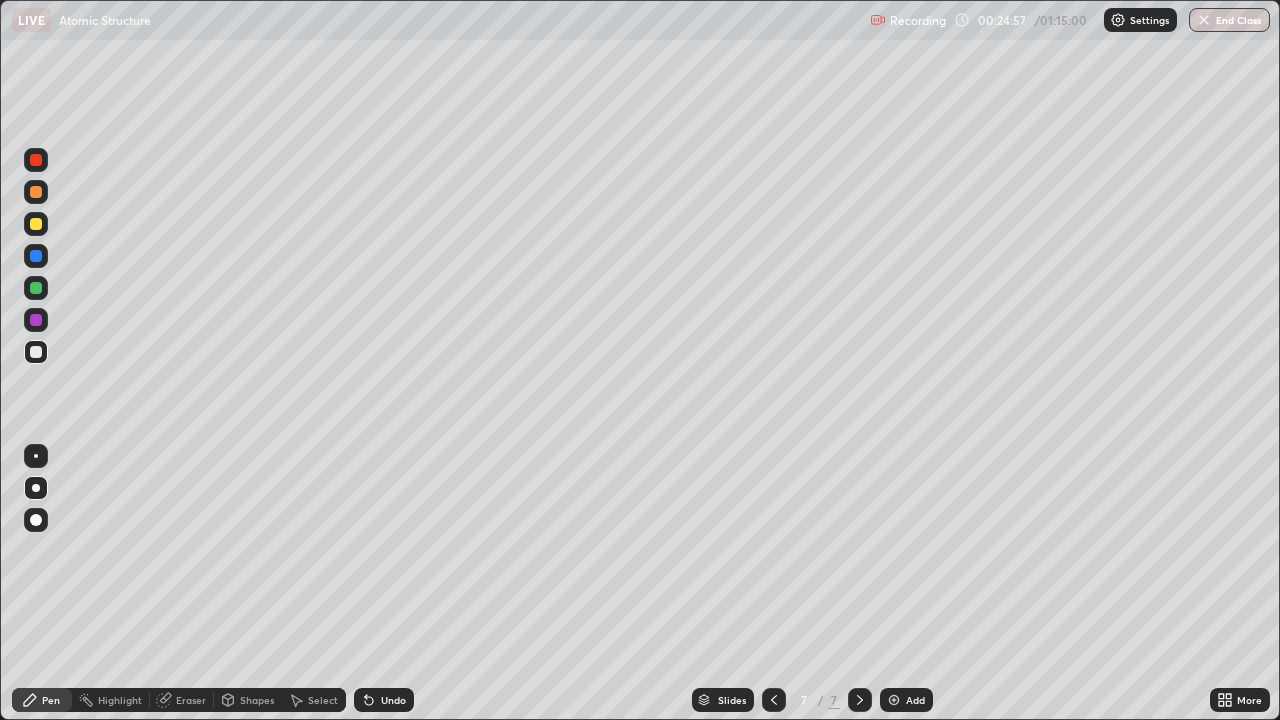 click at bounding box center [36, 224] 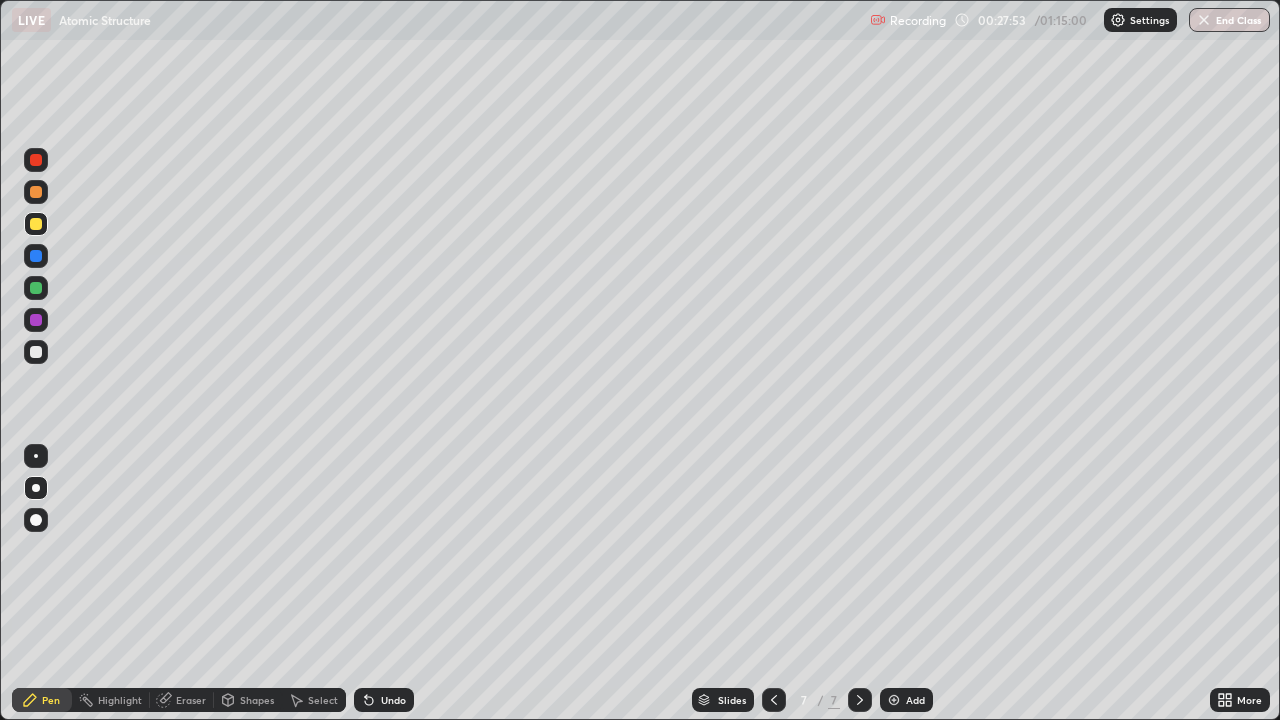 click 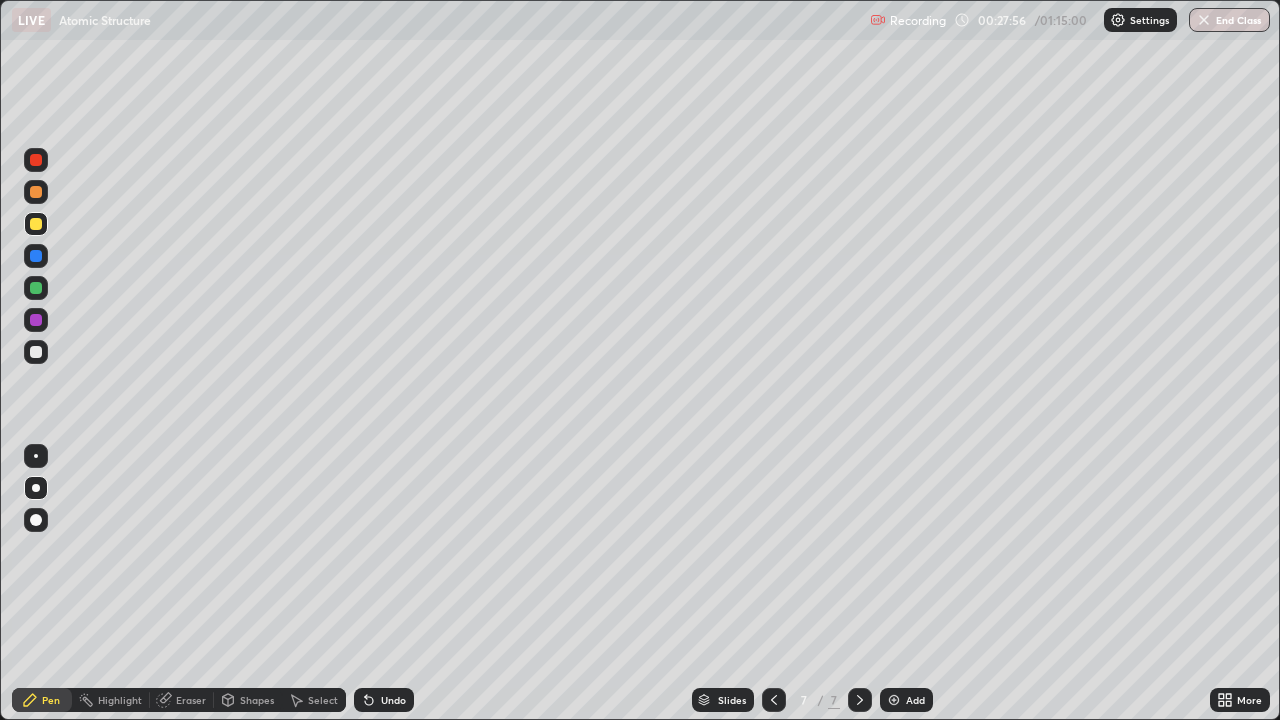 click at bounding box center [894, 700] 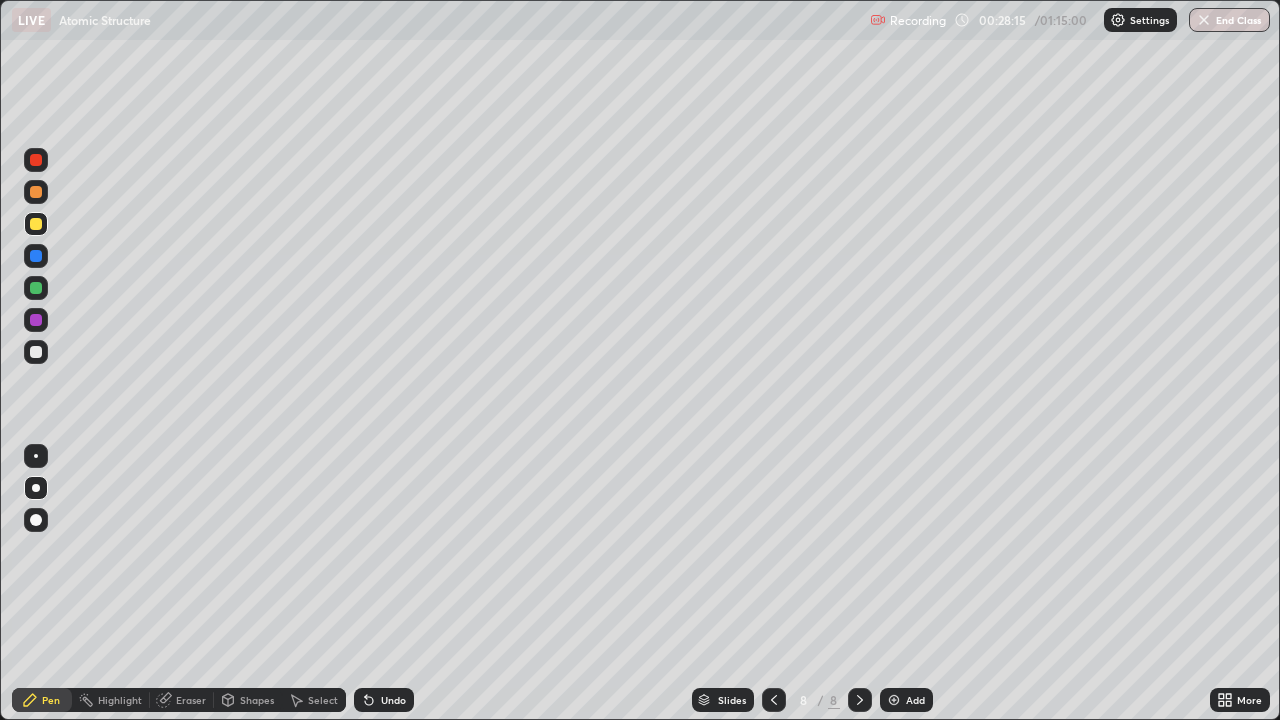 click at bounding box center [36, 352] 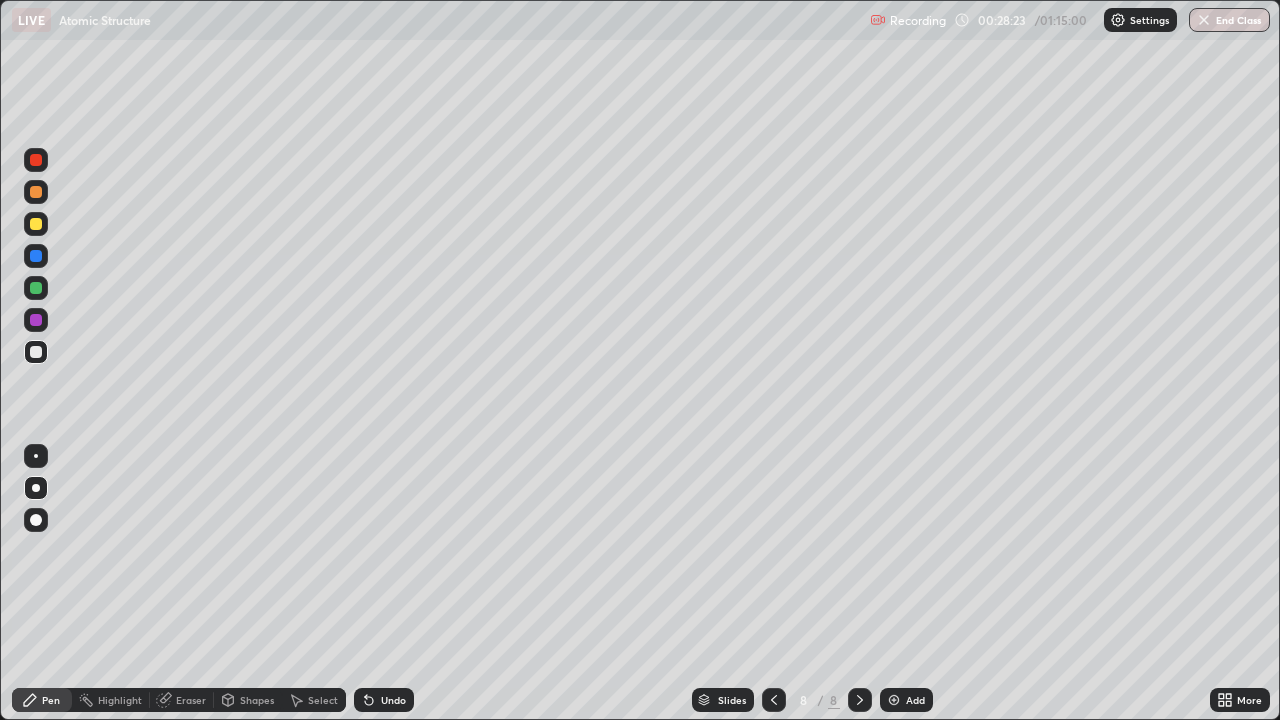 click at bounding box center [36, 352] 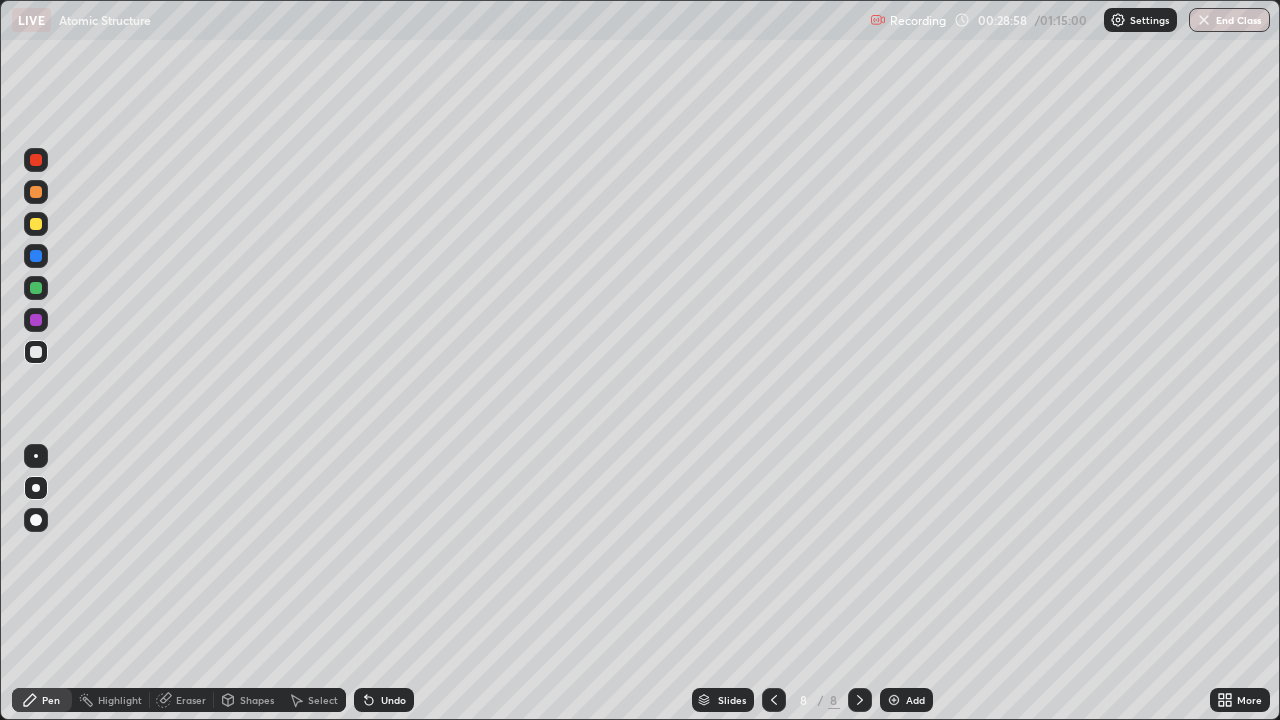 click at bounding box center (36, 224) 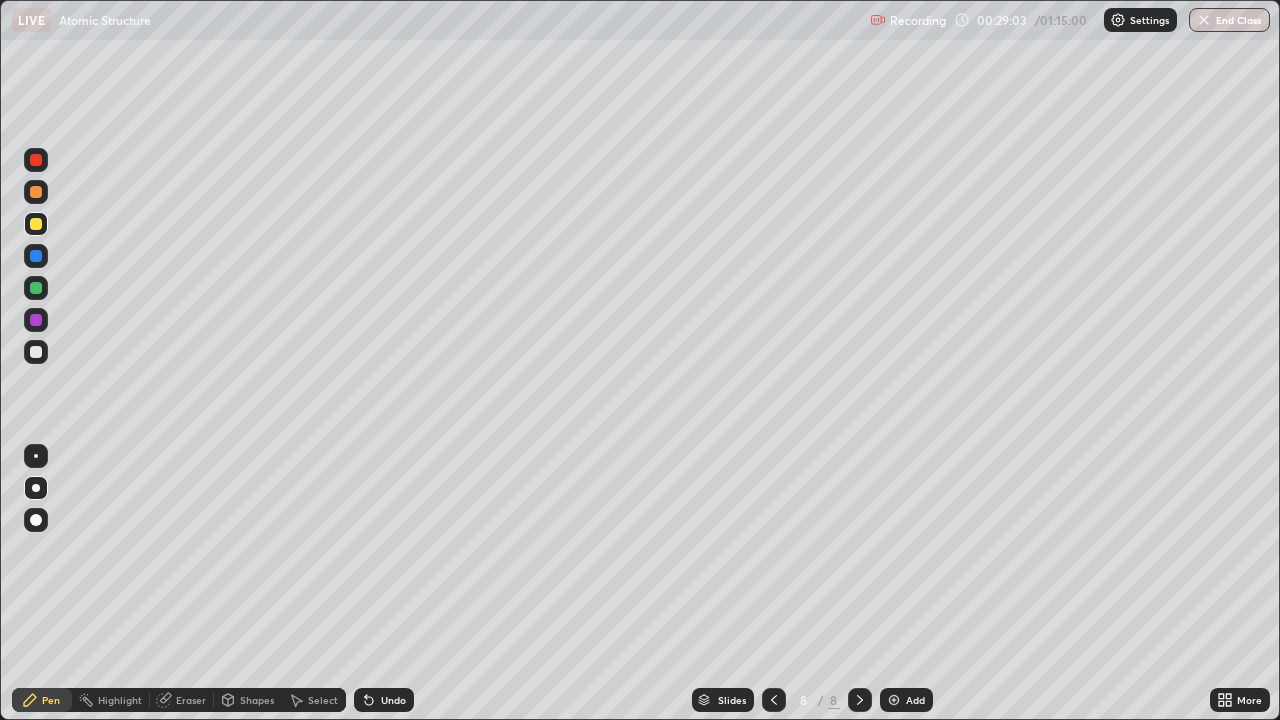 click 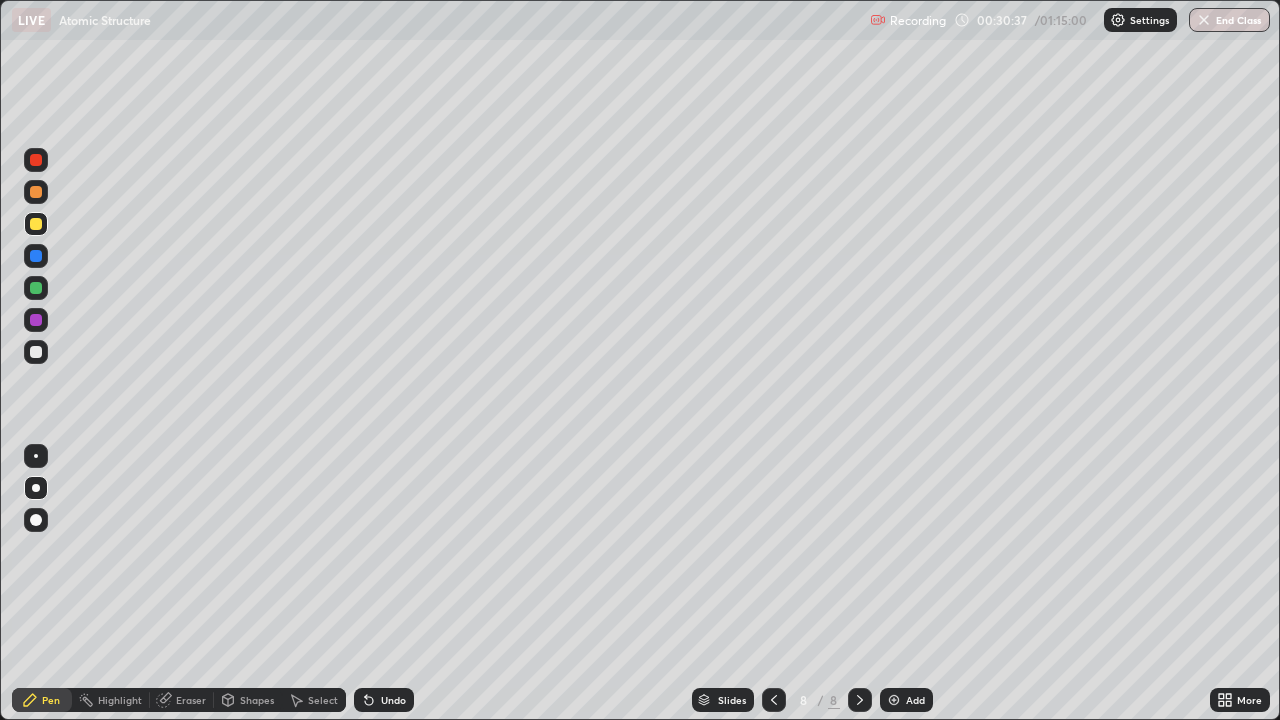 click at bounding box center [36, 352] 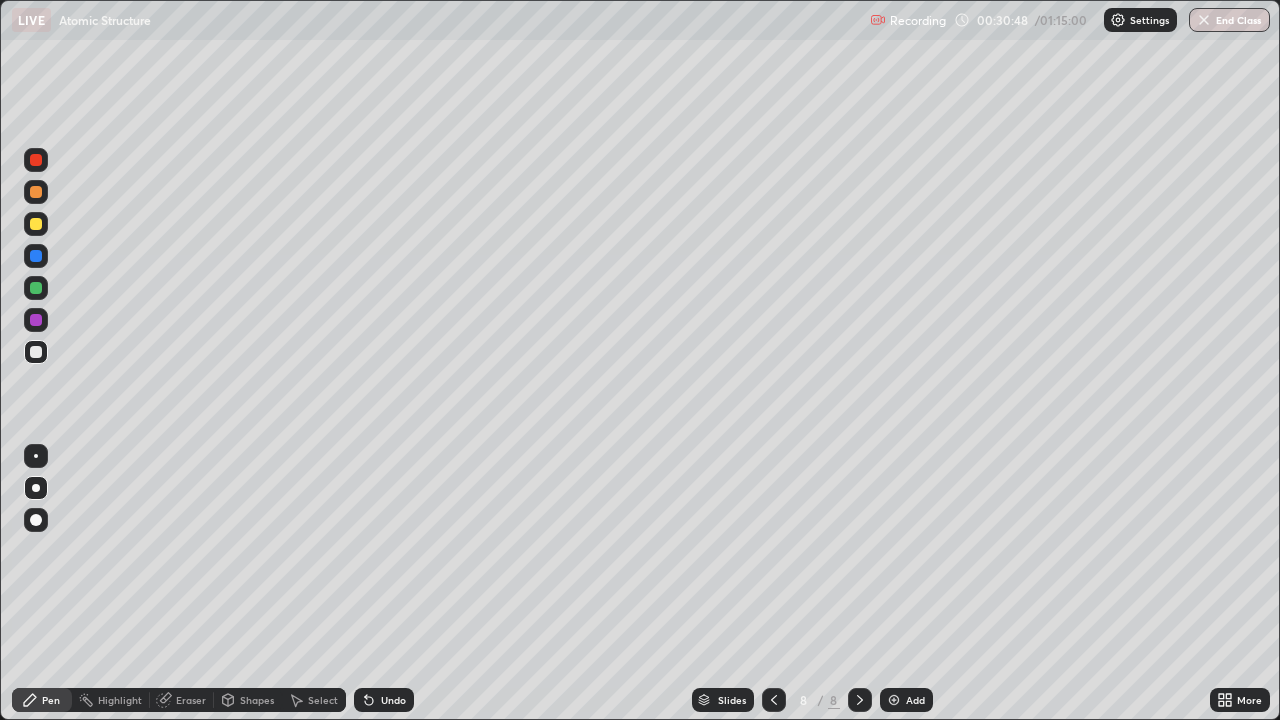 click at bounding box center (36, 224) 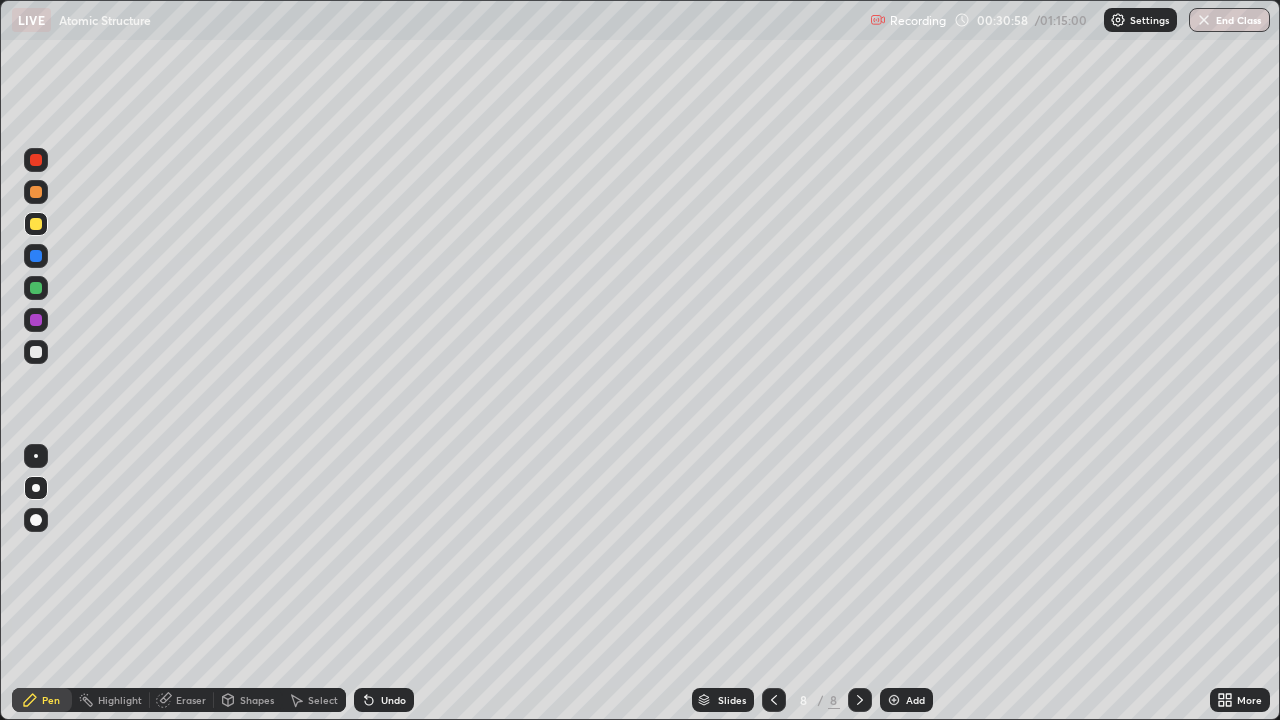 click at bounding box center (36, 352) 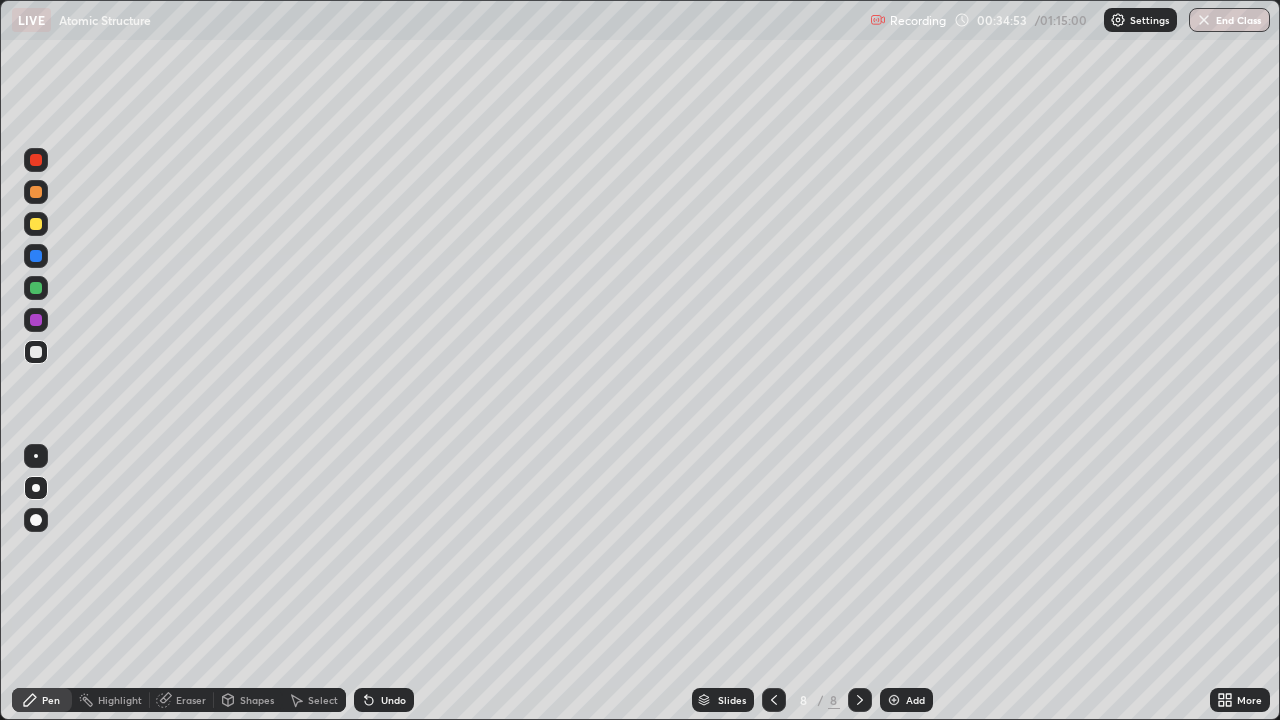 click at bounding box center [894, 700] 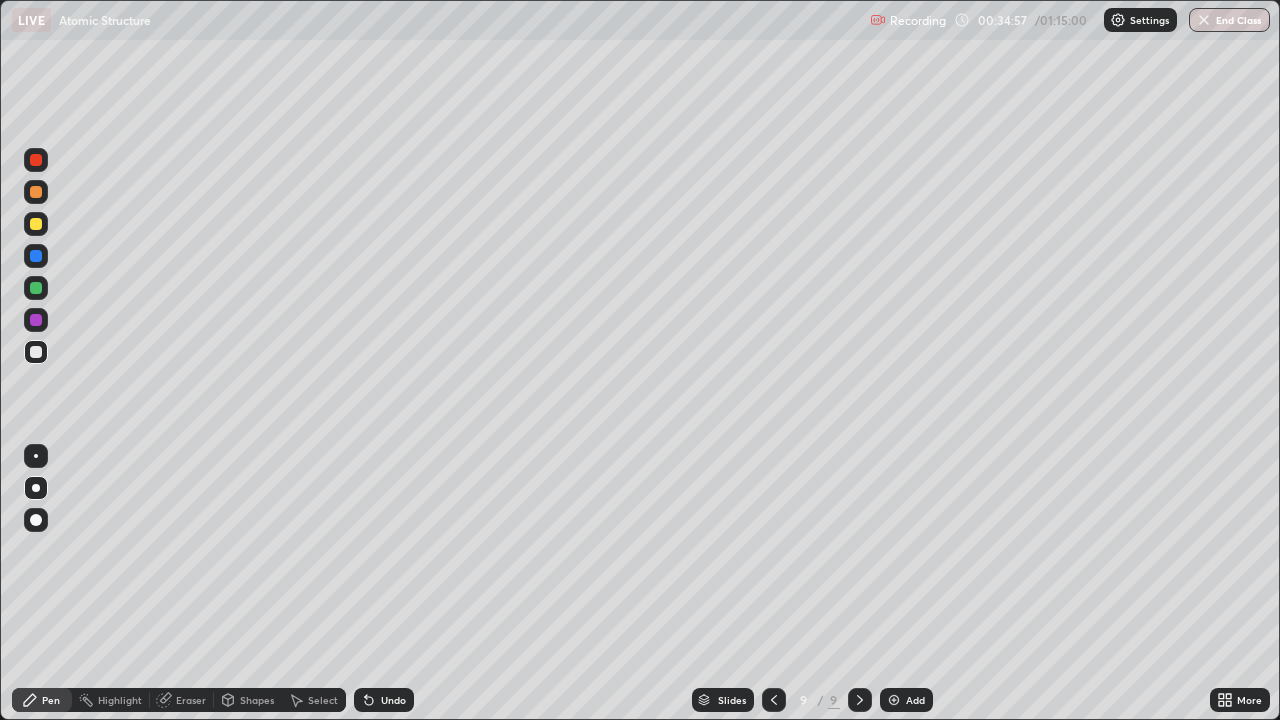 click at bounding box center (36, 224) 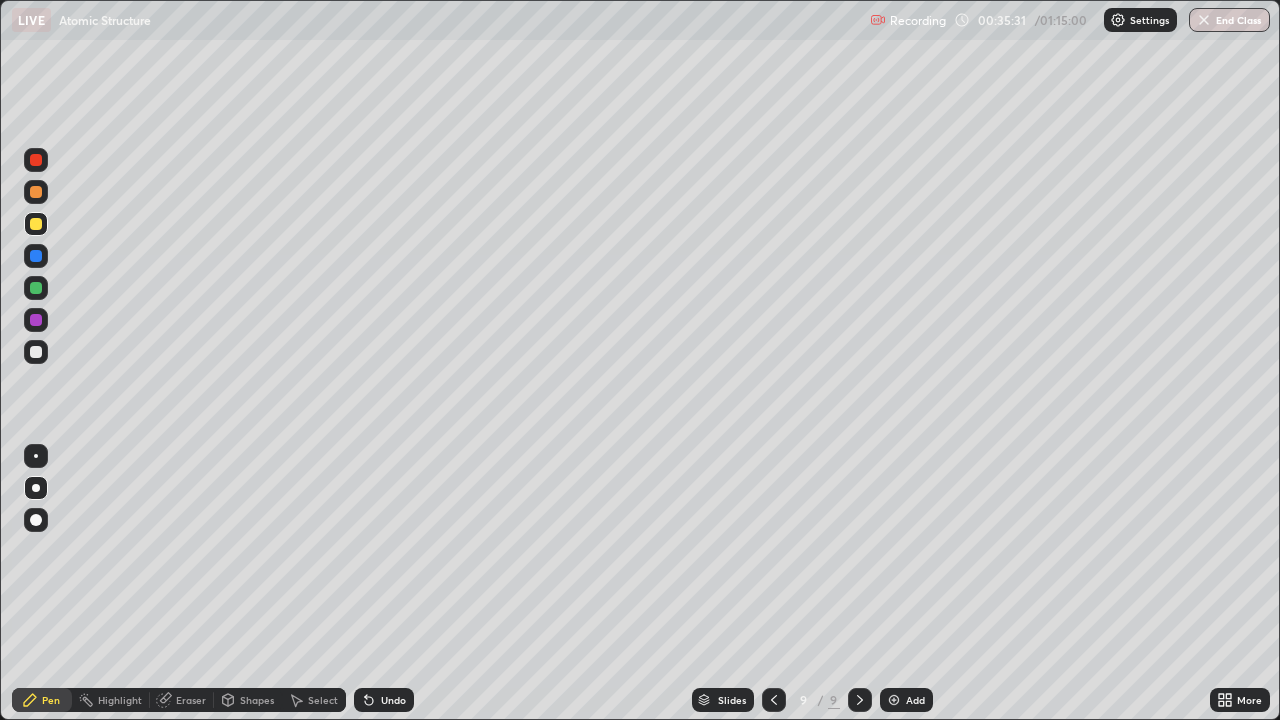 click at bounding box center [36, 192] 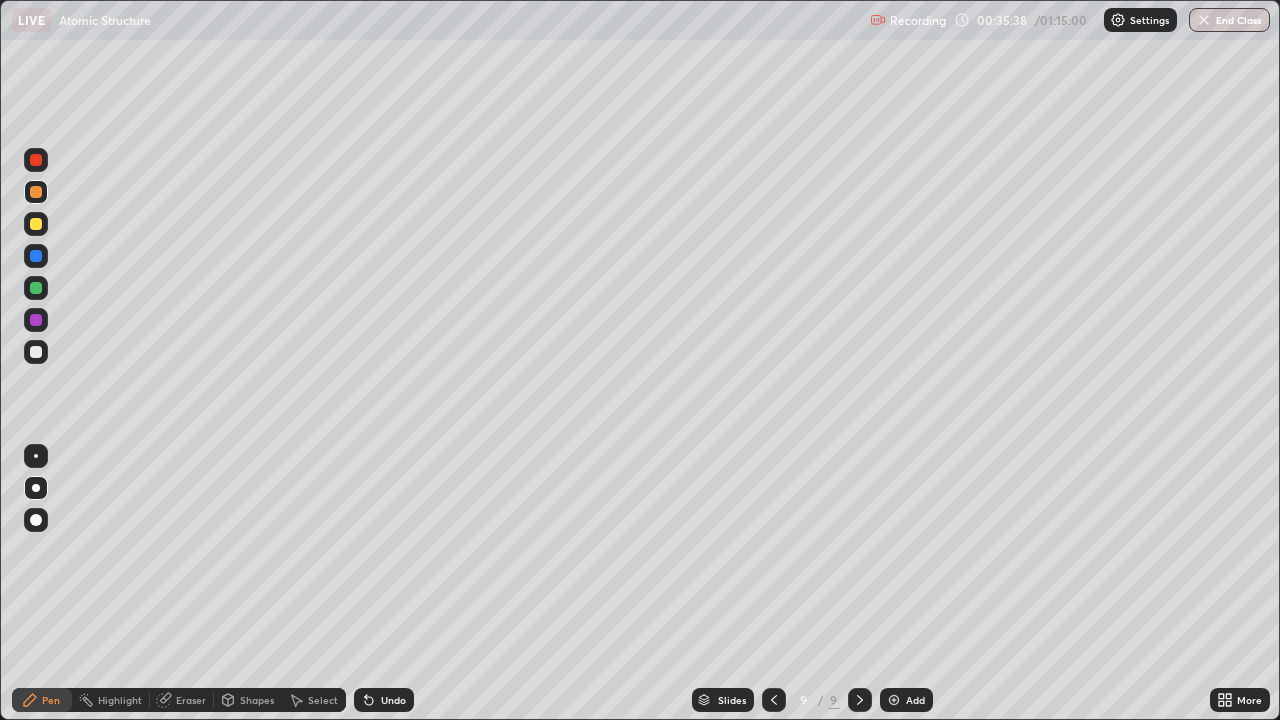click at bounding box center [36, 288] 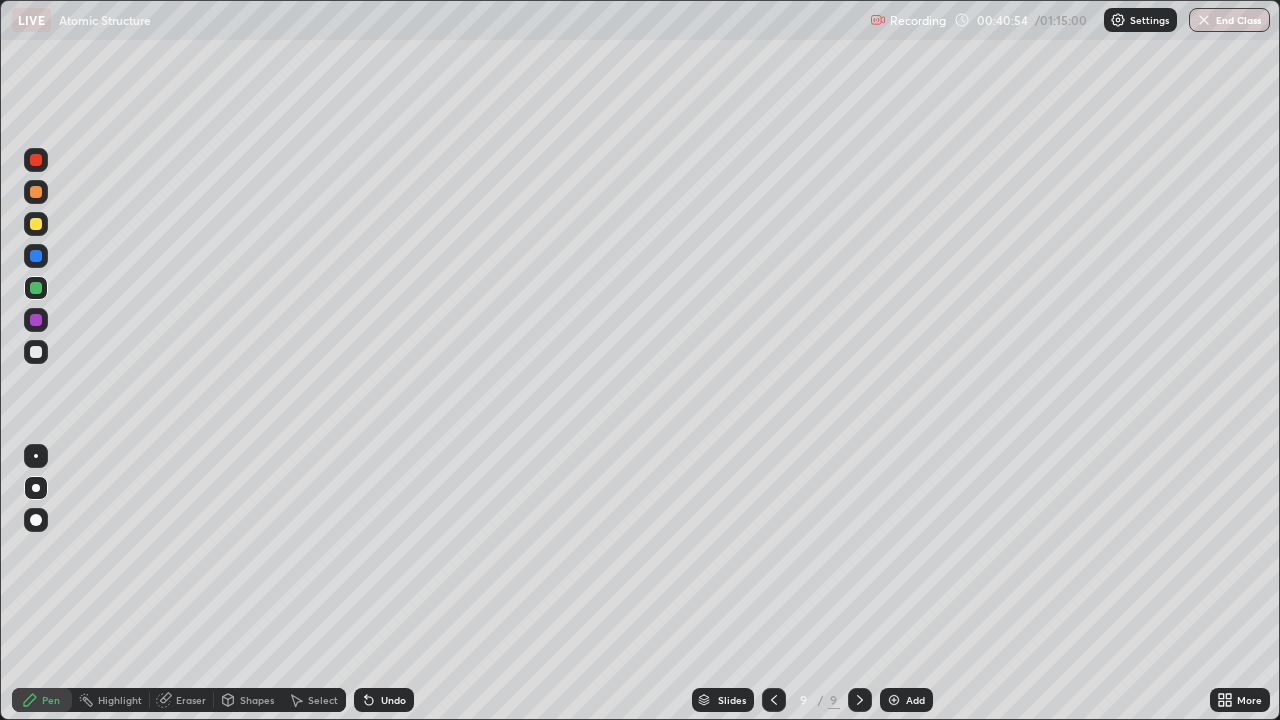 click at bounding box center [894, 700] 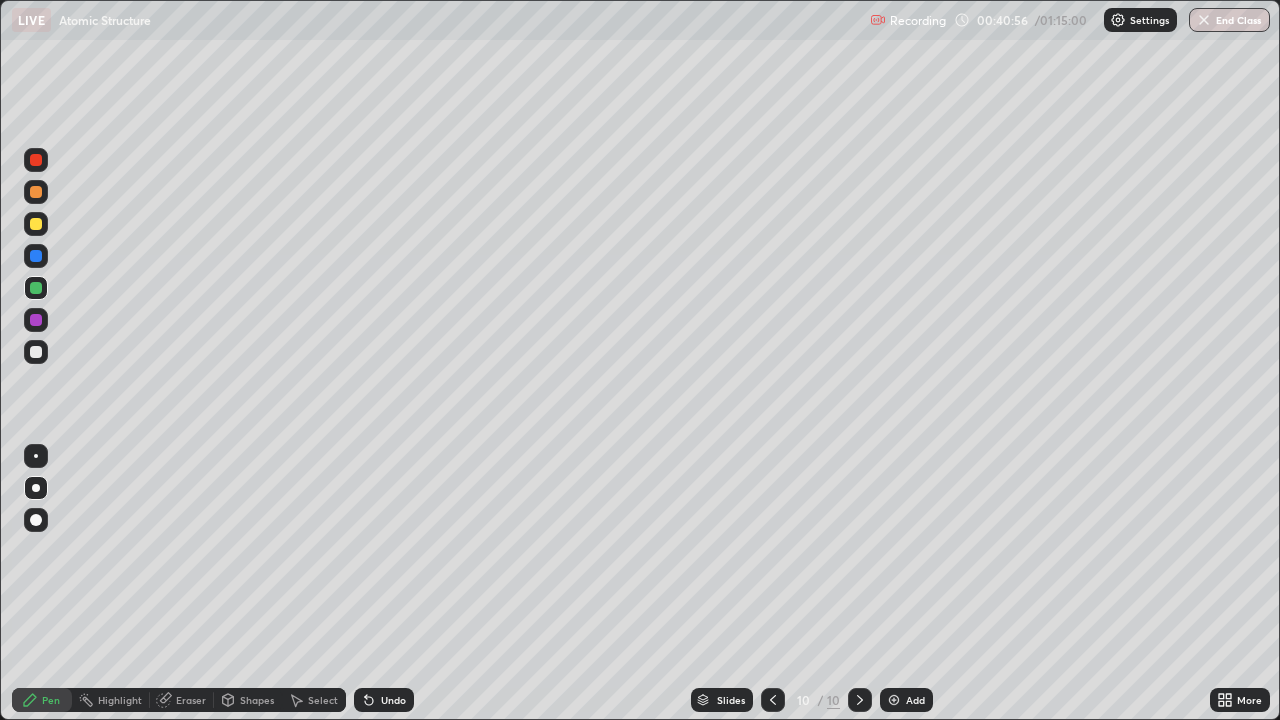 click at bounding box center (36, 352) 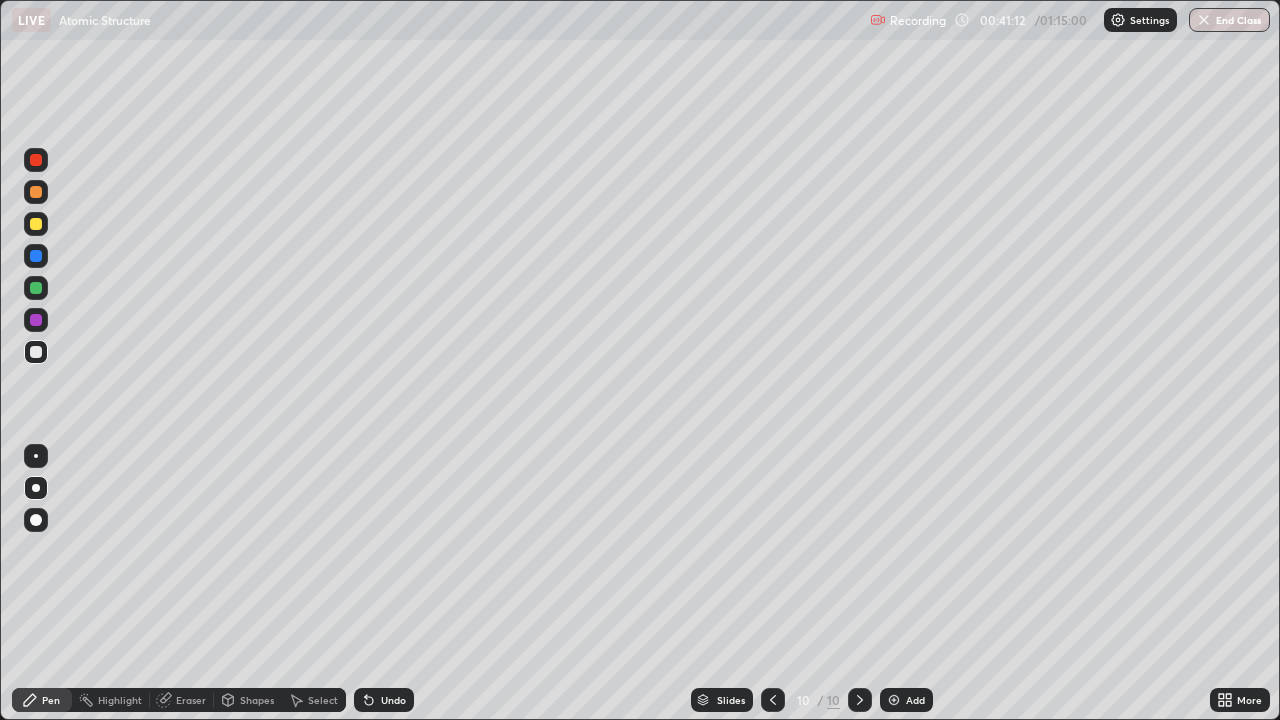 click at bounding box center [36, 224] 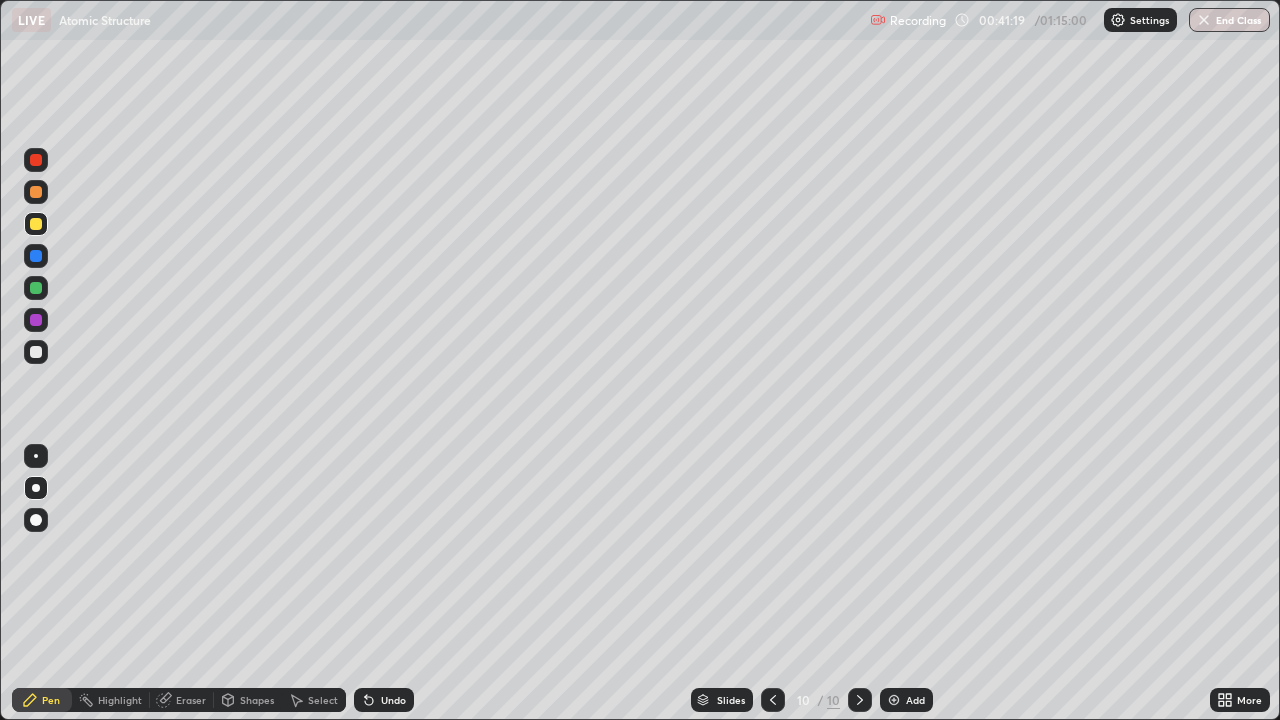 click at bounding box center [36, 352] 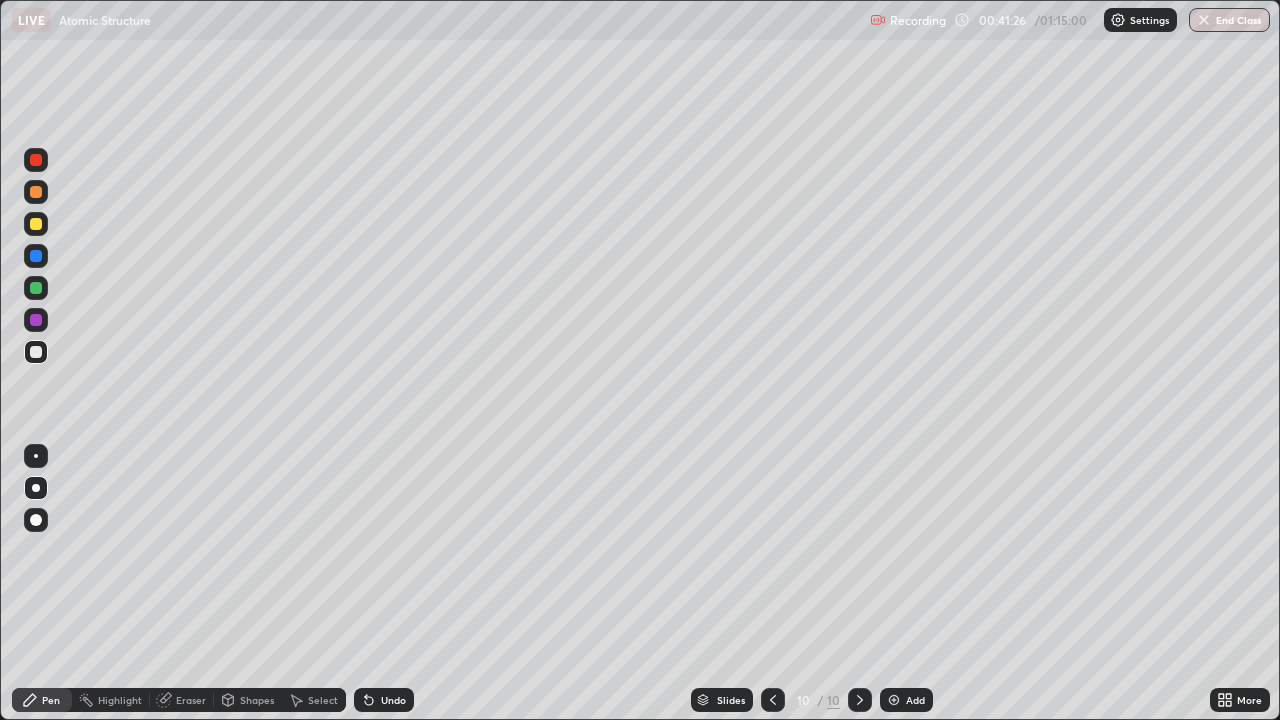 click at bounding box center (36, 288) 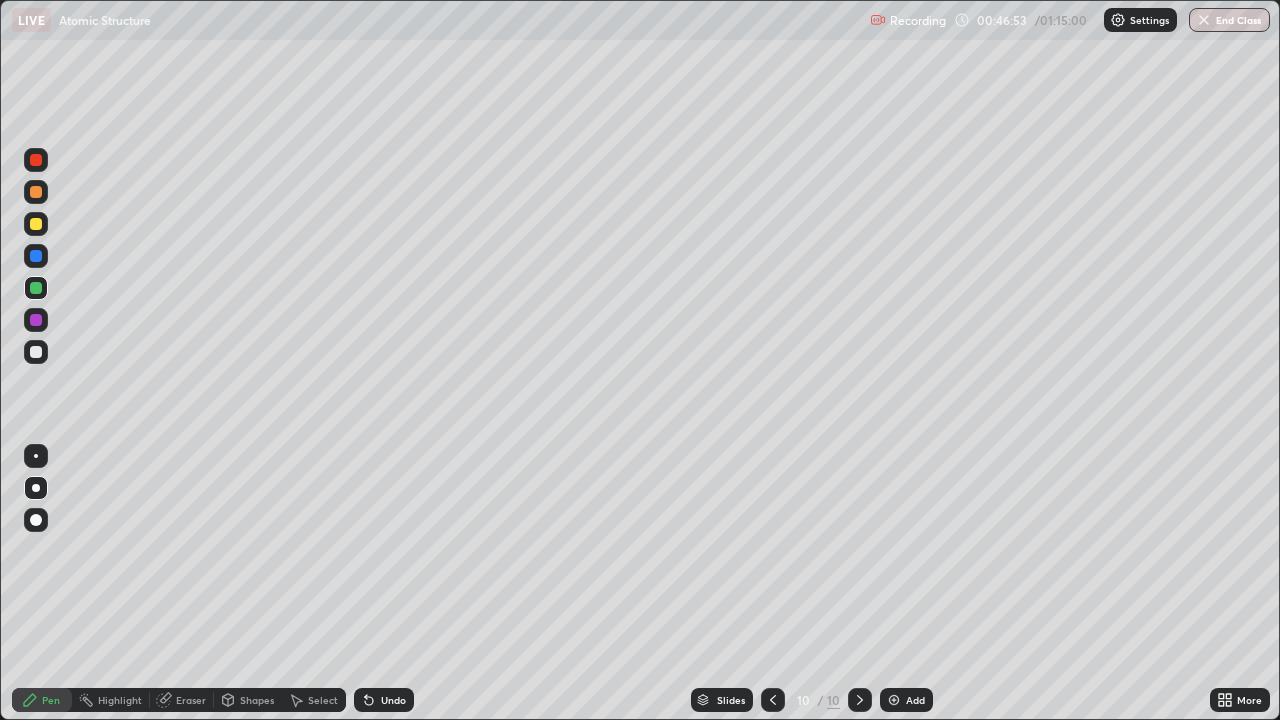 click at bounding box center (894, 700) 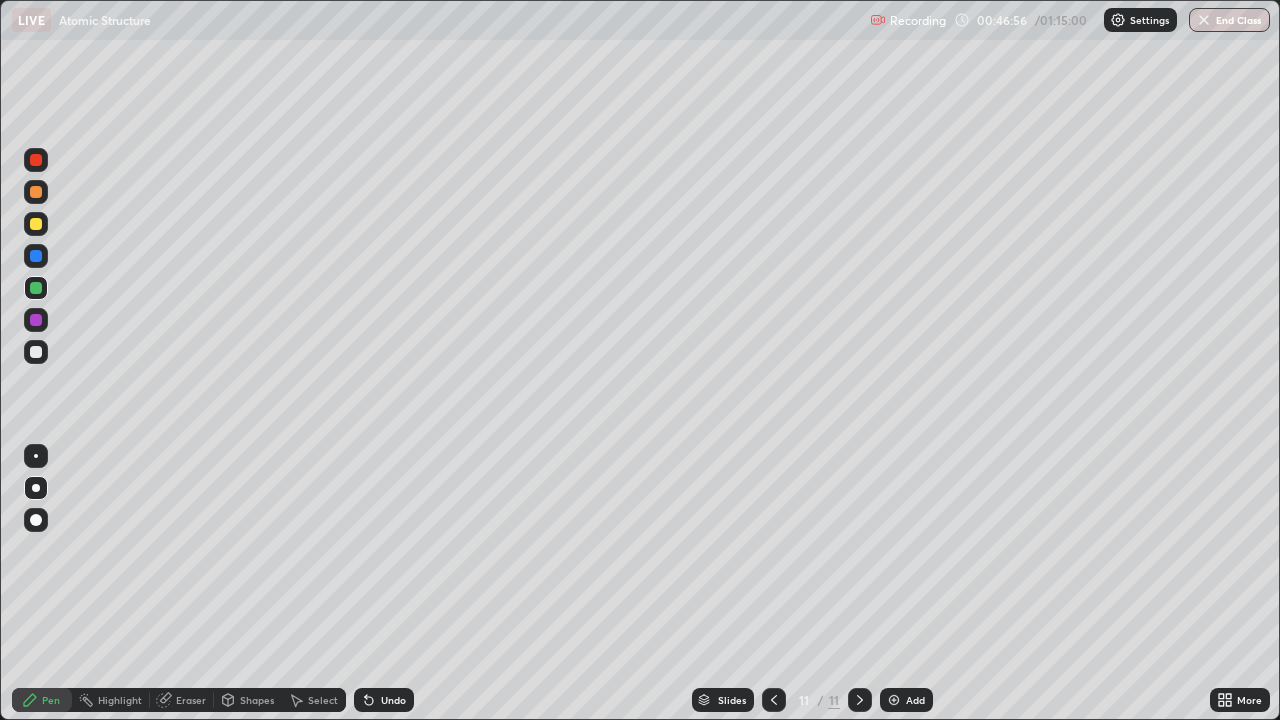 click at bounding box center (36, 224) 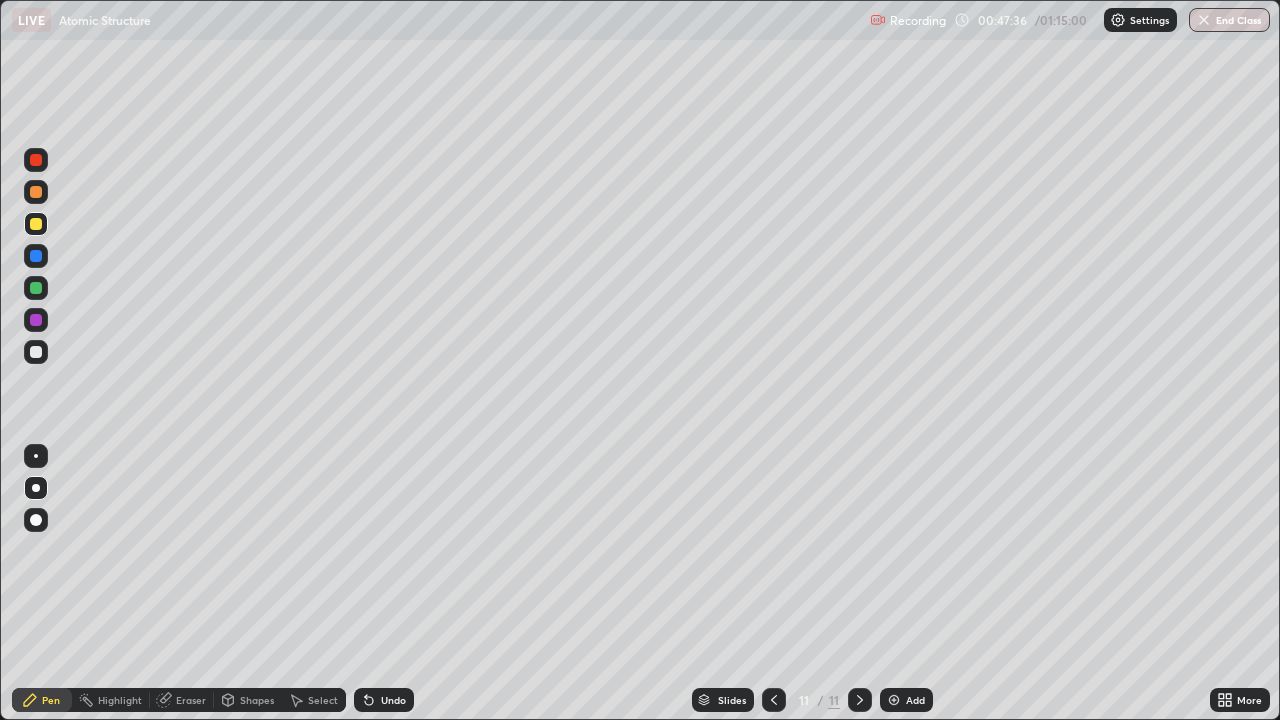 click at bounding box center [36, 288] 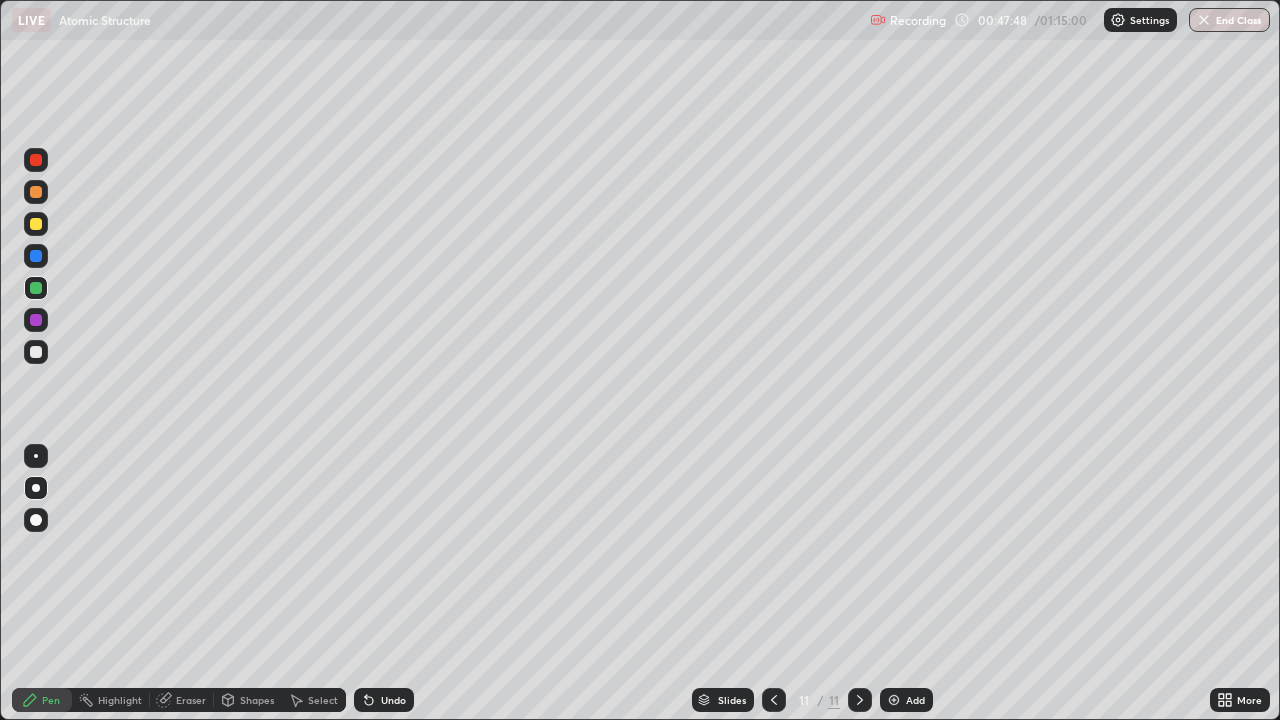 click at bounding box center (36, 288) 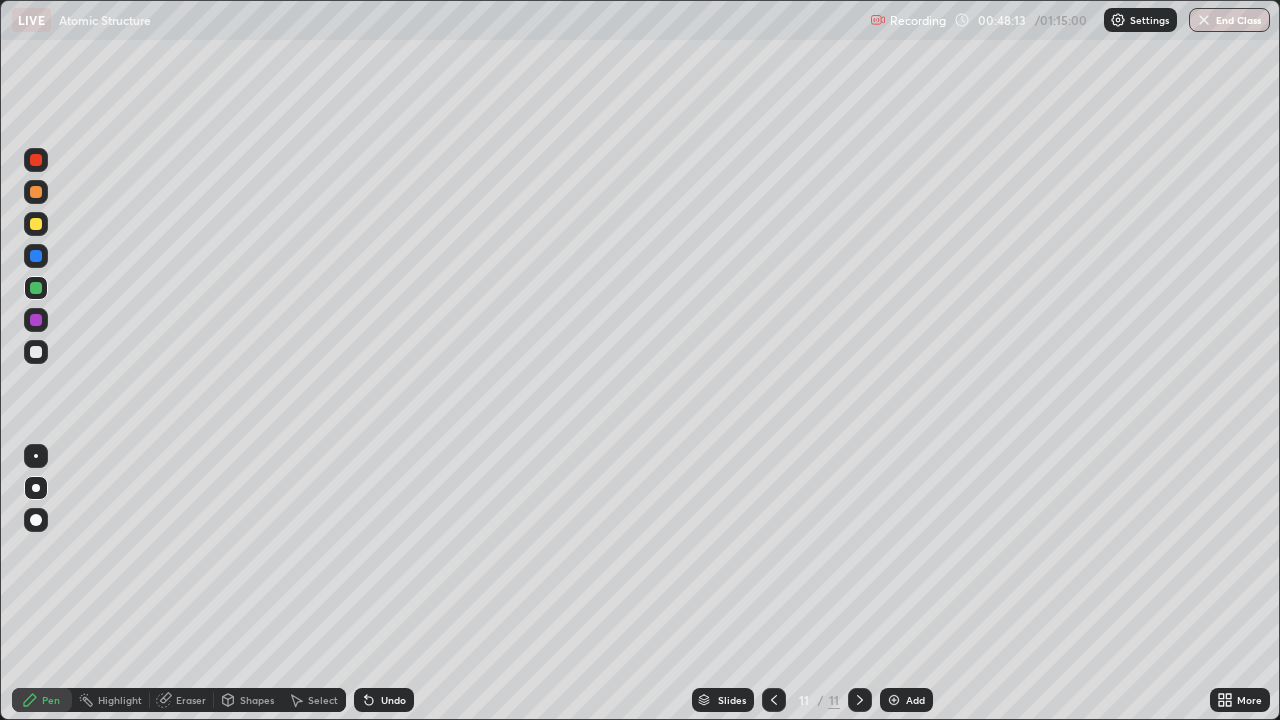 click at bounding box center [36, 352] 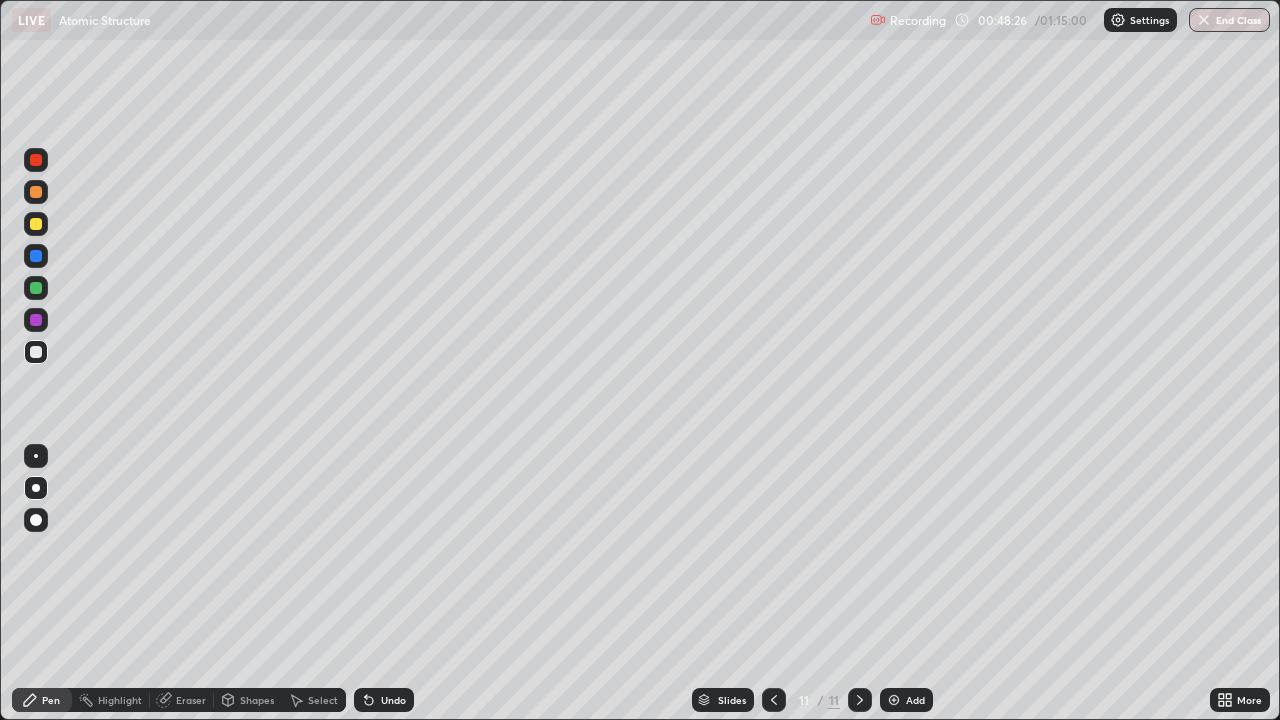 click 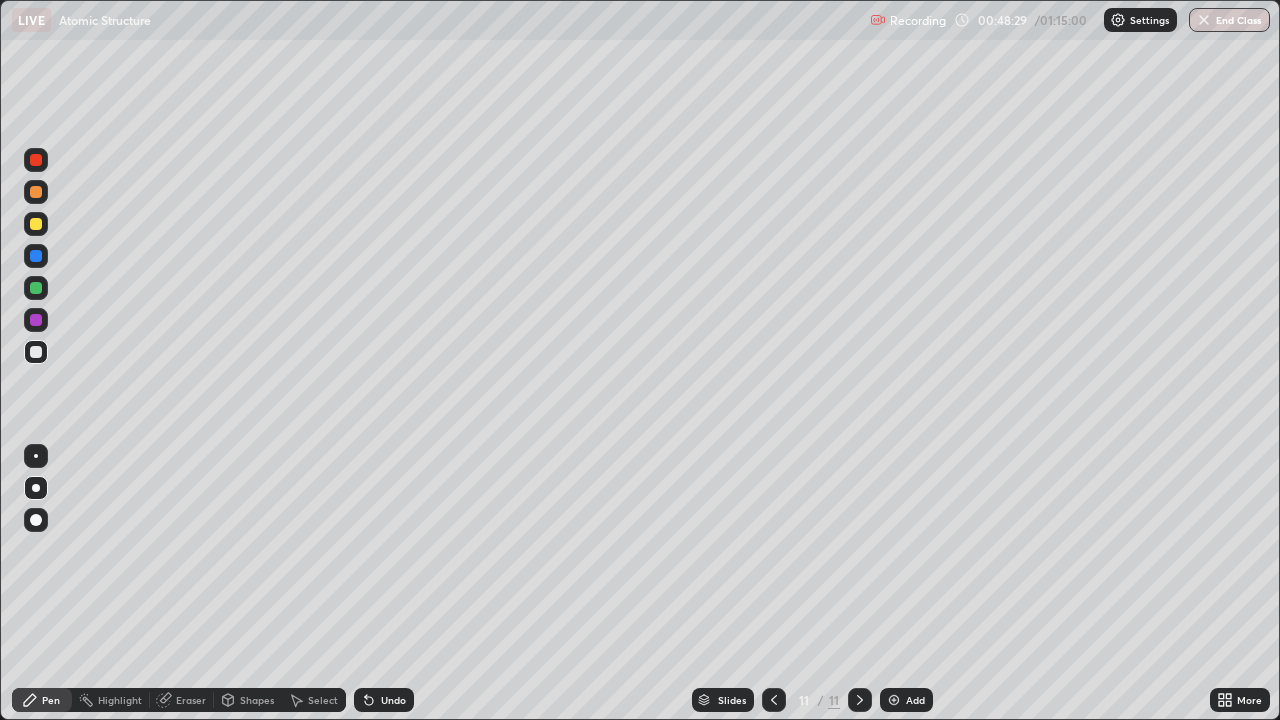 click at bounding box center (36, 224) 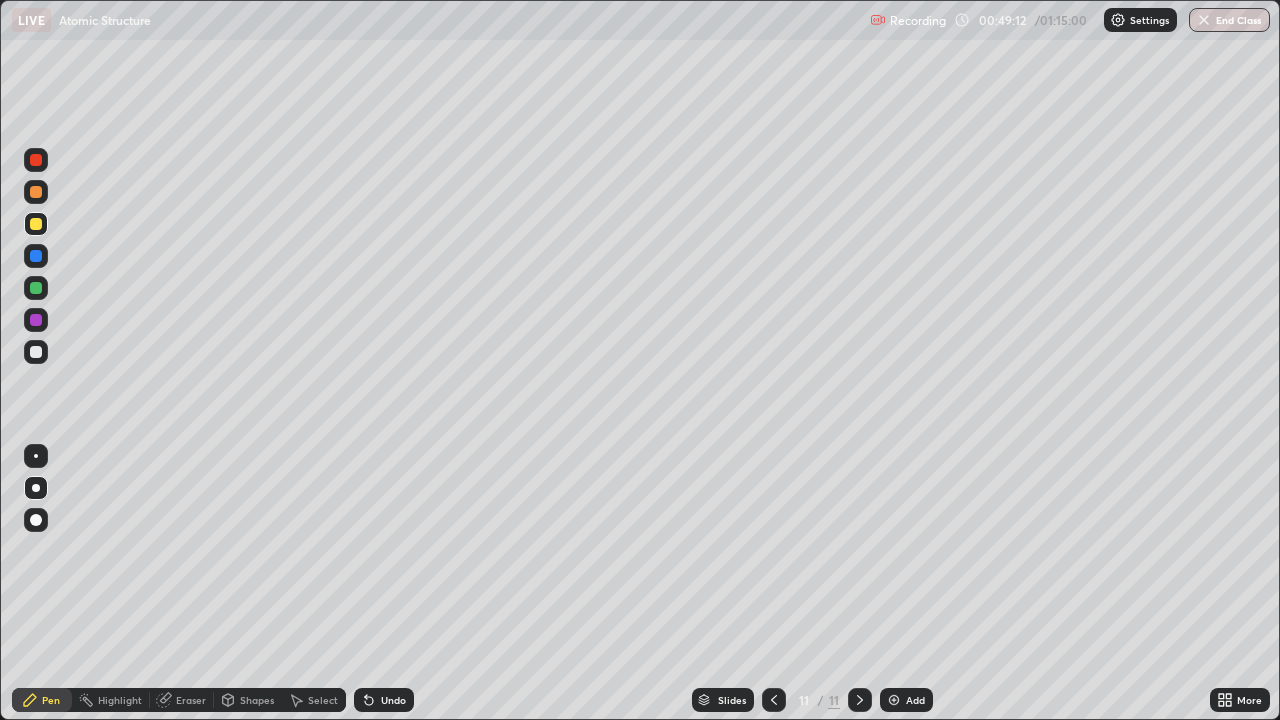 click at bounding box center [36, 352] 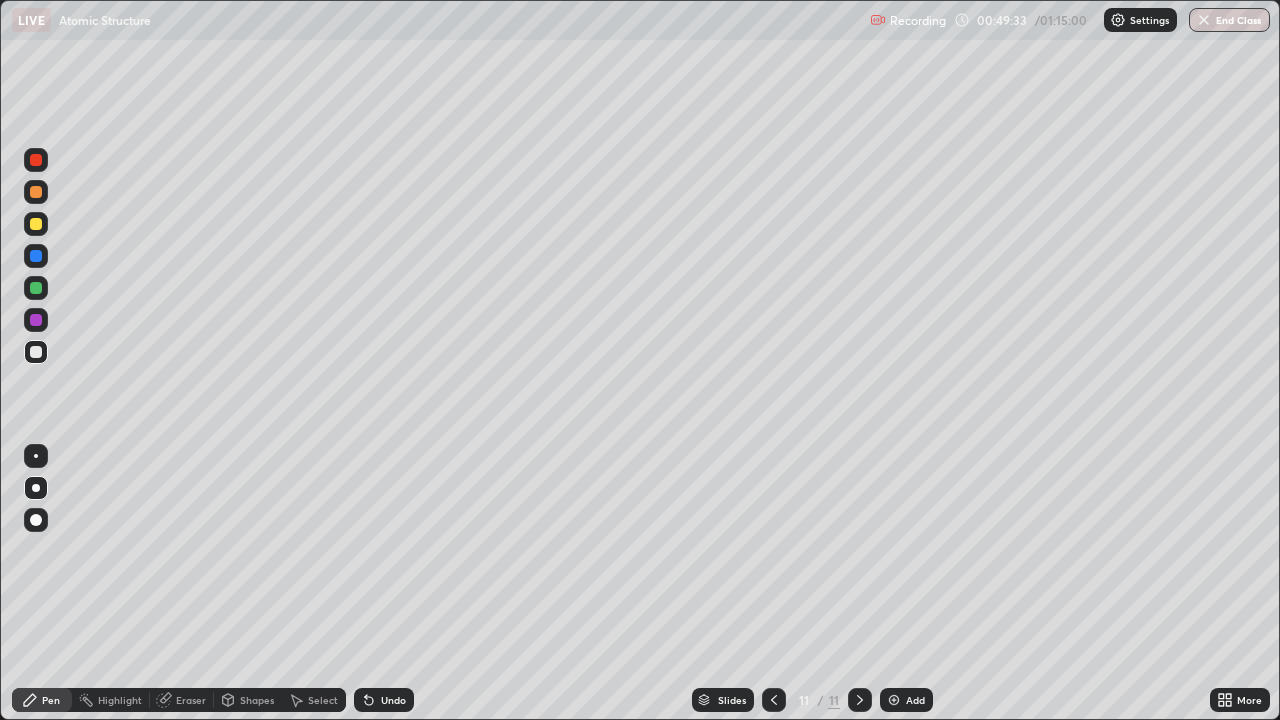 click at bounding box center (36, 192) 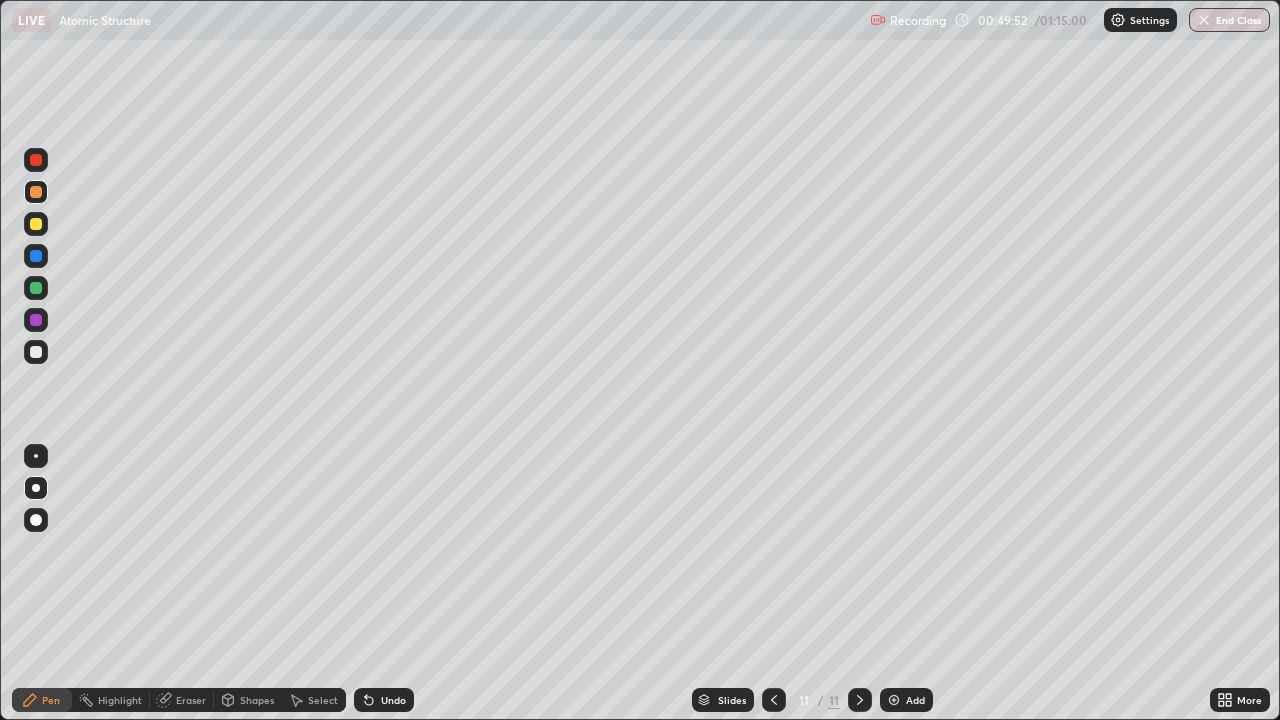 click 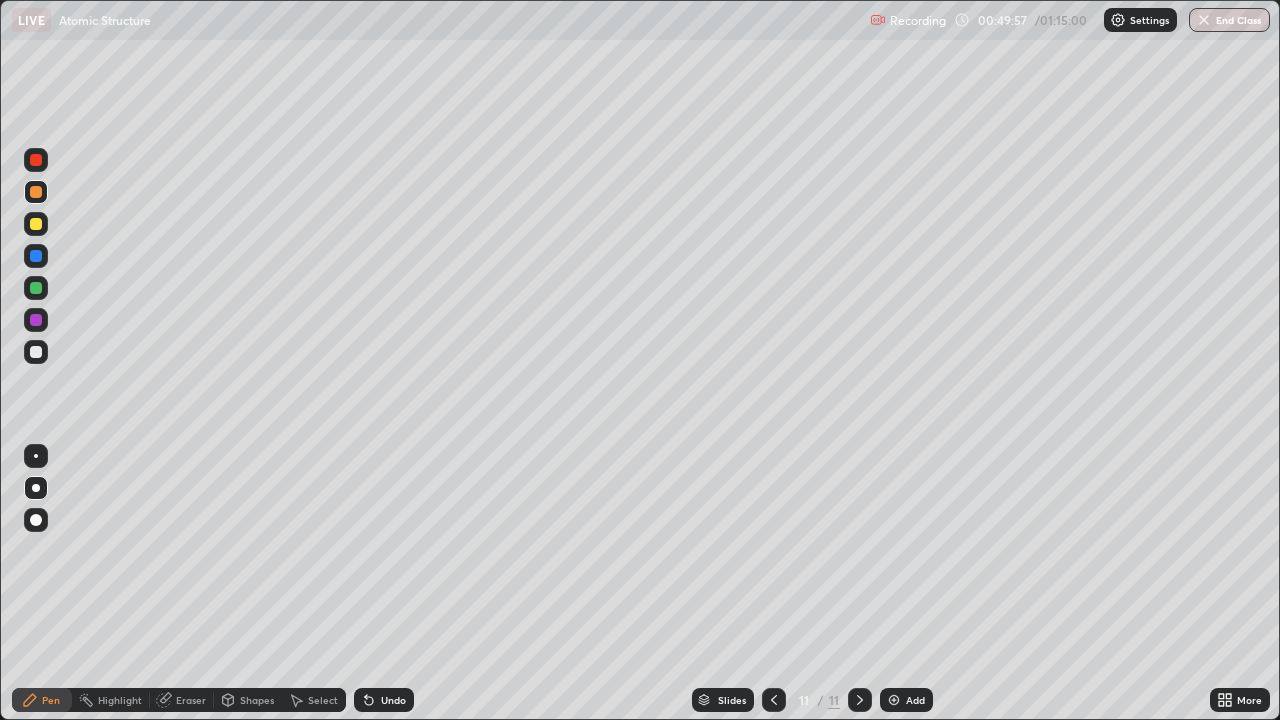 click at bounding box center (36, 224) 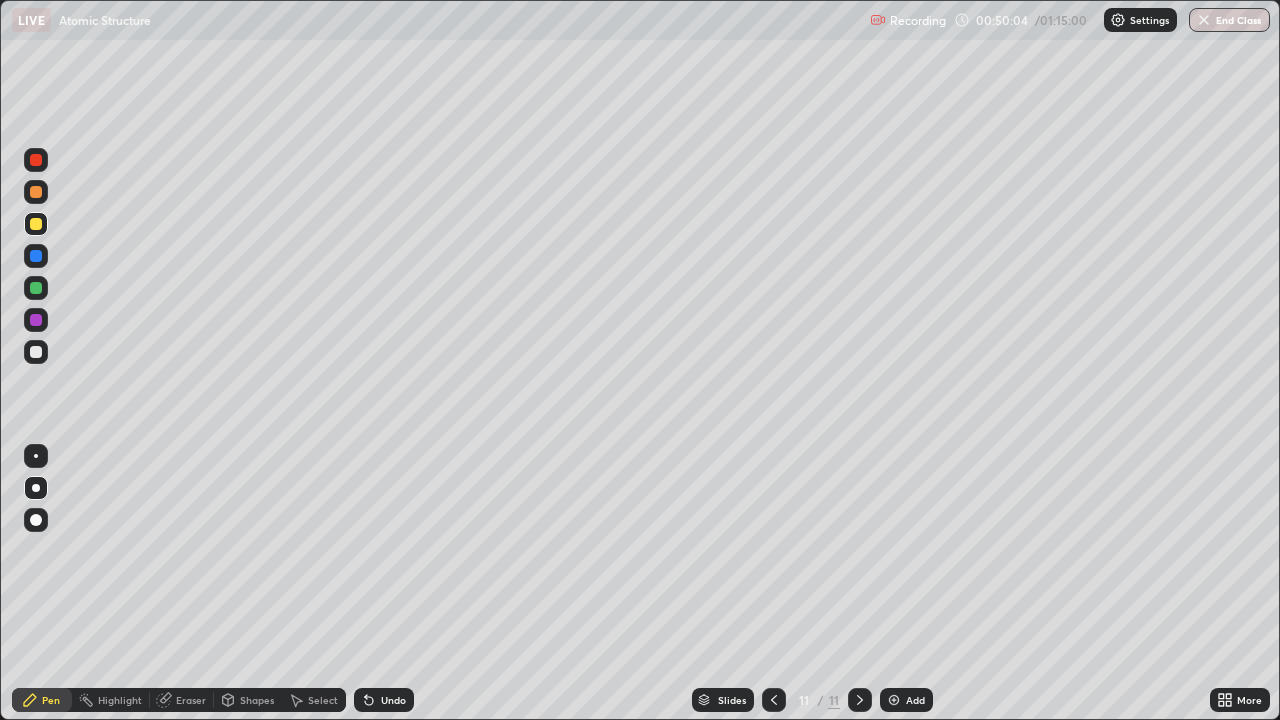 click 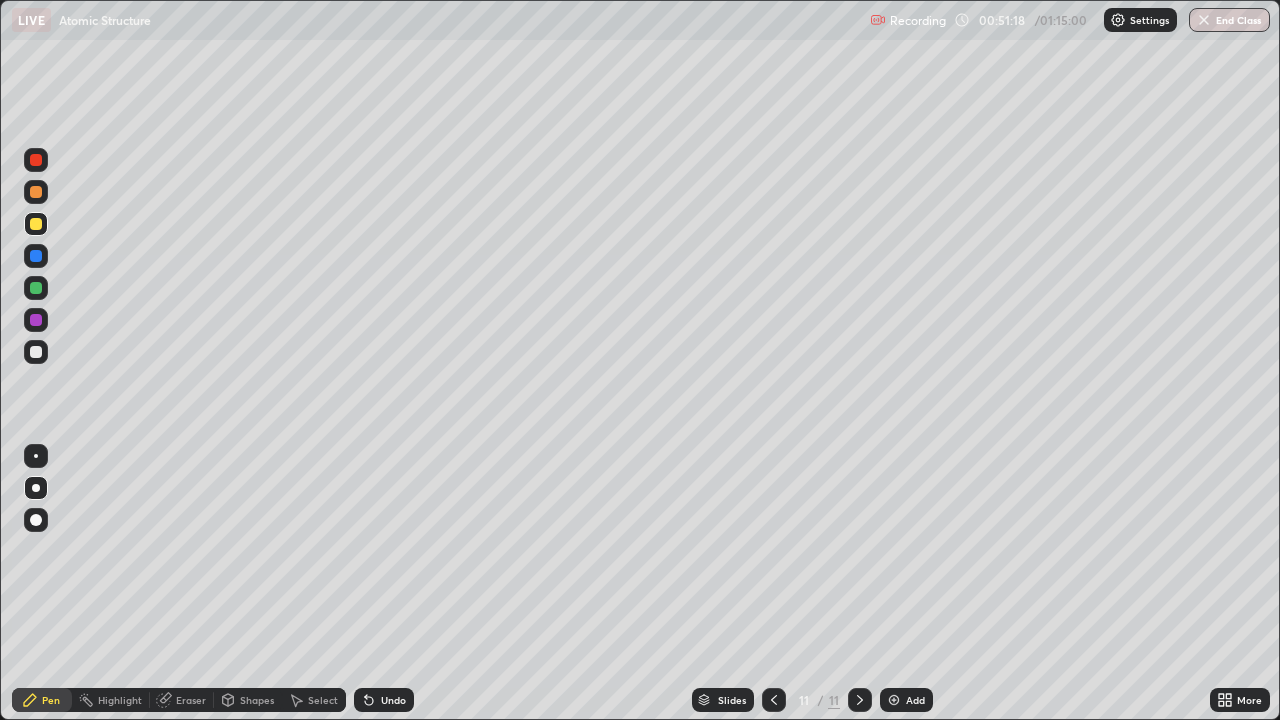 click 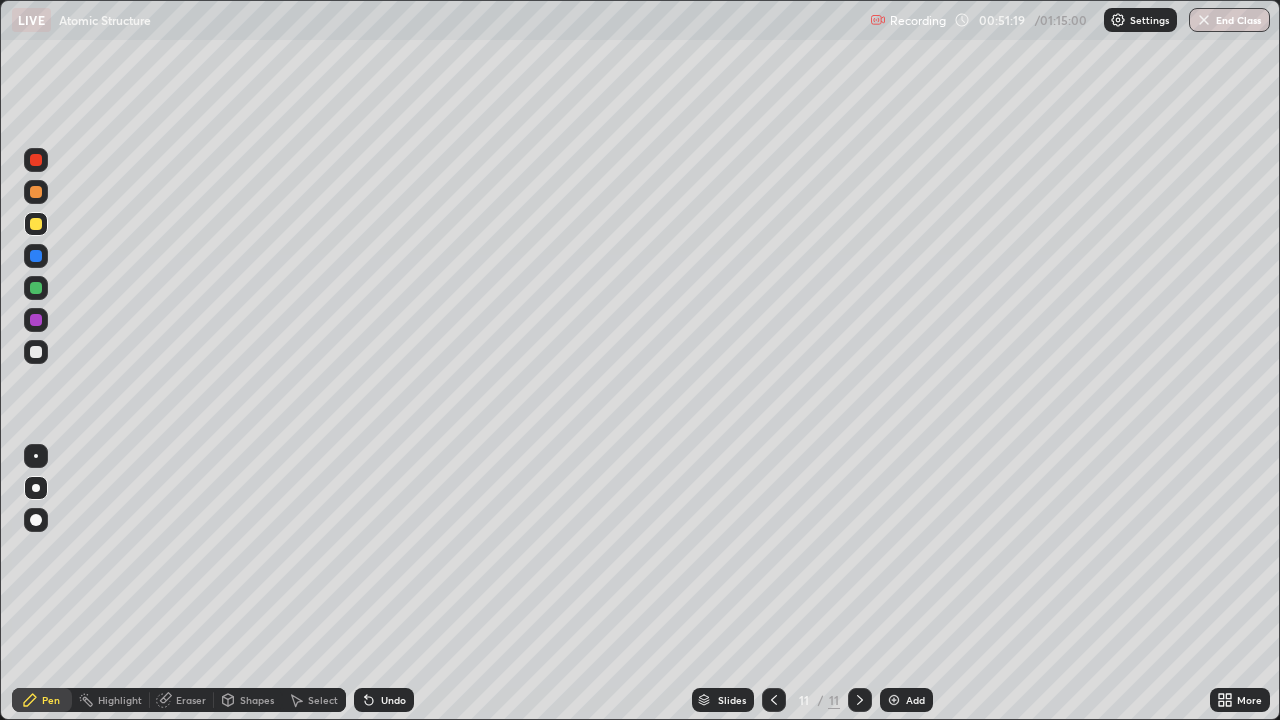 click 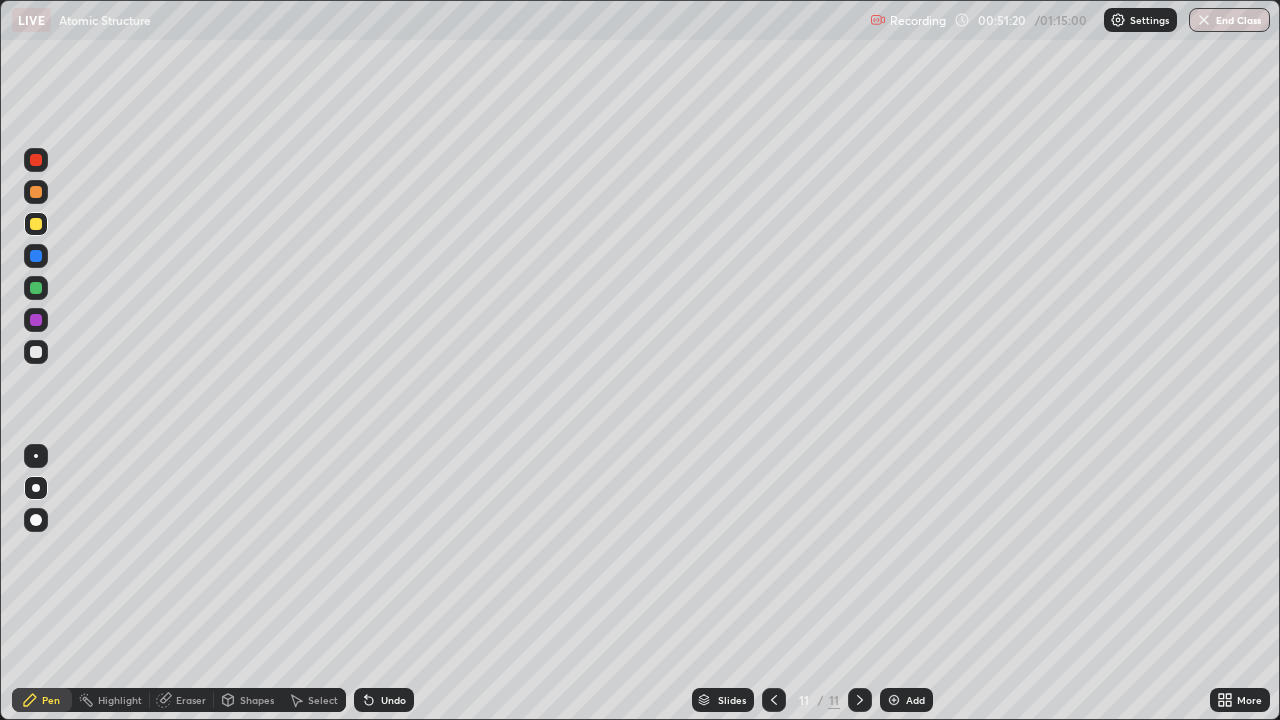 click on "Undo" at bounding box center [384, 700] 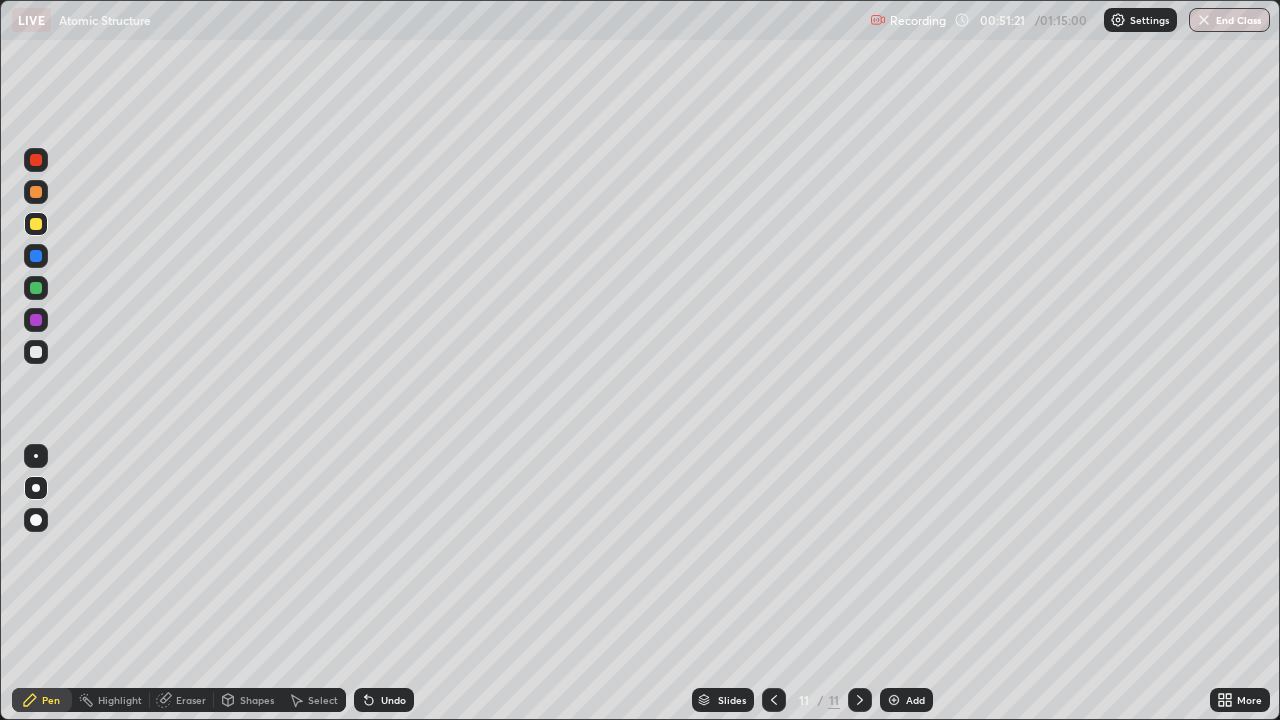click 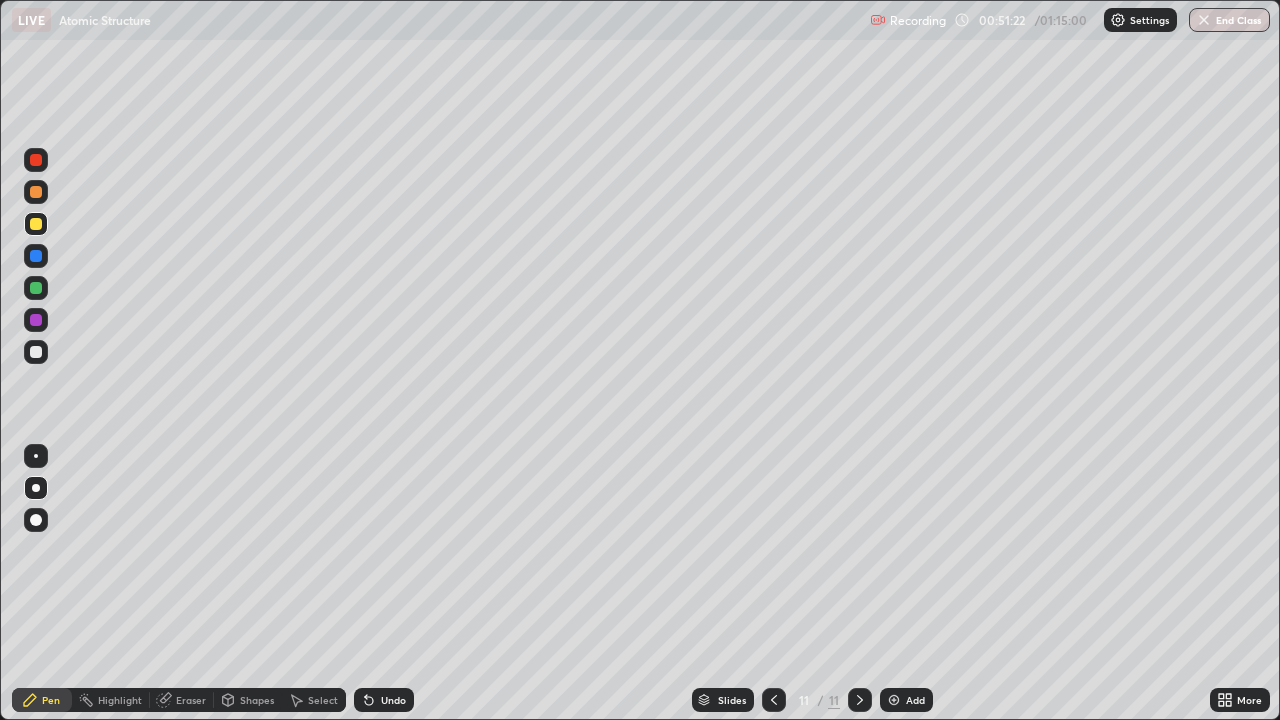 click 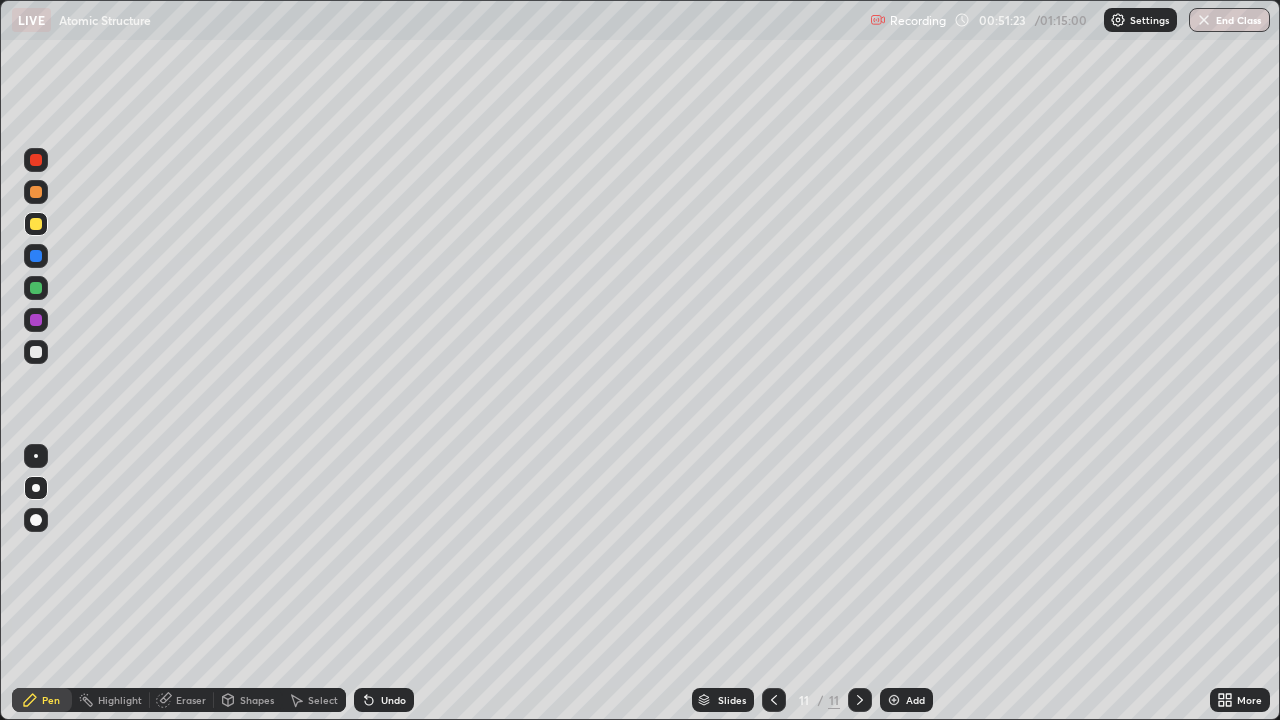 click 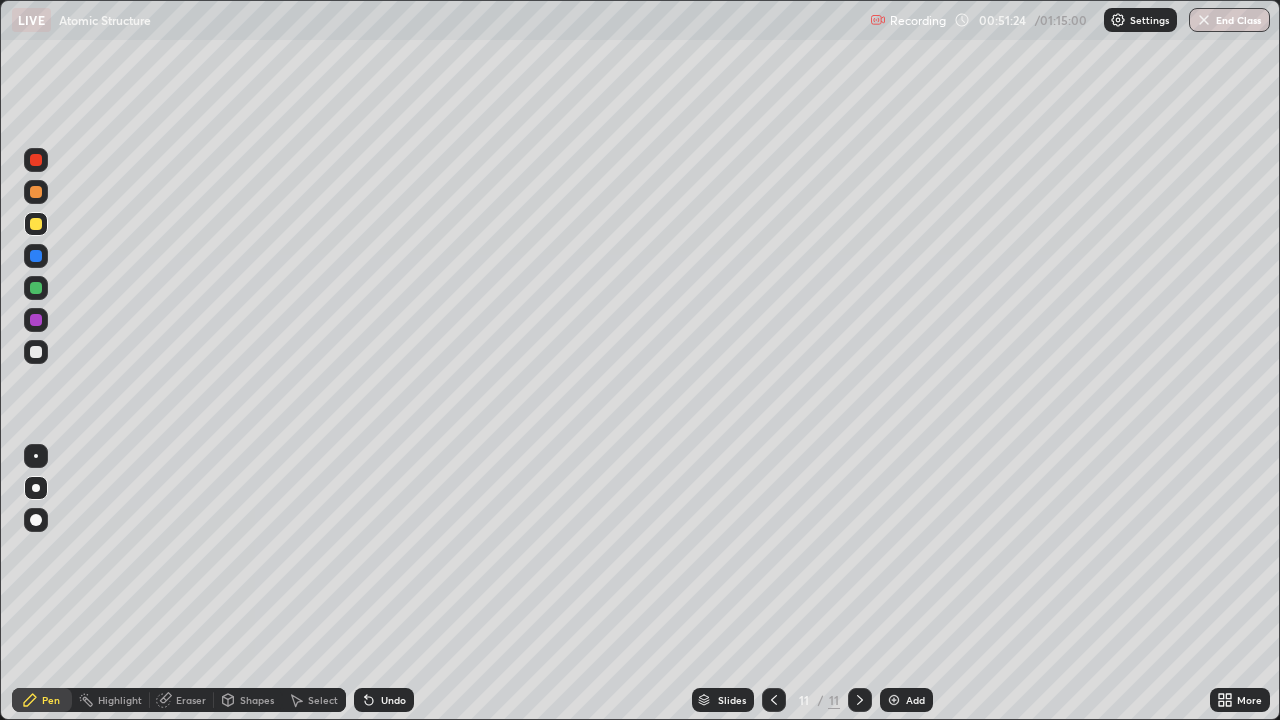 click 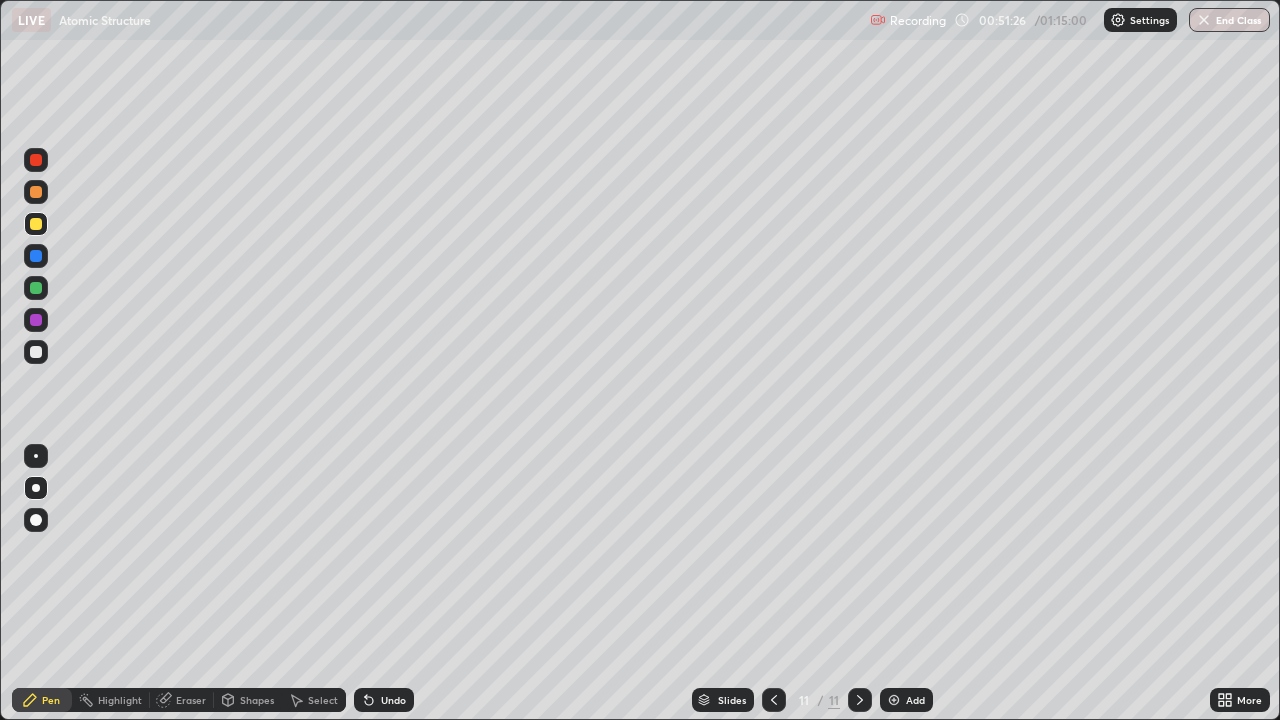 click at bounding box center [36, 192] 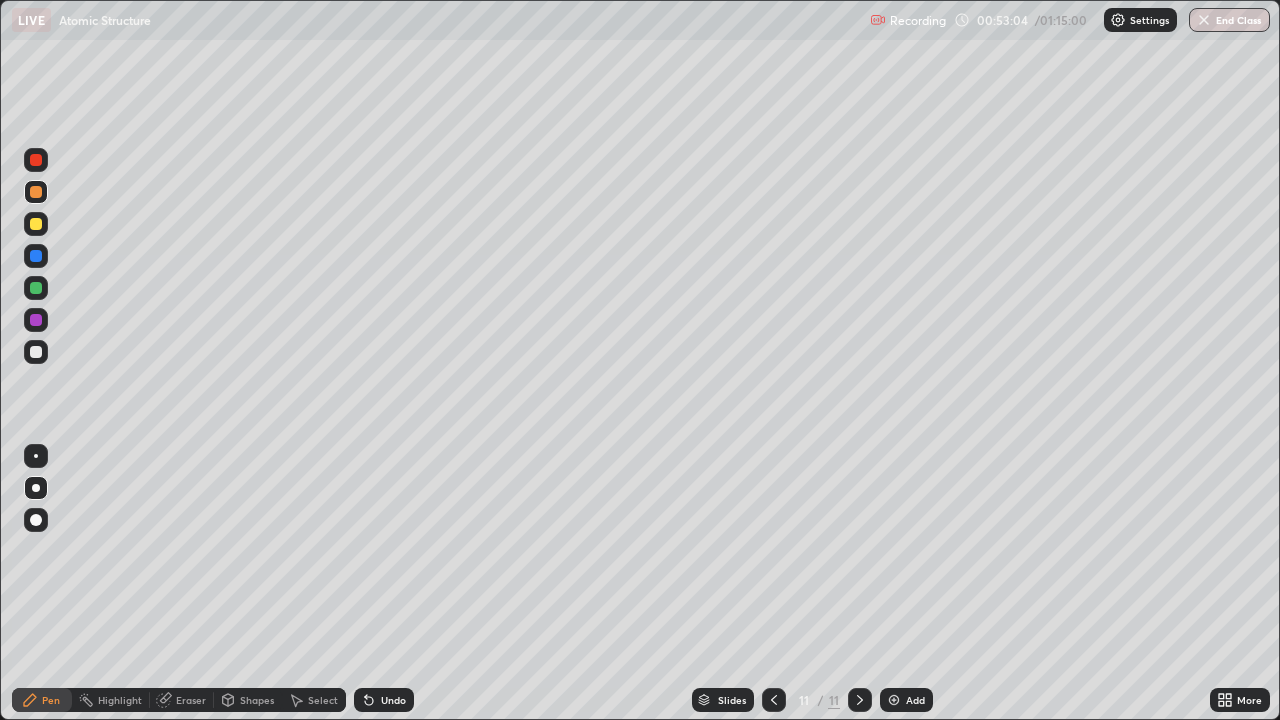 click on "Select" at bounding box center [323, 700] 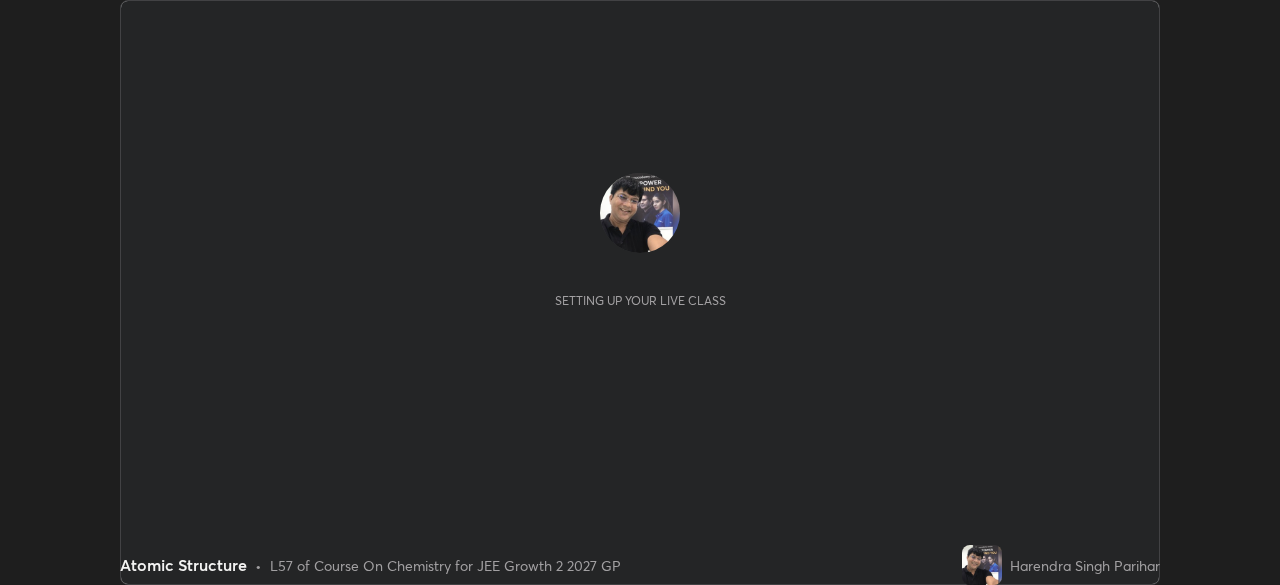 scroll, scrollTop: 0, scrollLeft: 0, axis: both 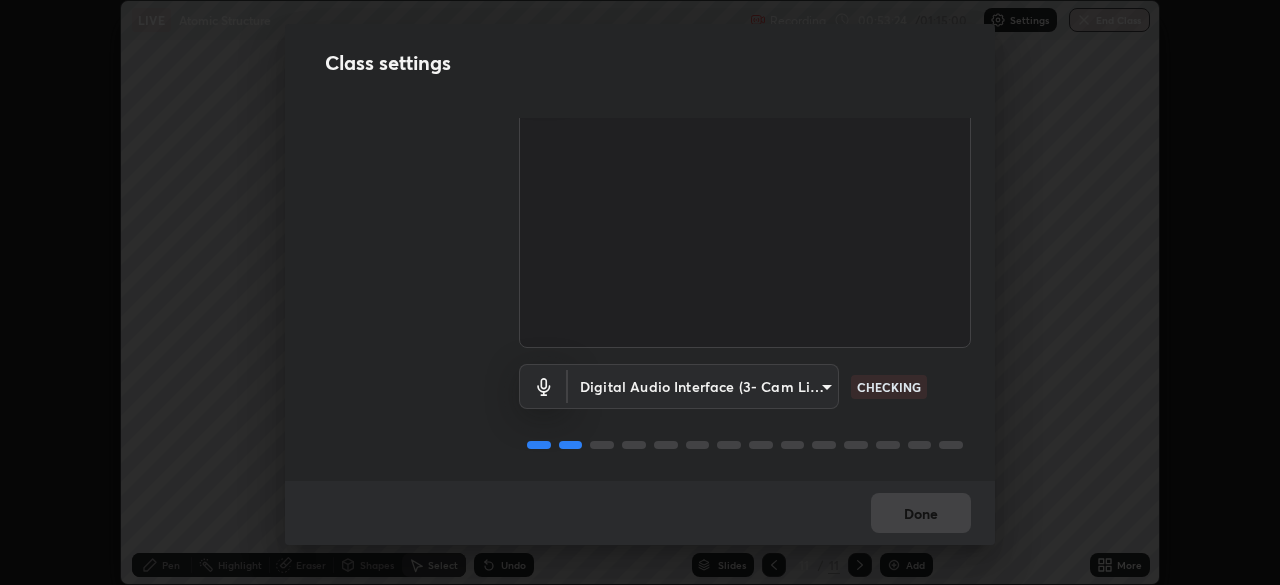 click on "Erase all LIVE Atomic Structure Recording 00:53:24 /  01:15:00 Settings End Class 0 ° Undo Copy Duplicate Duplicate to new slide Delete Setting up your live class Atomic Structure • L57 of Course On Chemistry for JEE Growth 2 2027 GP [FIRST] [LAST] Pen Highlight Eraser Shapes Select Undo Slides 11 / 11 Add More No doubts shared Encourage your learners to ask a doubt for better clarity Report an issue Reason for reporting Buffering Chat not working Audio - Video sync issue Educator video quality low ​ Attach an image Report Class settings Audio & Video Cam Link 4K (0fd9:0066) [HASH] CHECKING Digital Audio Interface (3- Cam Link 4K) [HASH] CHECKING Done" at bounding box center (640, 292) 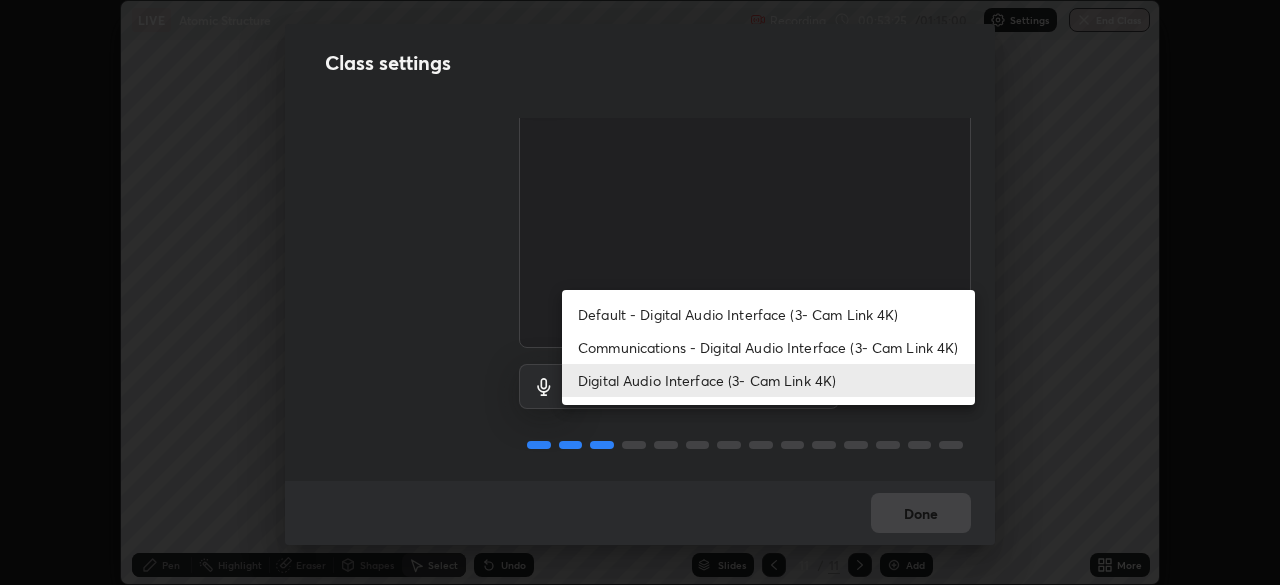click on "Communications - Digital Audio Interface (3- Cam Link 4K)" at bounding box center (768, 347) 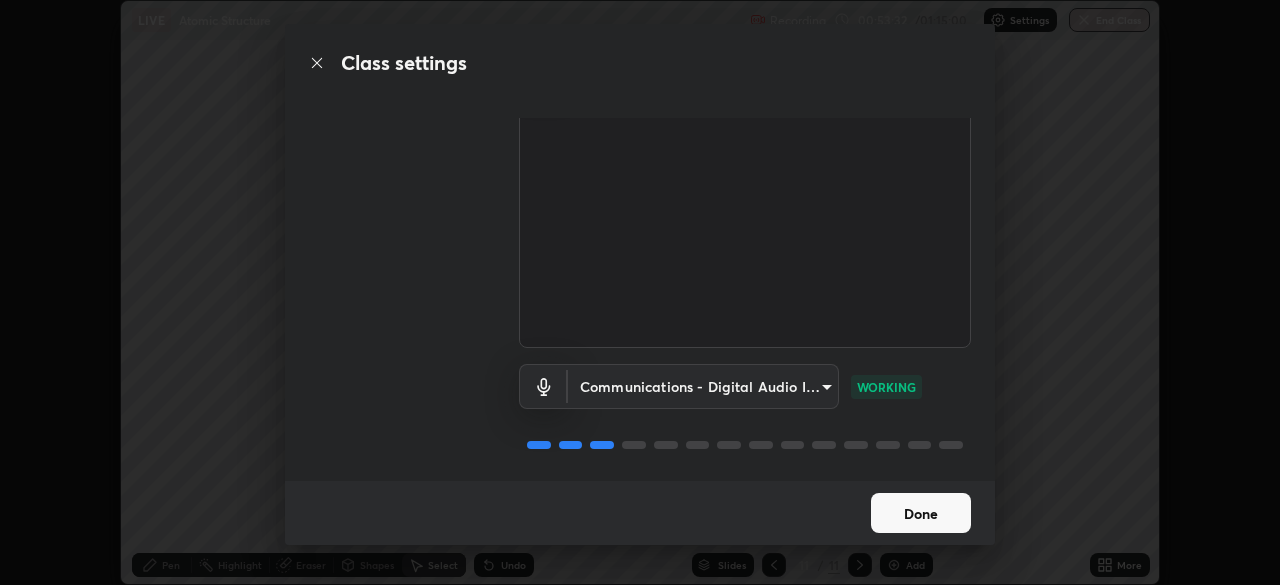 click on "Done" at bounding box center (921, 513) 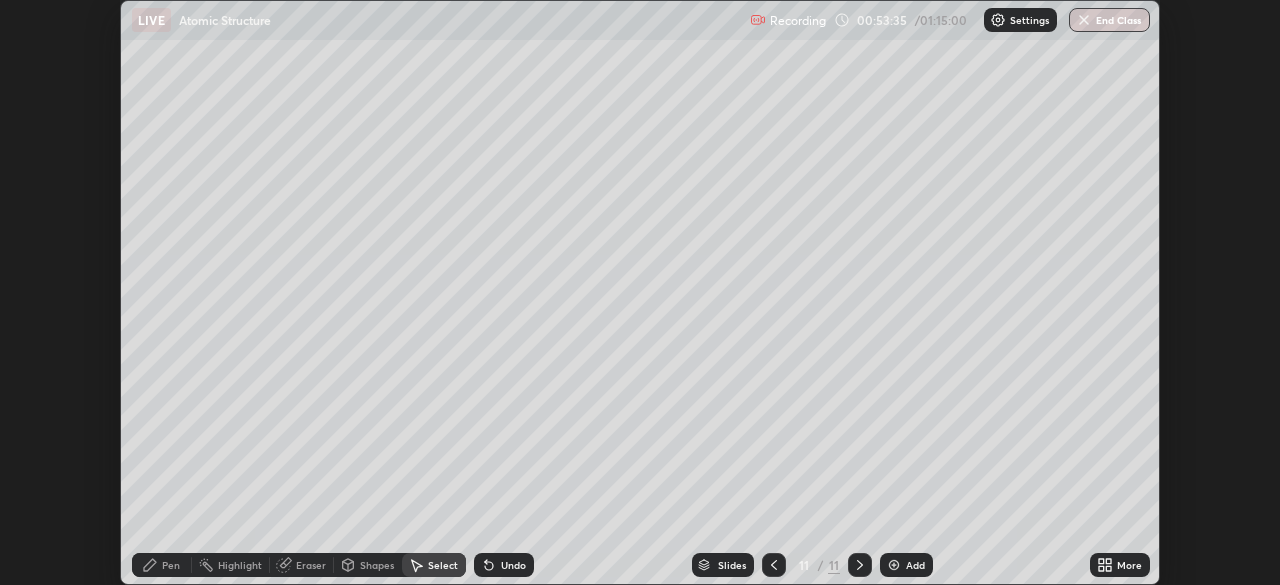 click 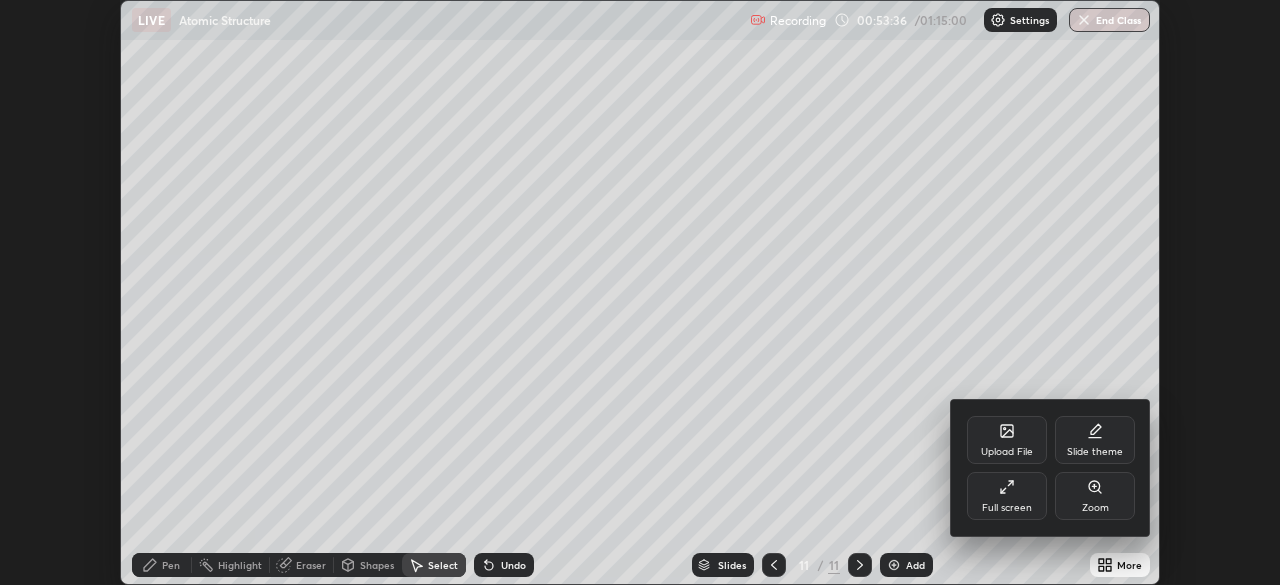 click on "Full screen" at bounding box center (1007, 496) 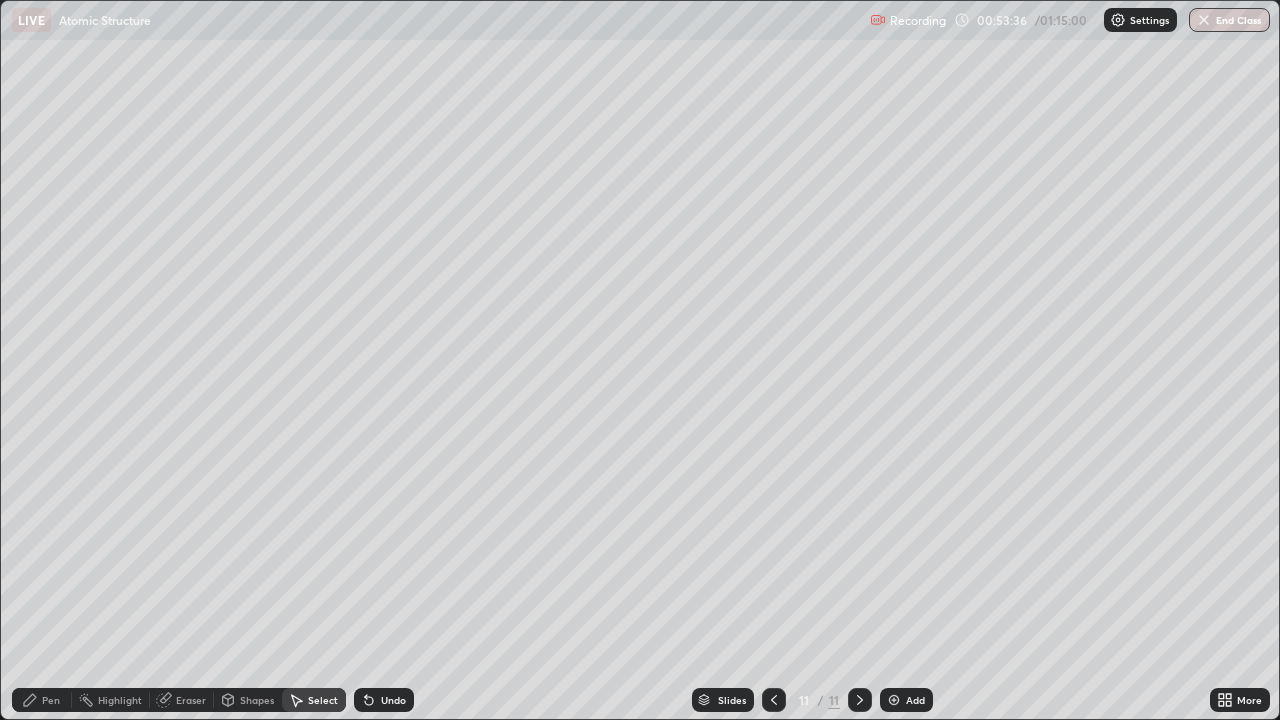 scroll, scrollTop: 99280, scrollLeft: 98720, axis: both 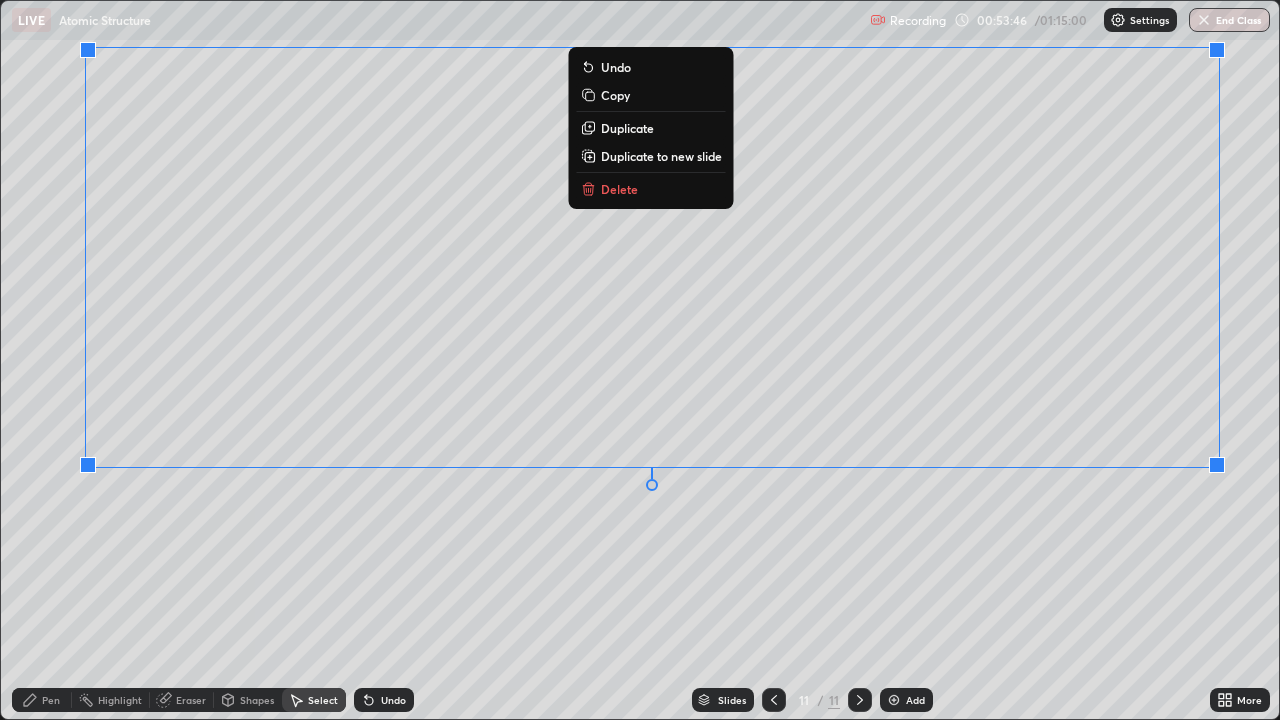click on "0 ° Undo Copy Duplicate Duplicate to new slide Delete" at bounding box center [640, 360] 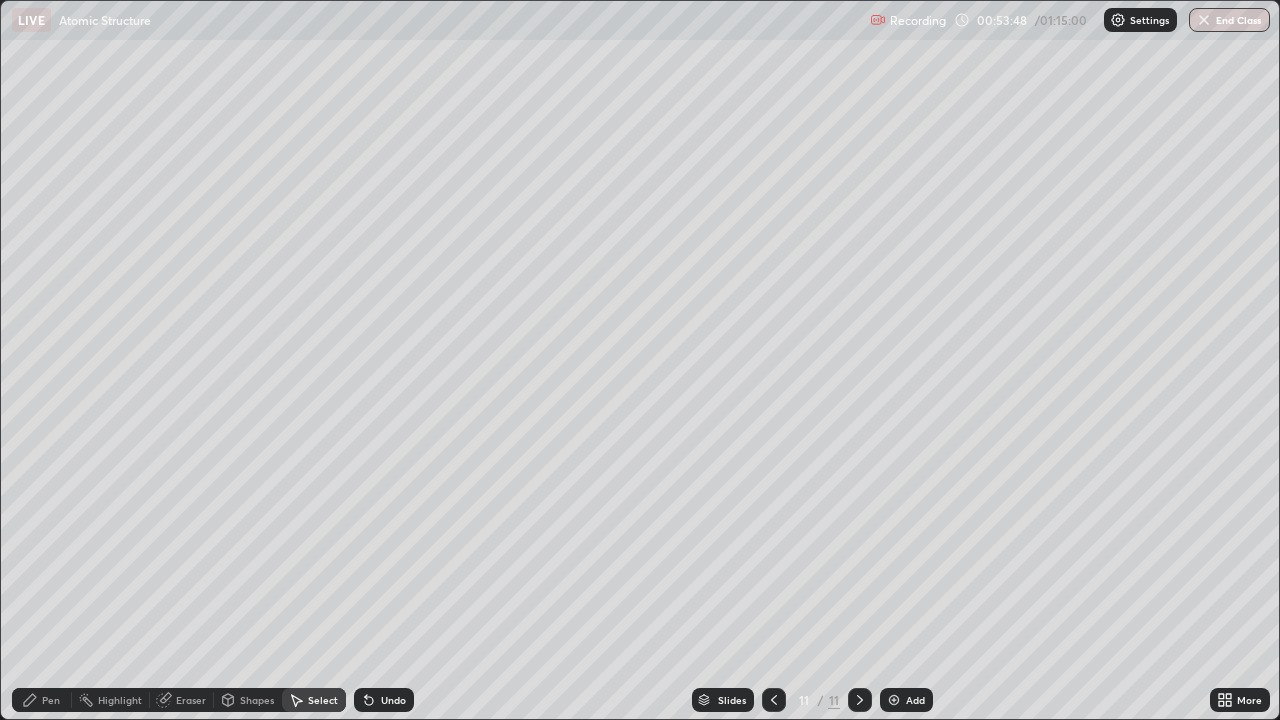 click on "Shapes" at bounding box center [257, 700] 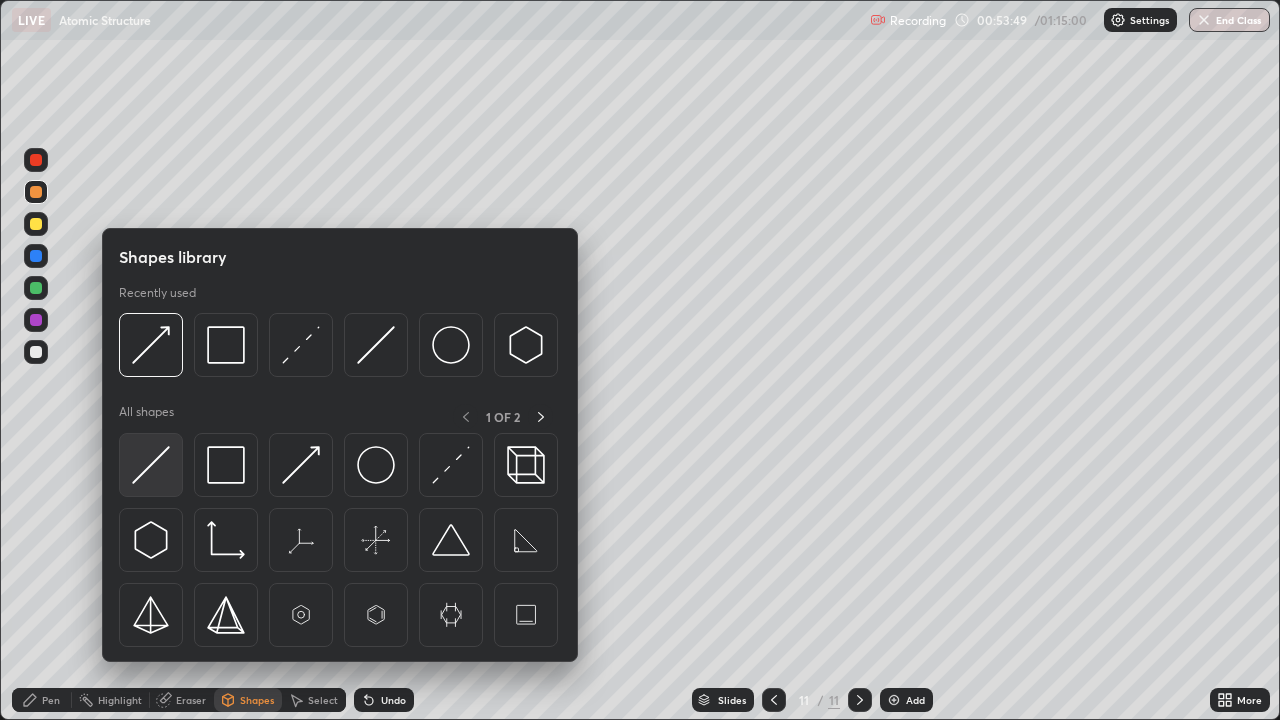 click at bounding box center [151, 465] 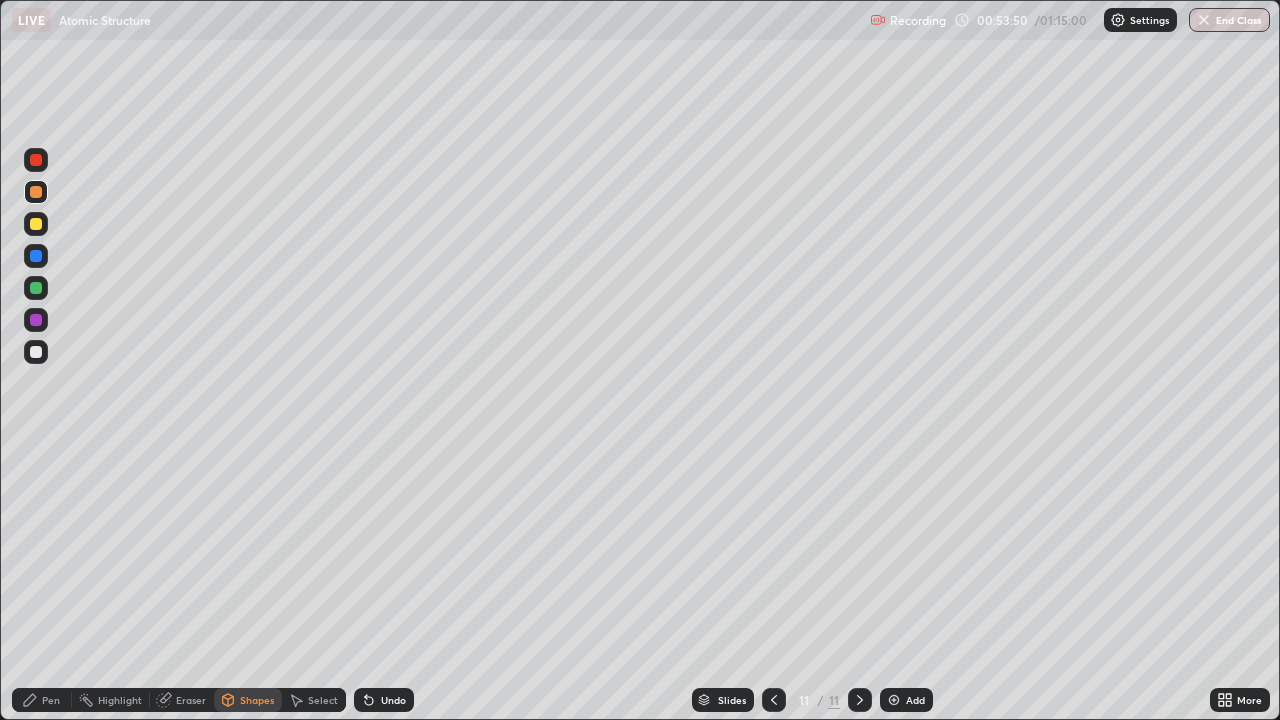 click at bounding box center (36, 288) 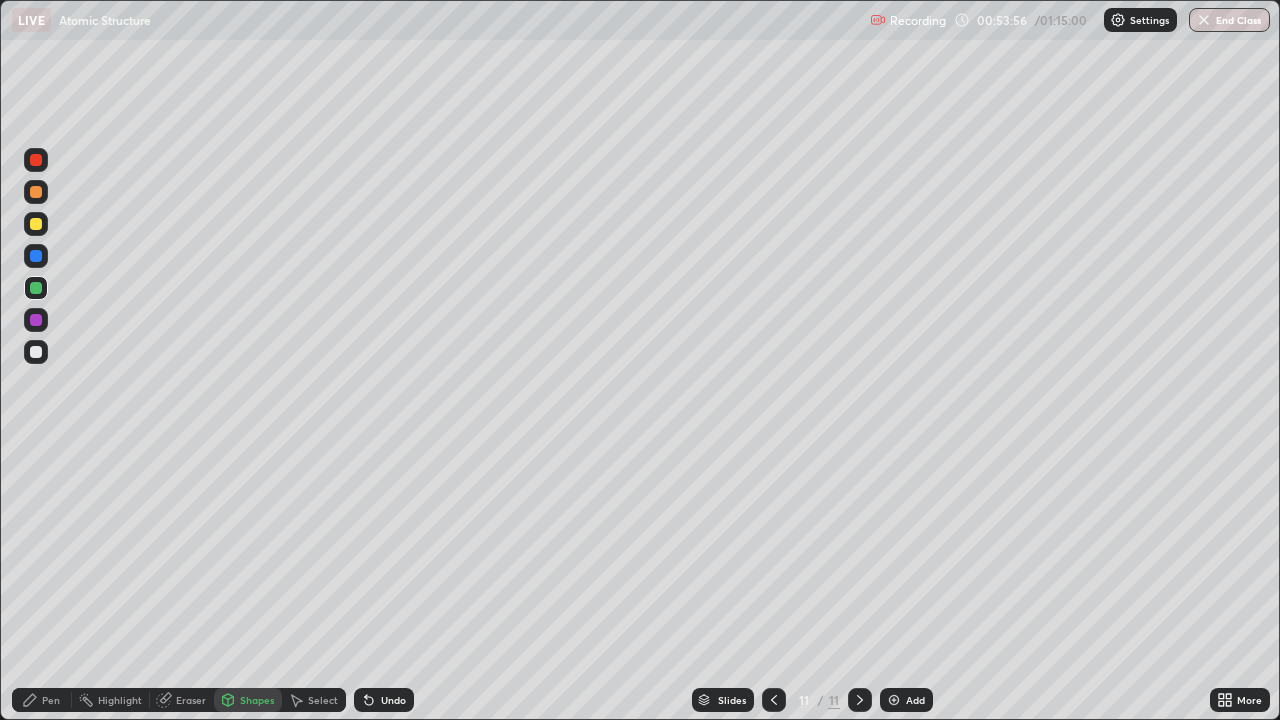 click at bounding box center [36, 352] 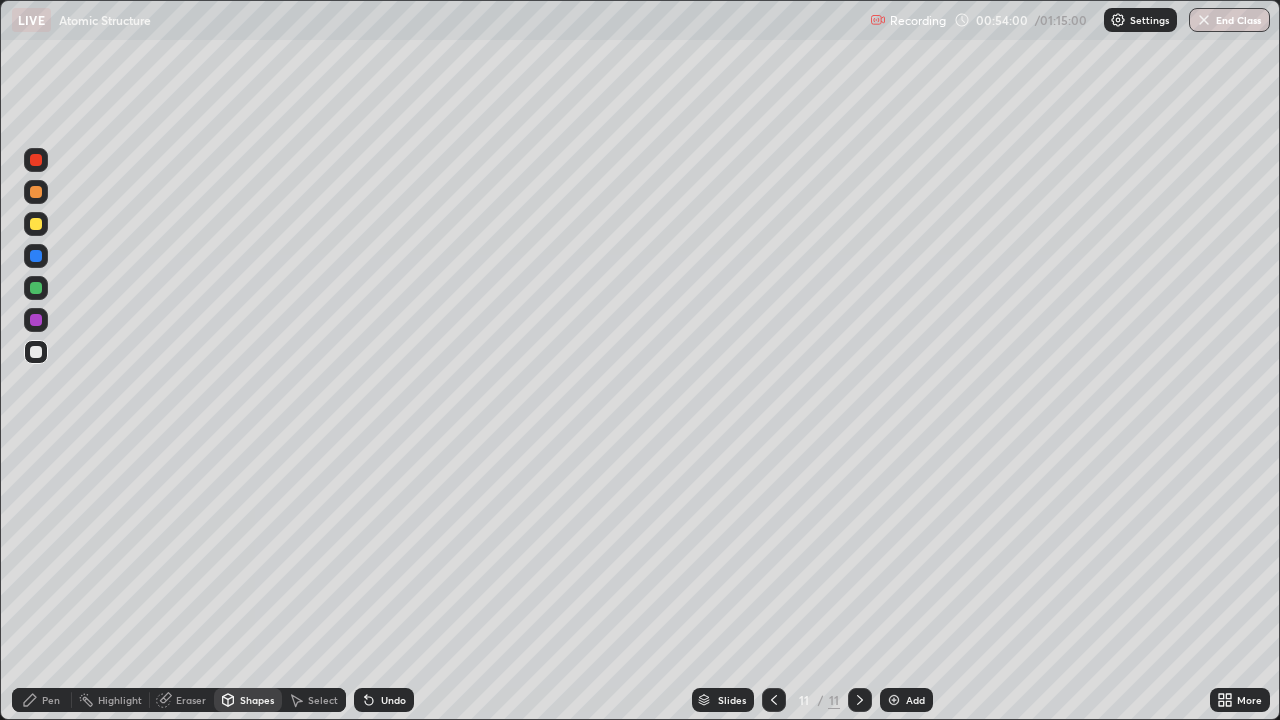 click on "Pen" at bounding box center [51, 700] 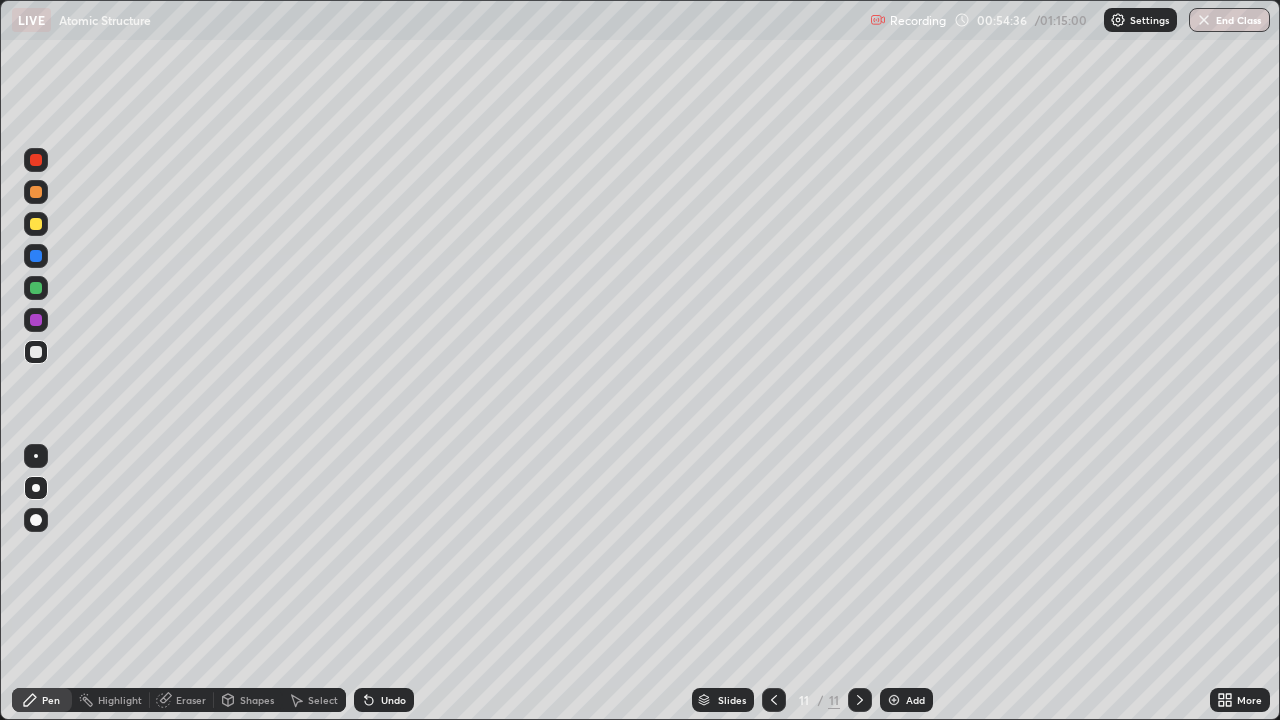 click at bounding box center (36, 192) 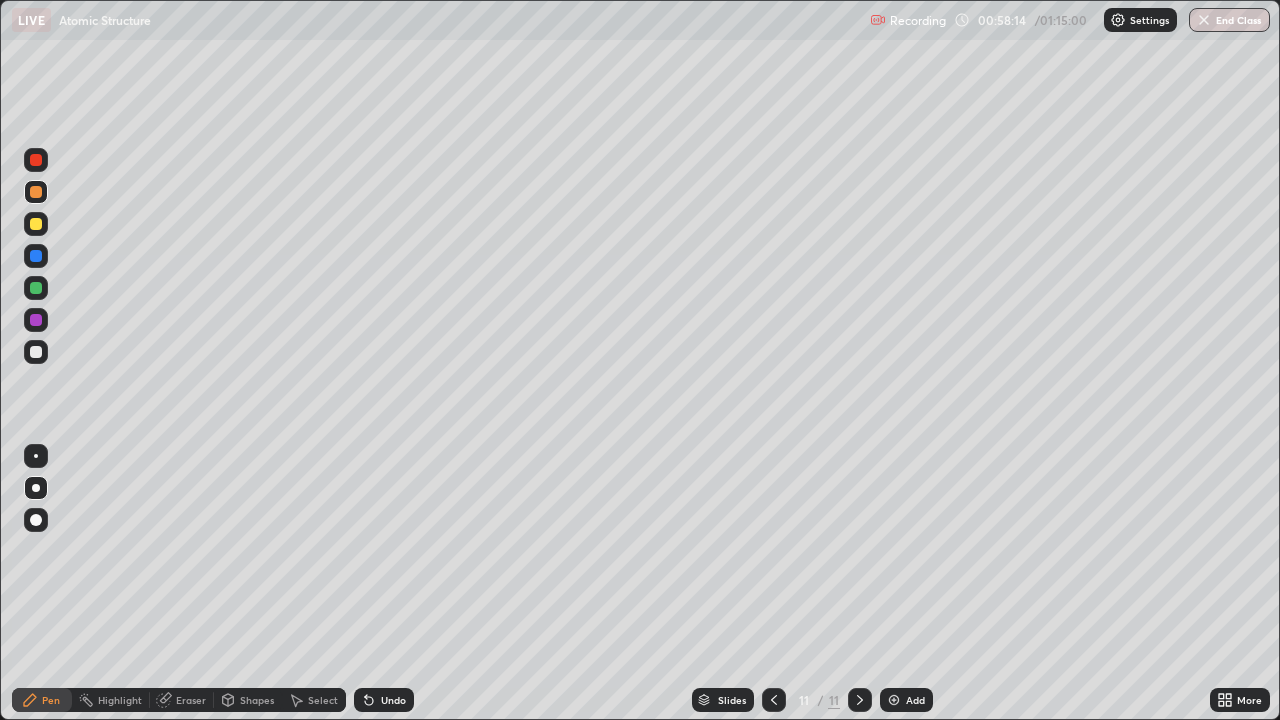 click at bounding box center (894, 700) 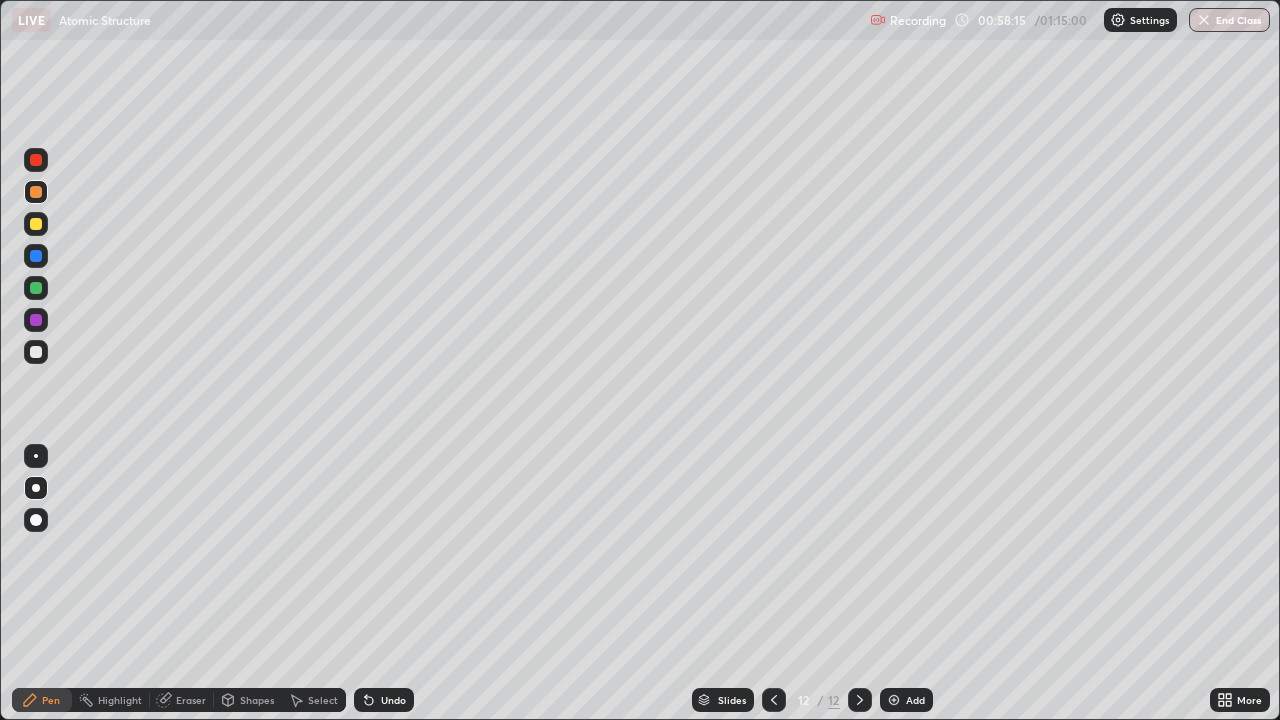 click at bounding box center [36, 352] 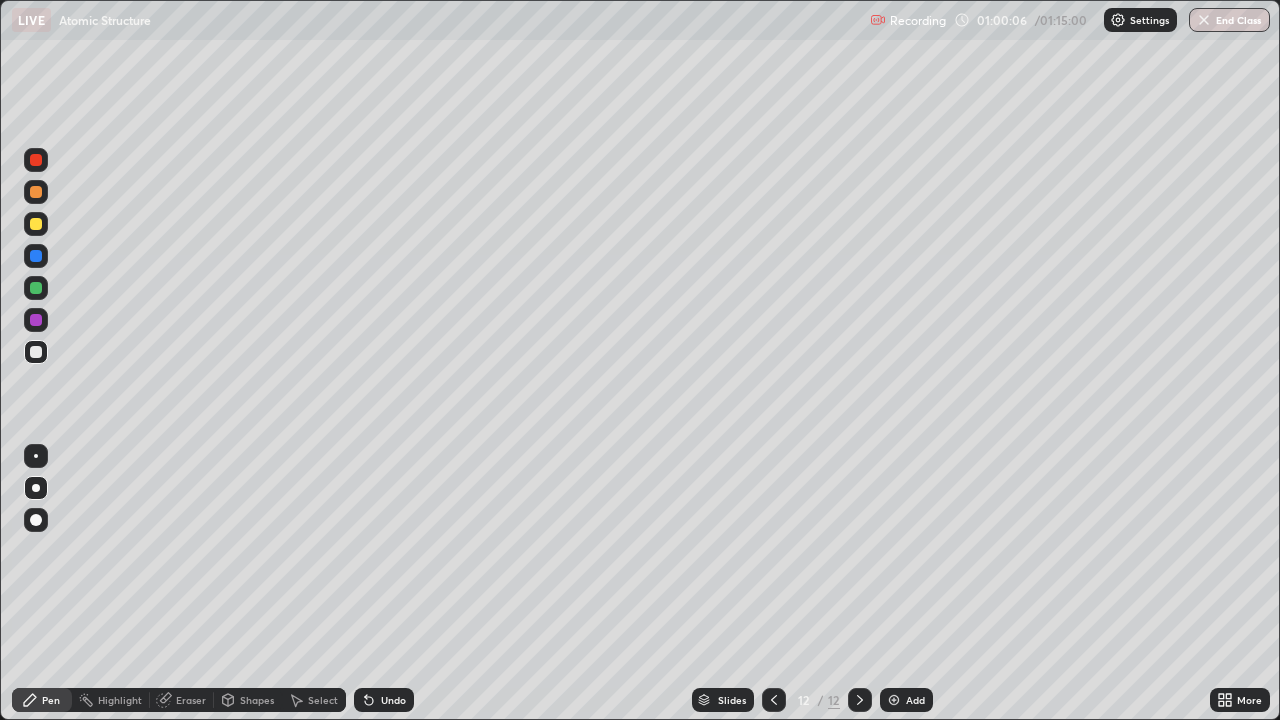 click at bounding box center (894, 700) 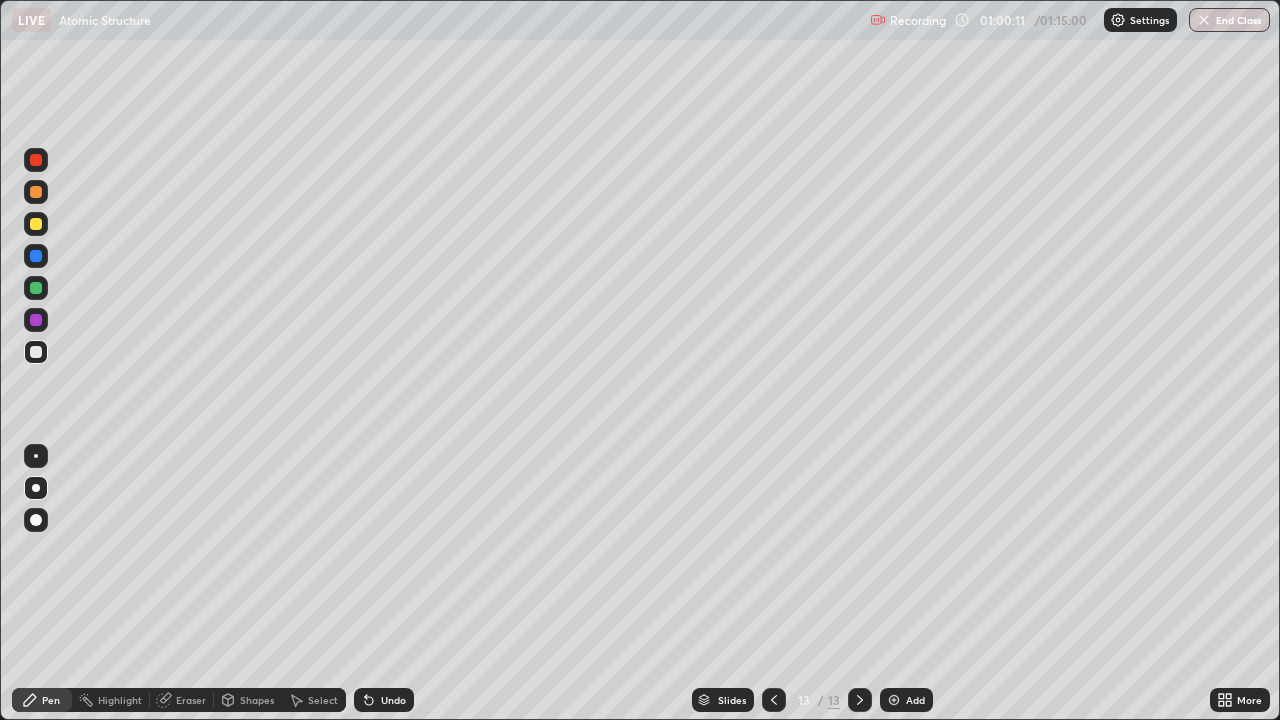 click at bounding box center (36, 352) 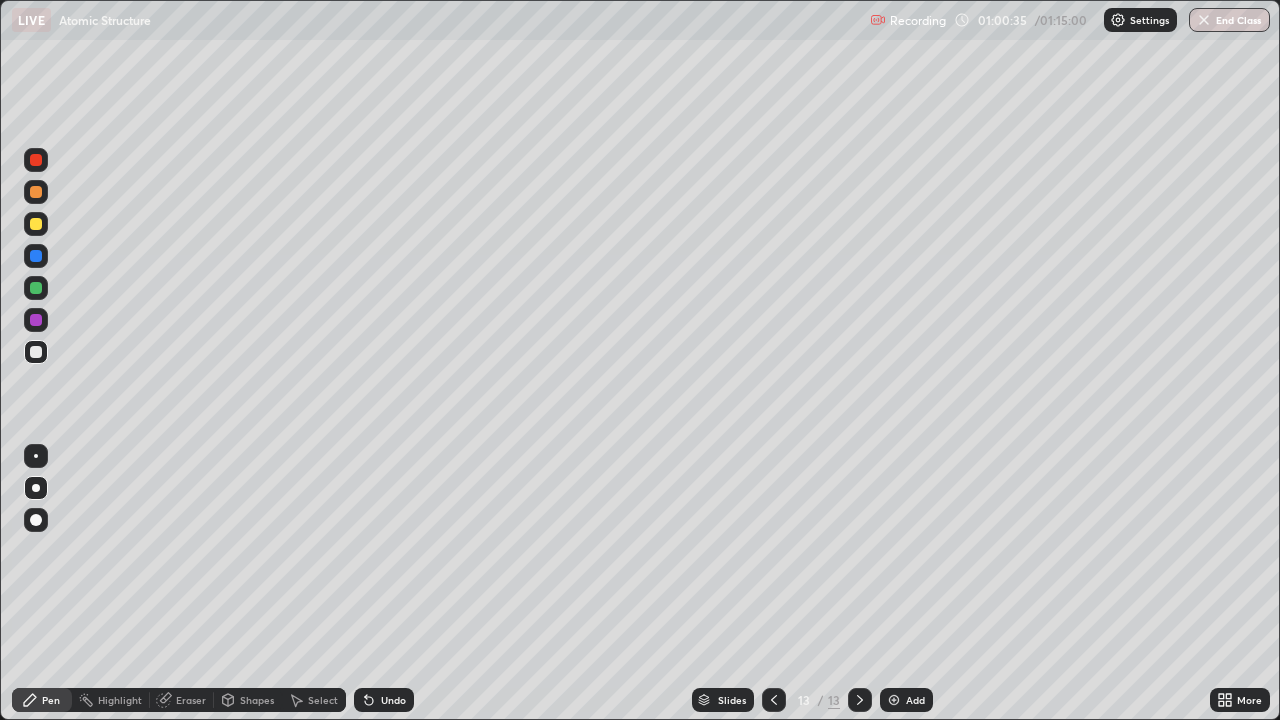 click at bounding box center [36, 352] 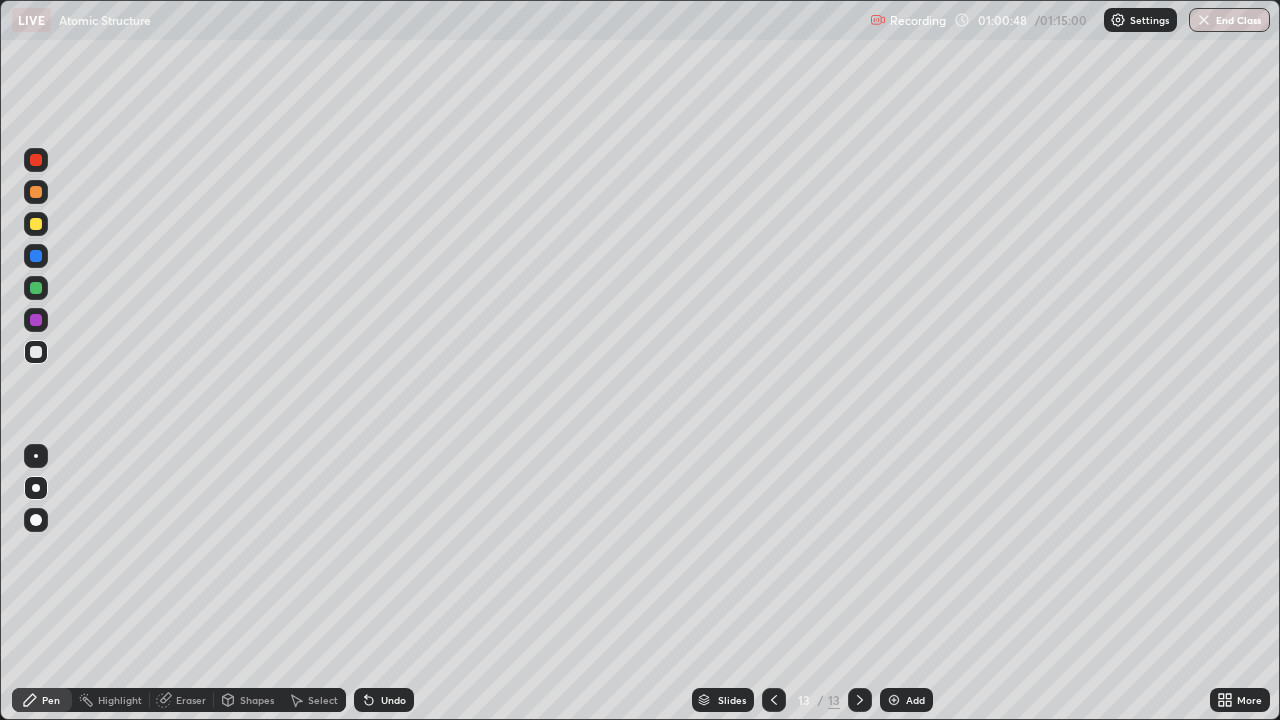 click at bounding box center (36, 224) 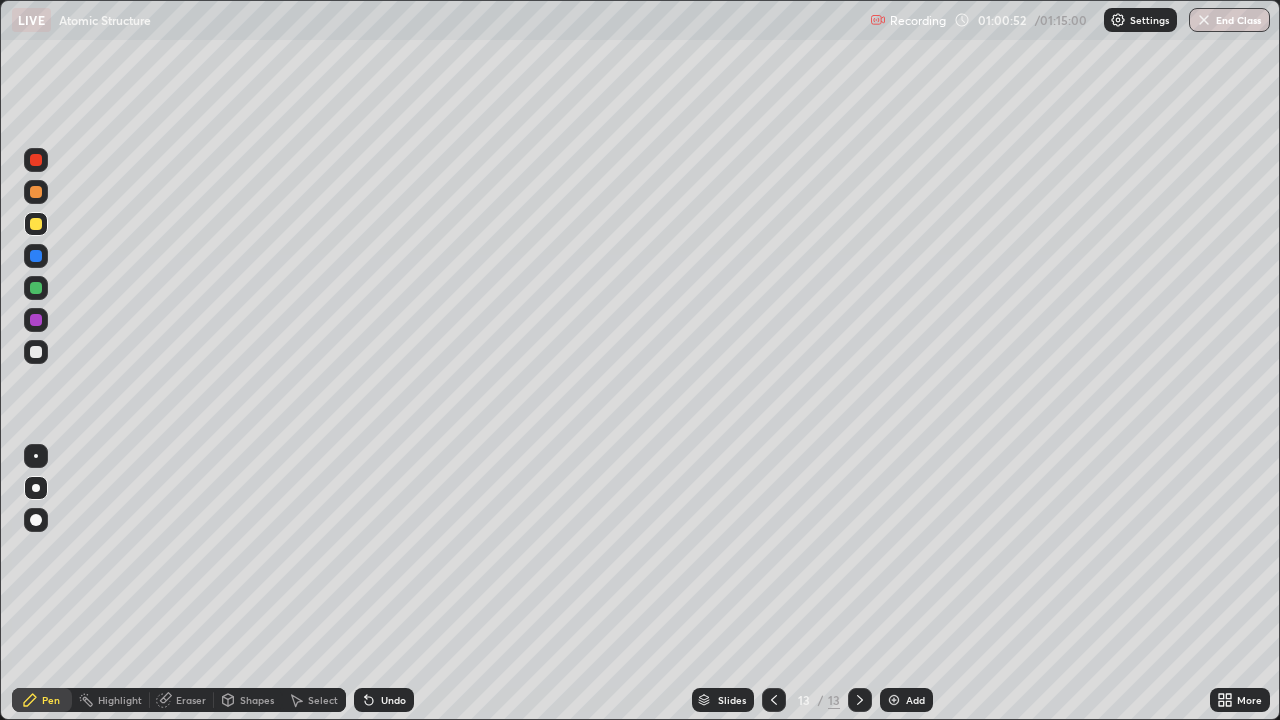 click at bounding box center [36, 288] 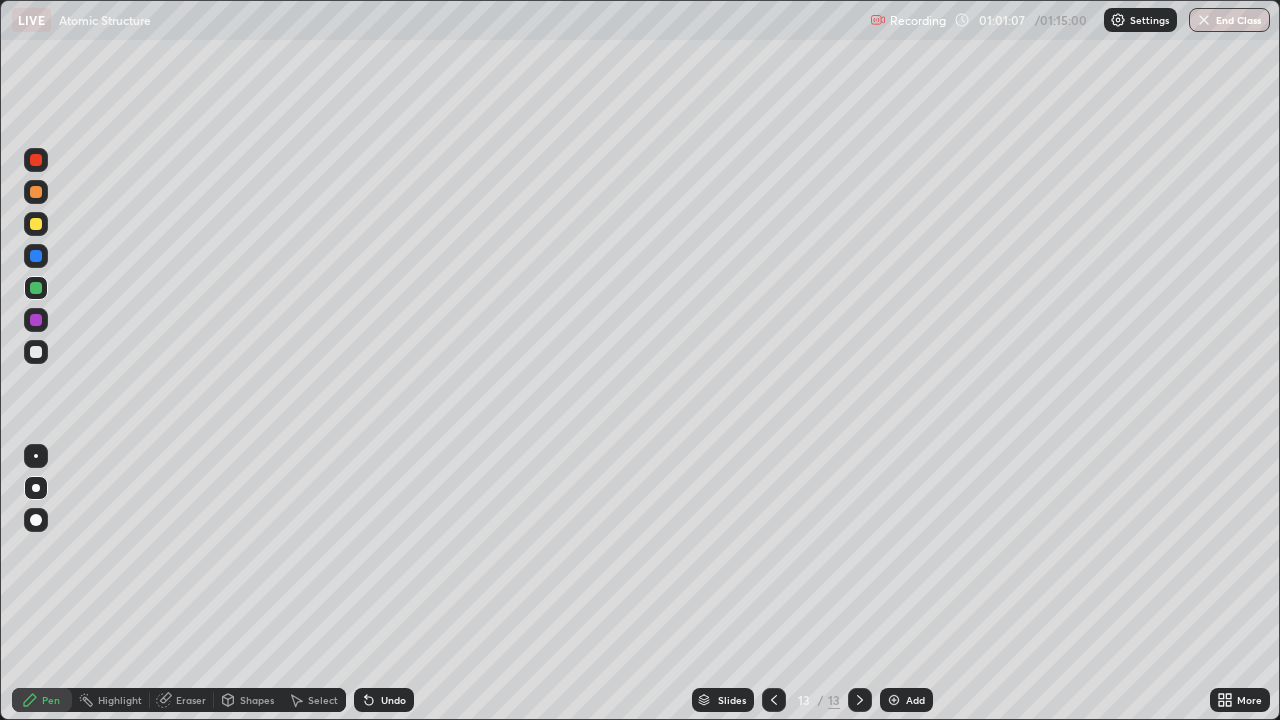 click on "Shapes" at bounding box center (257, 700) 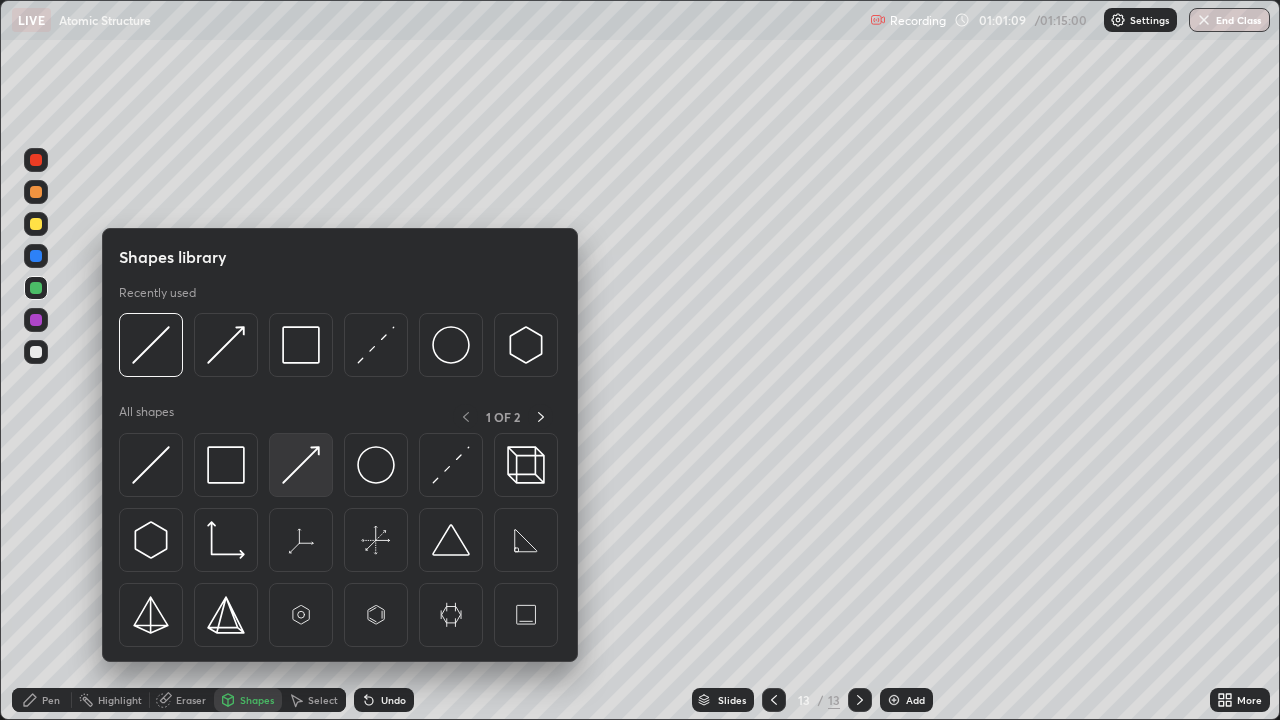 click at bounding box center (301, 465) 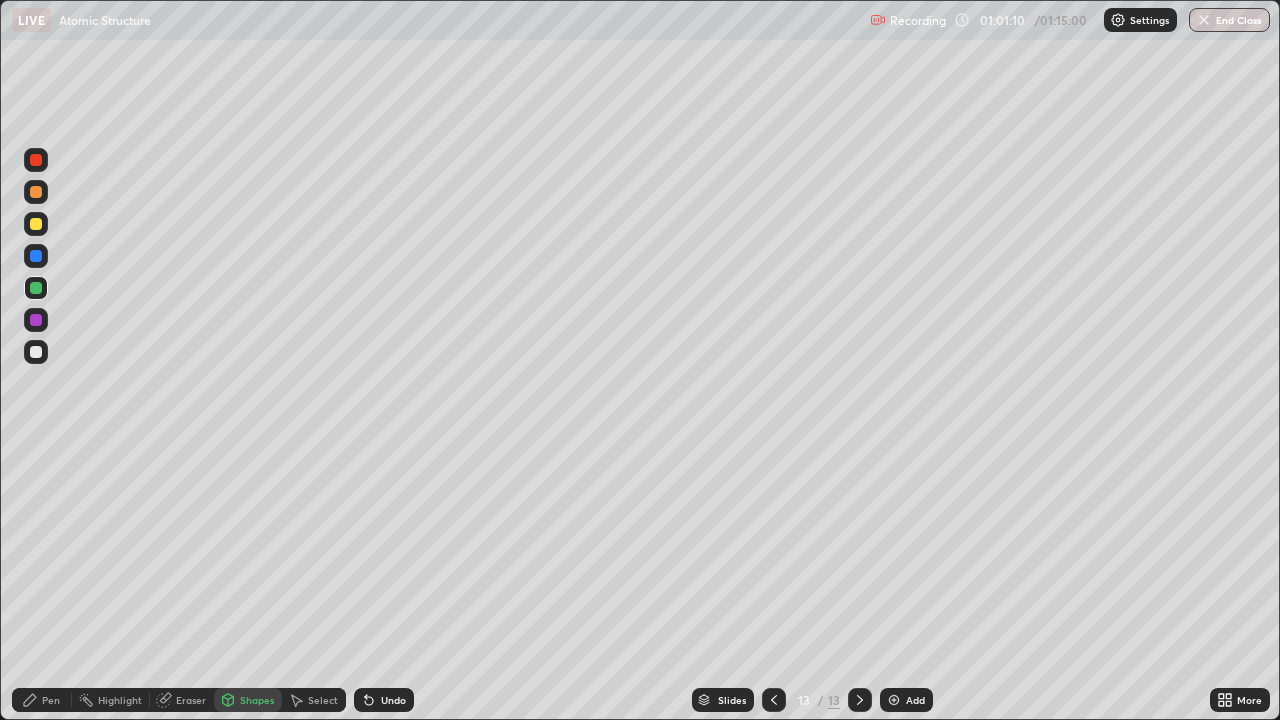 click at bounding box center [36, 192] 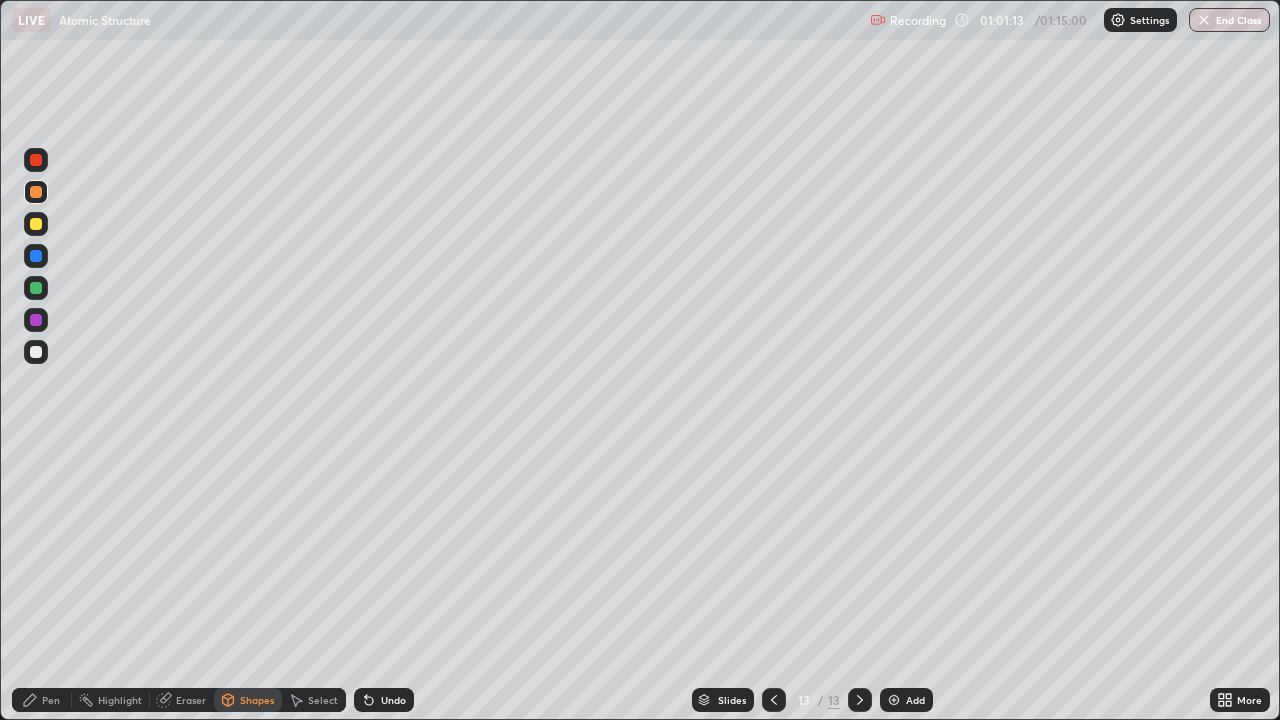click on "Pen" at bounding box center (51, 700) 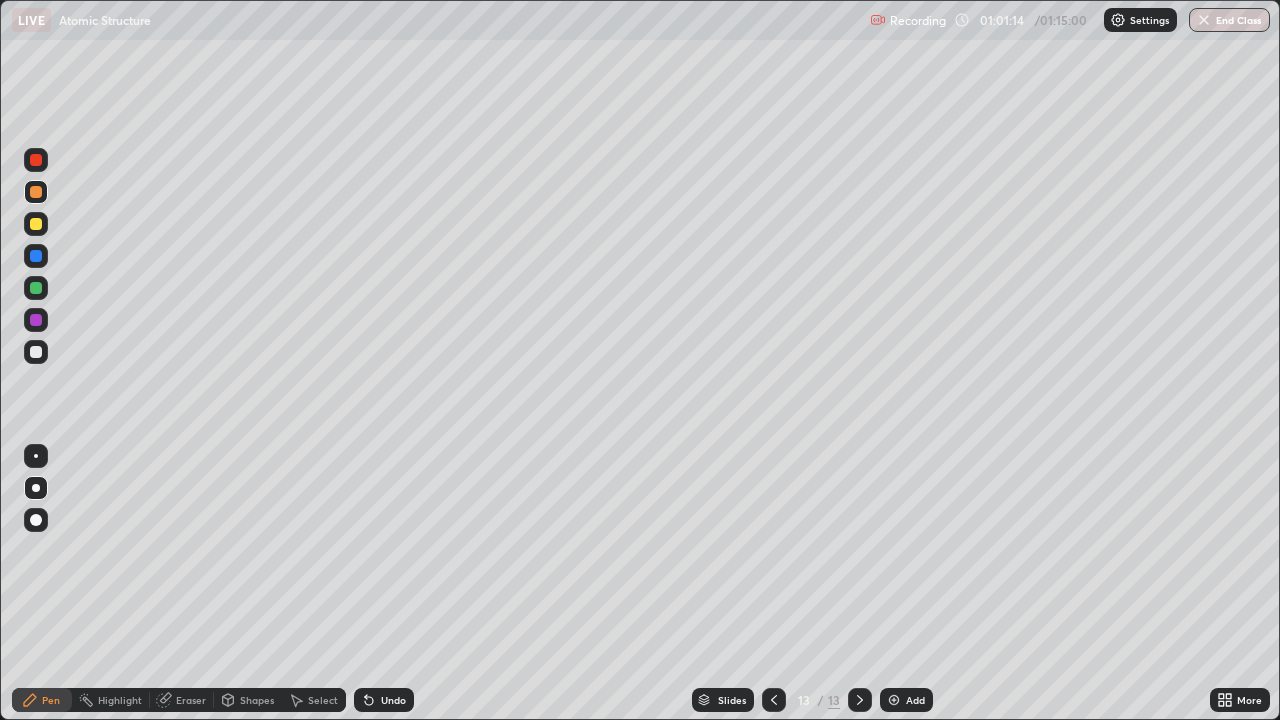 click at bounding box center [36, 352] 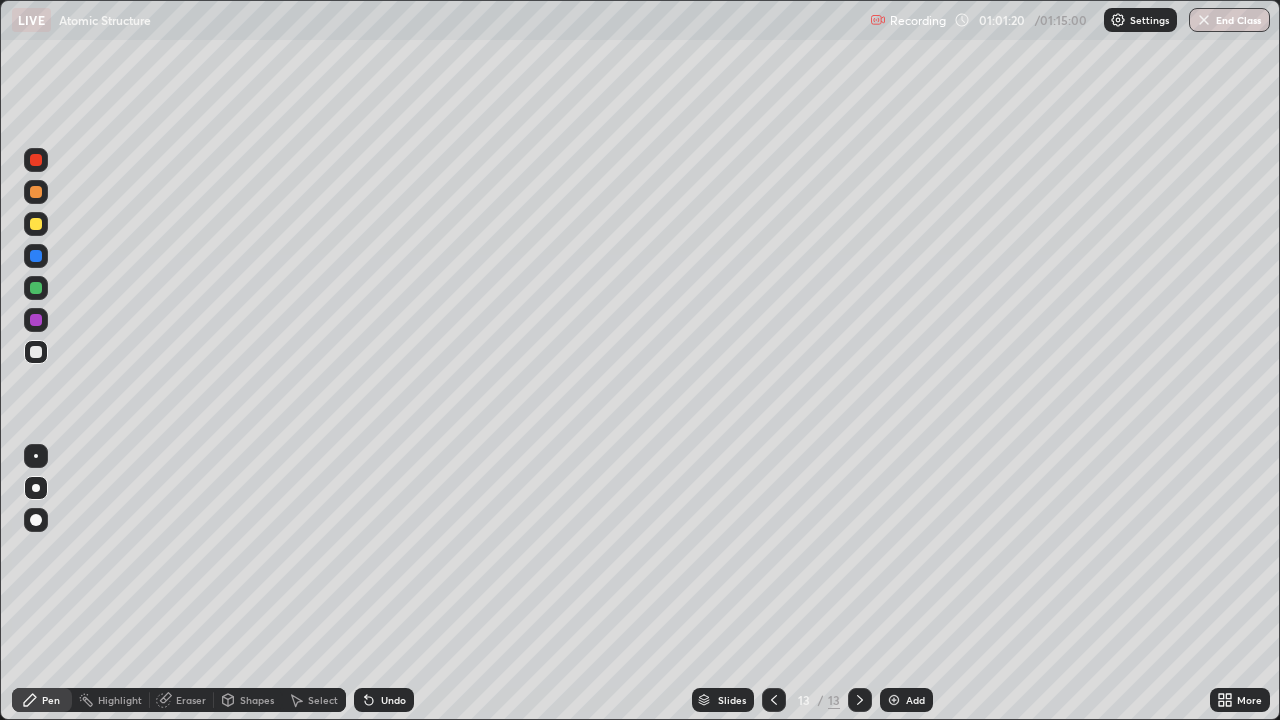 click at bounding box center (36, 224) 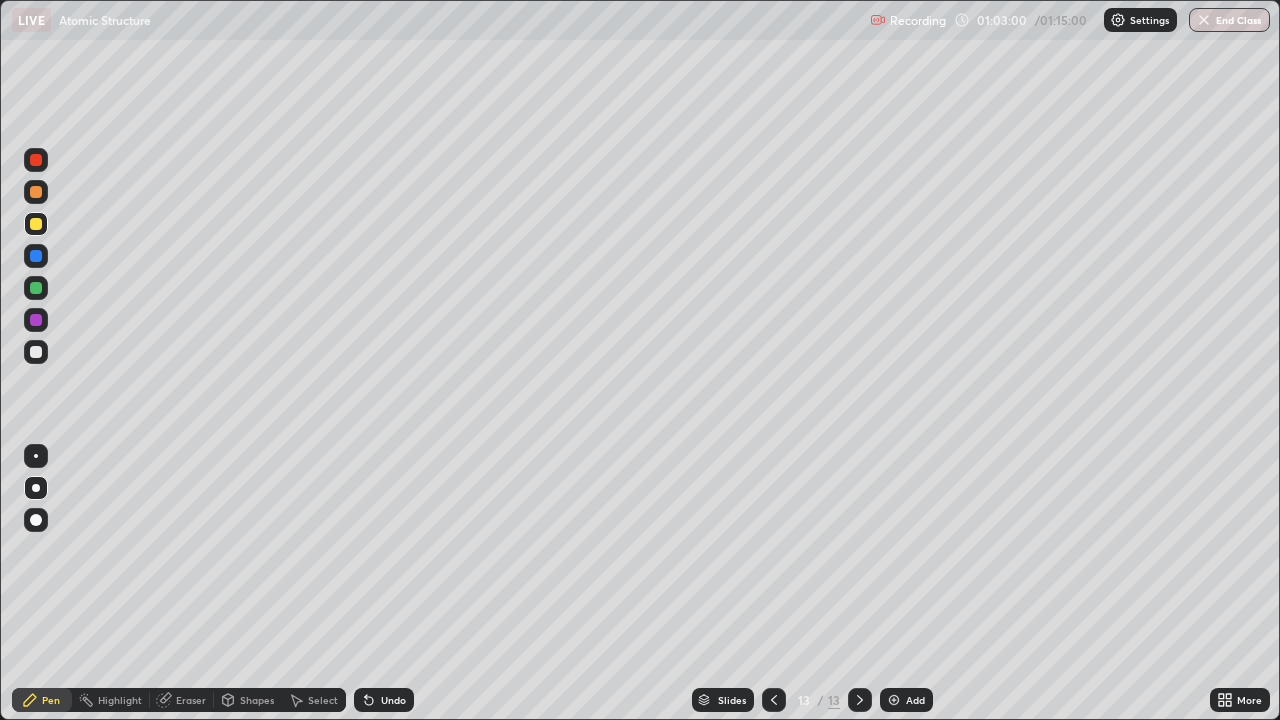 click at bounding box center [36, 288] 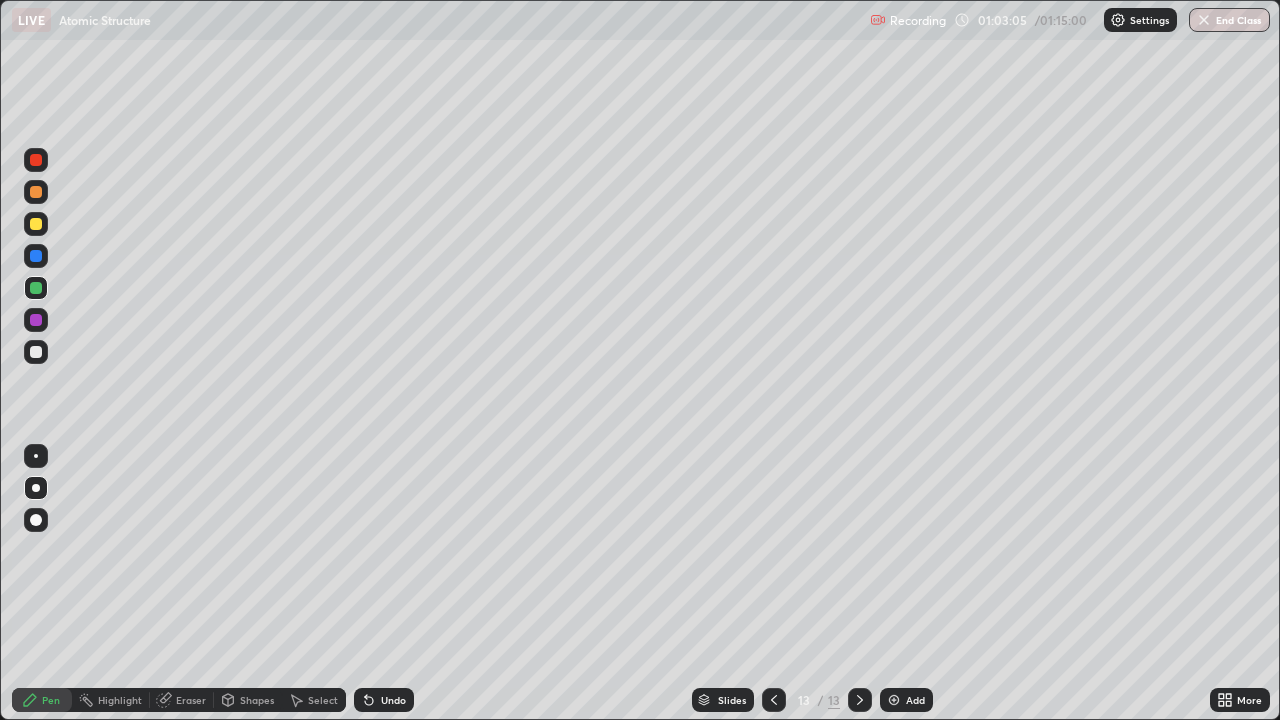 click at bounding box center [36, 256] 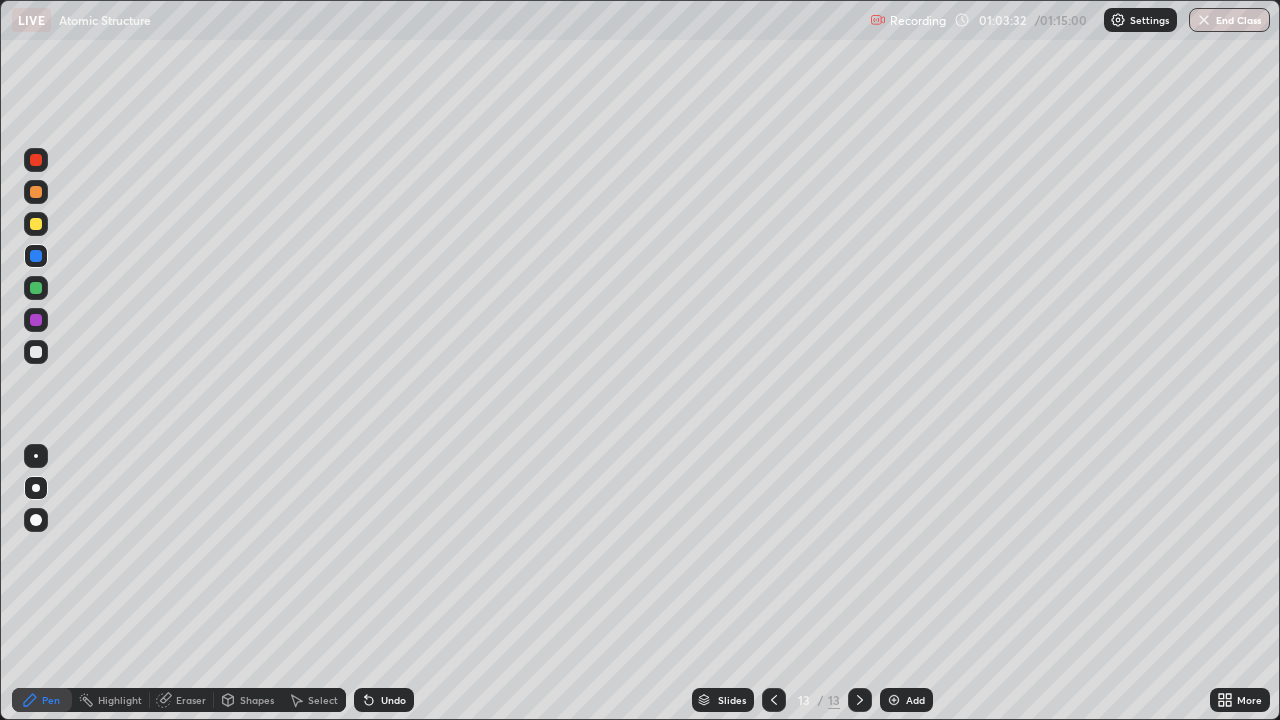 click at bounding box center [36, 256] 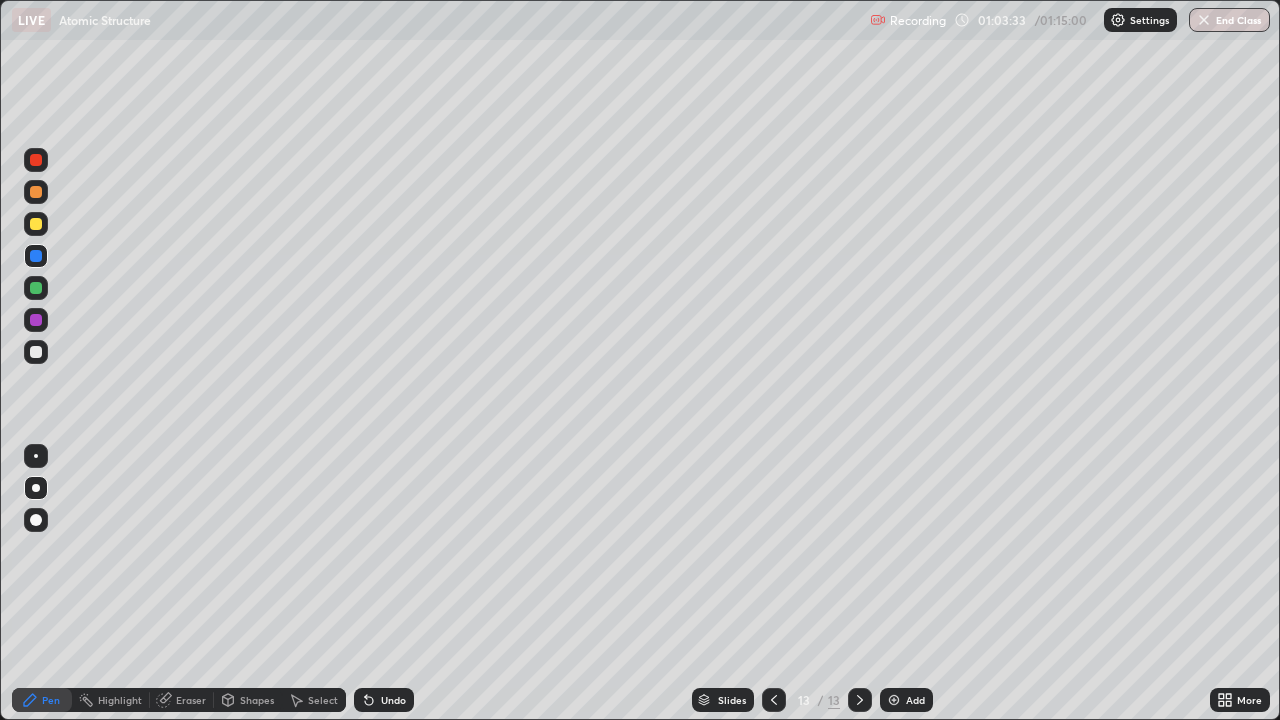click on "Highlight" at bounding box center [120, 700] 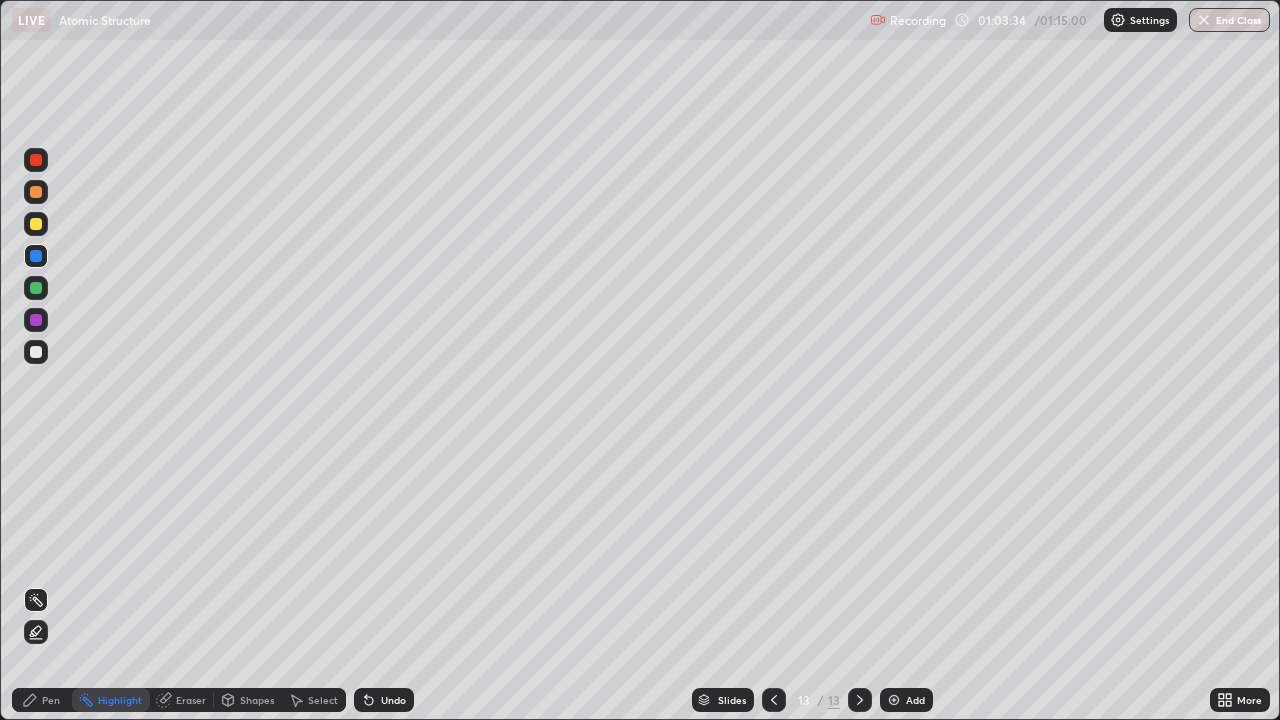 click 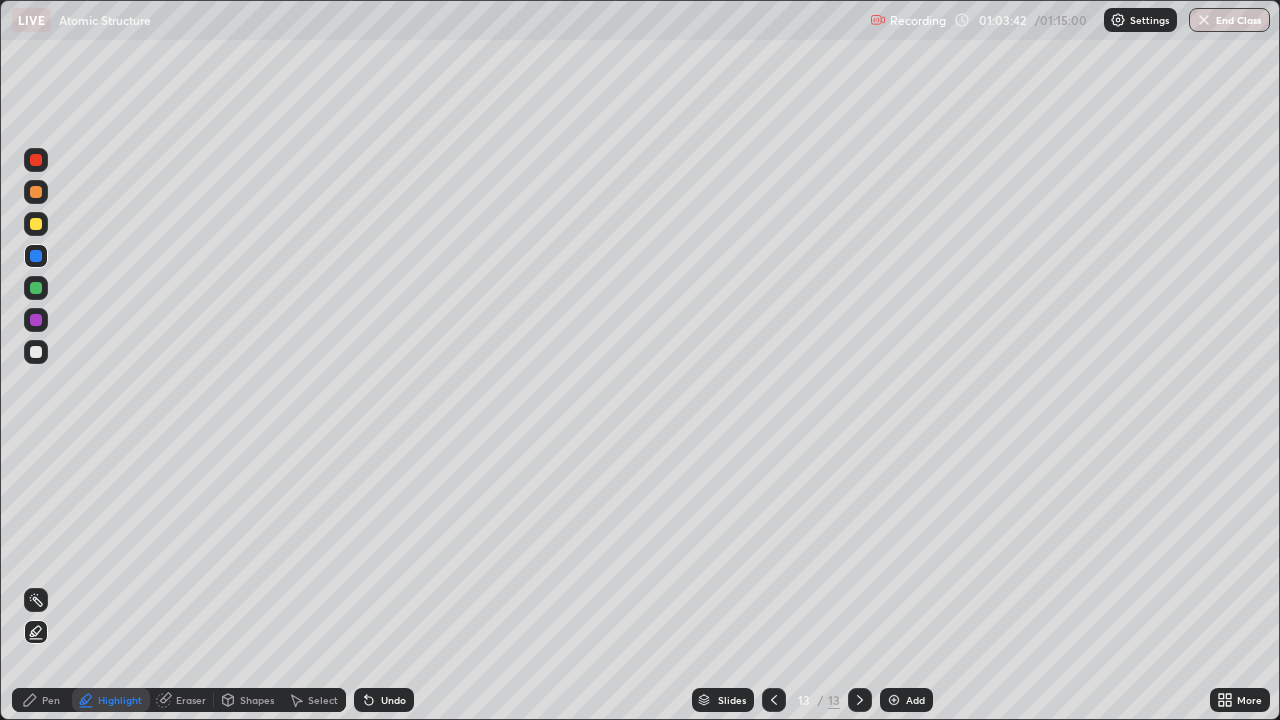 click on "Shapes" at bounding box center [248, 700] 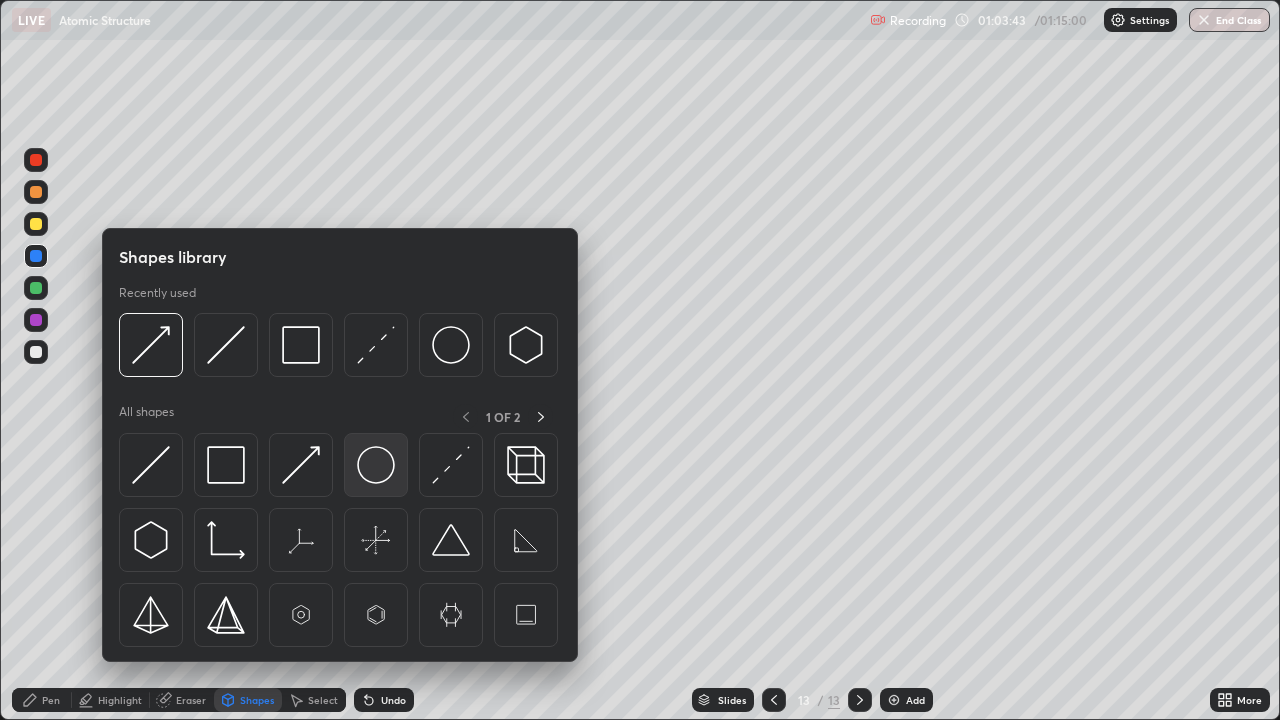 click at bounding box center (376, 465) 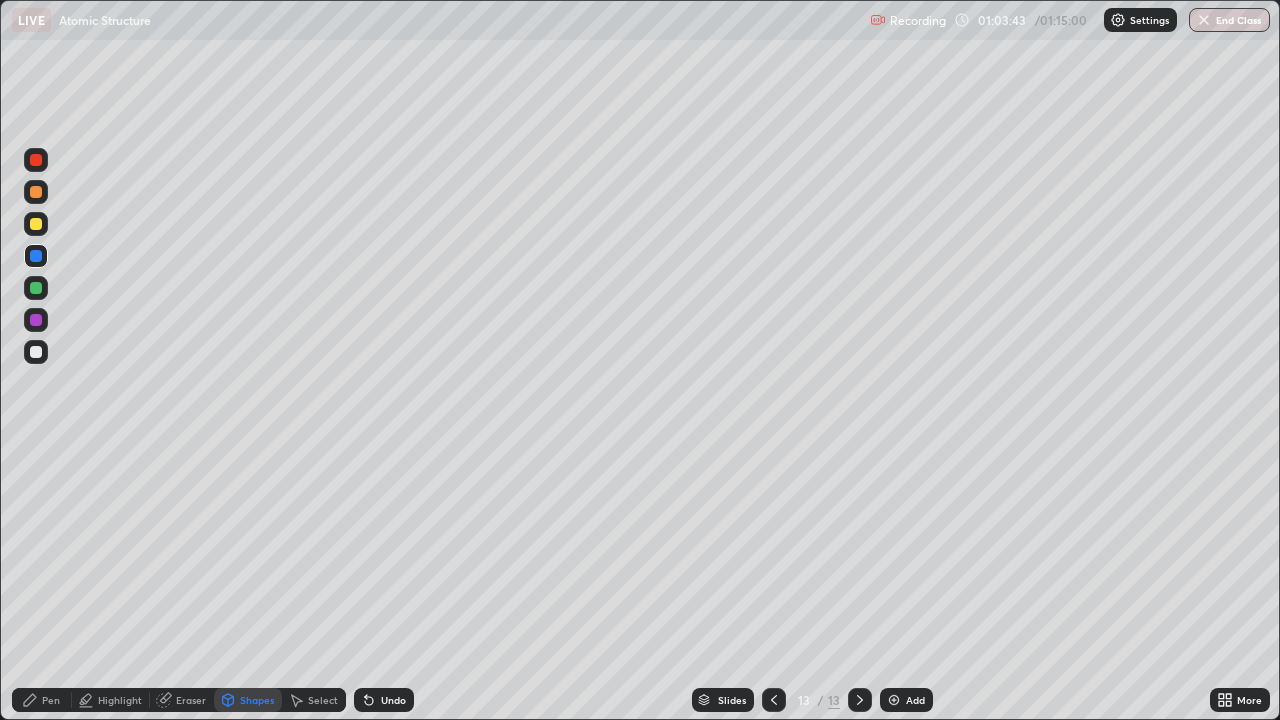 click at bounding box center (36, 288) 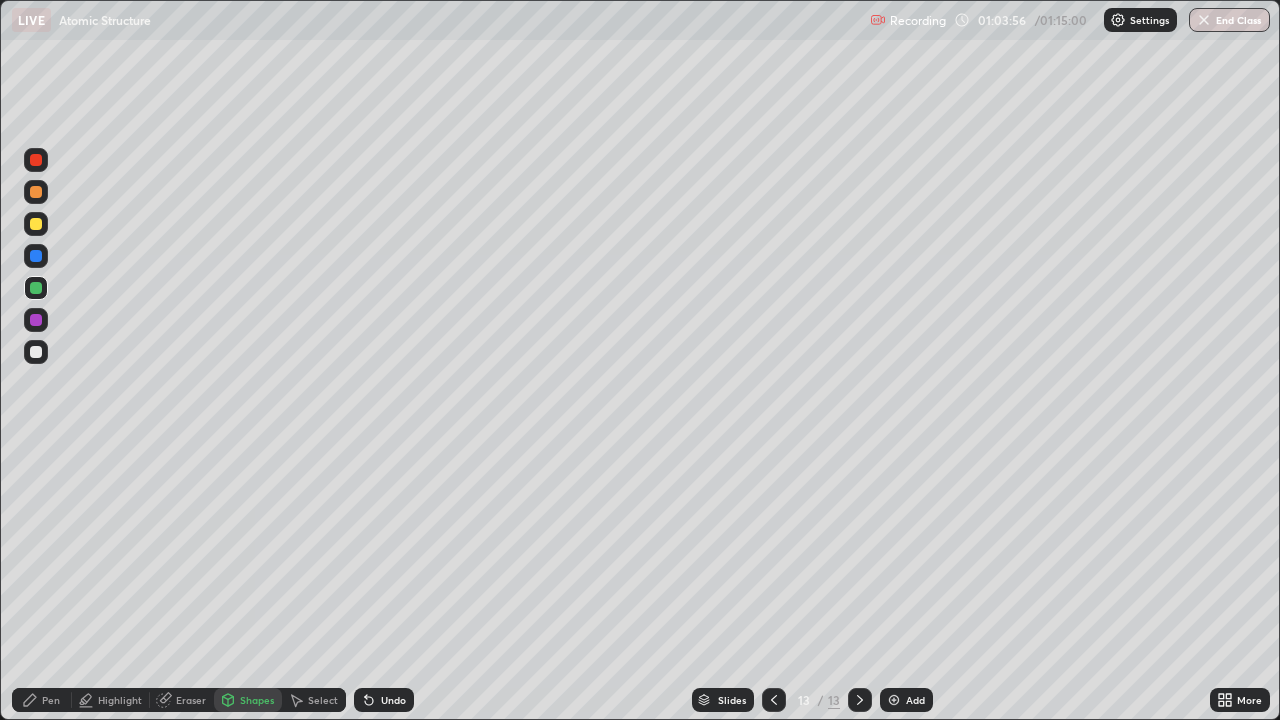 click 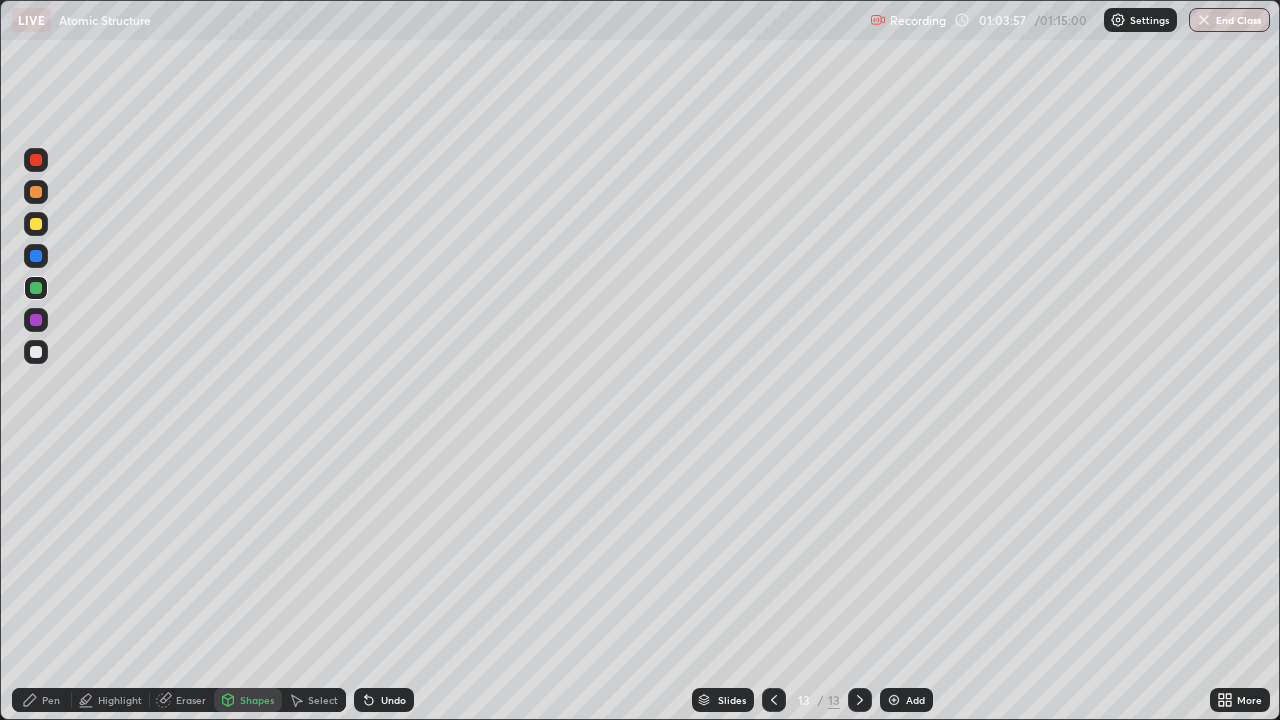 click 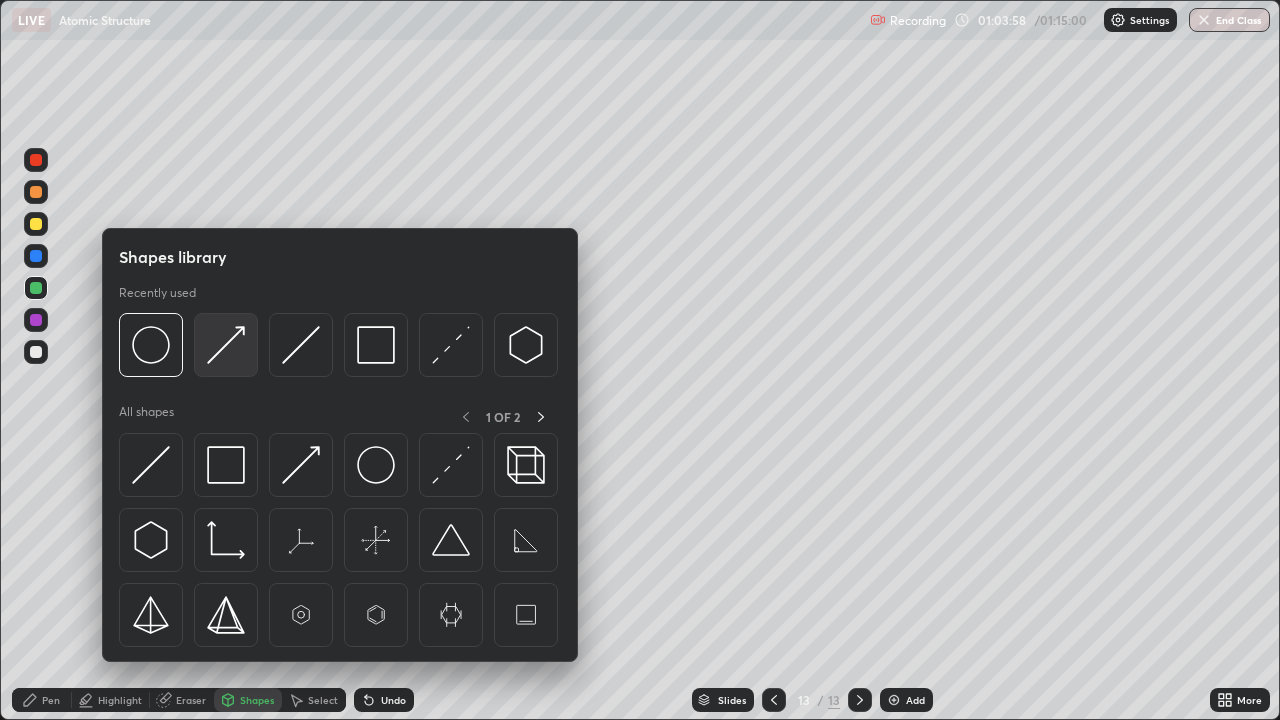 click at bounding box center [226, 345] 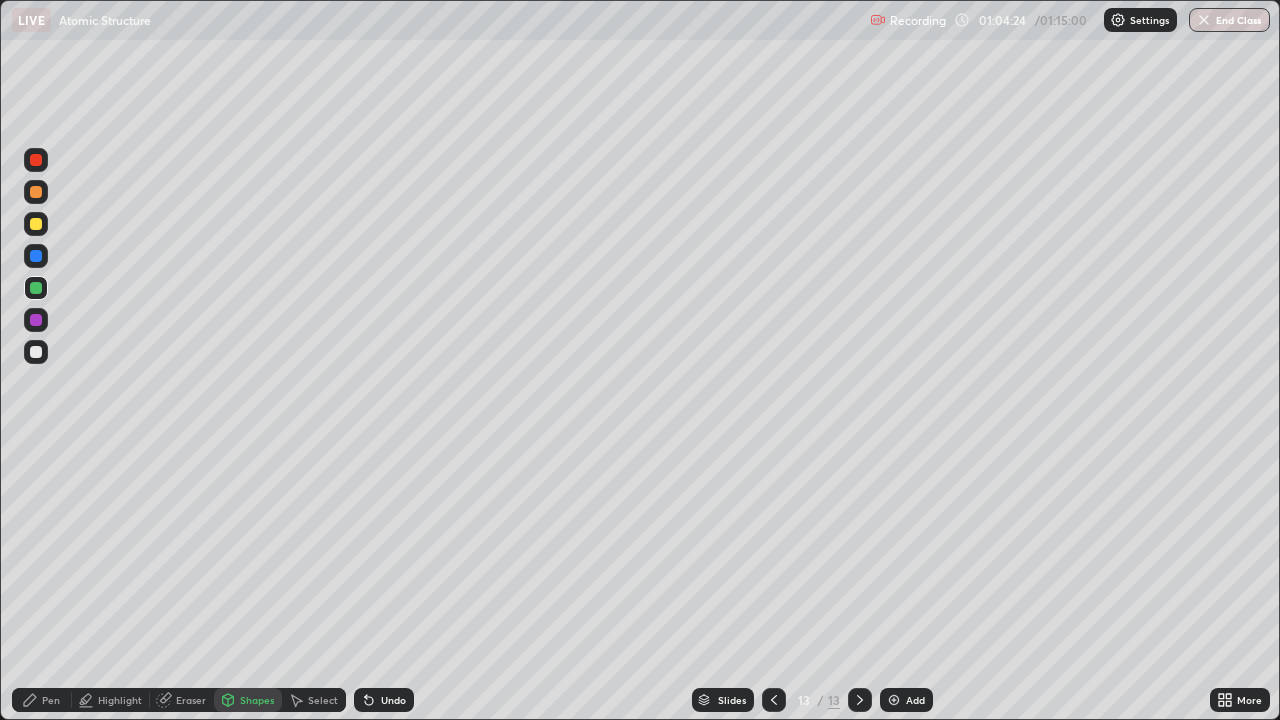 click at bounding box center [36, 224] 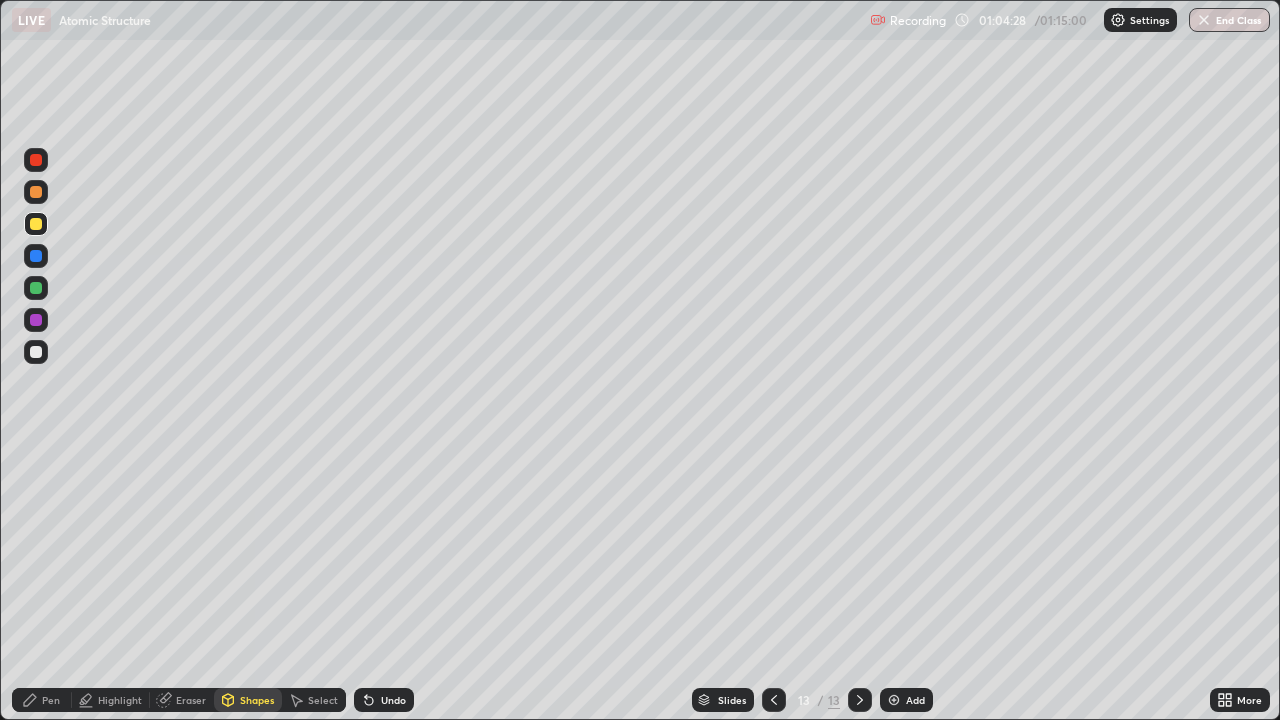 click on "Undo" at bounding box center [384, 700] 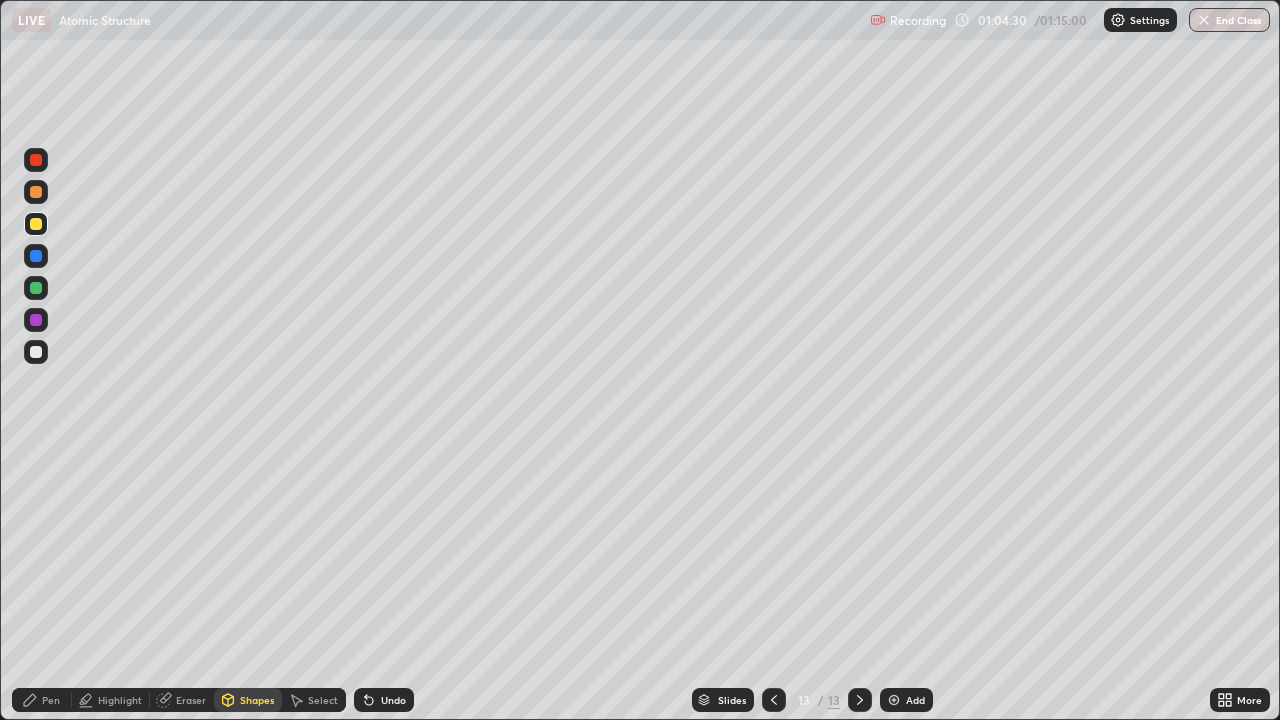click on "Pen" at bounding box center (51, 700) 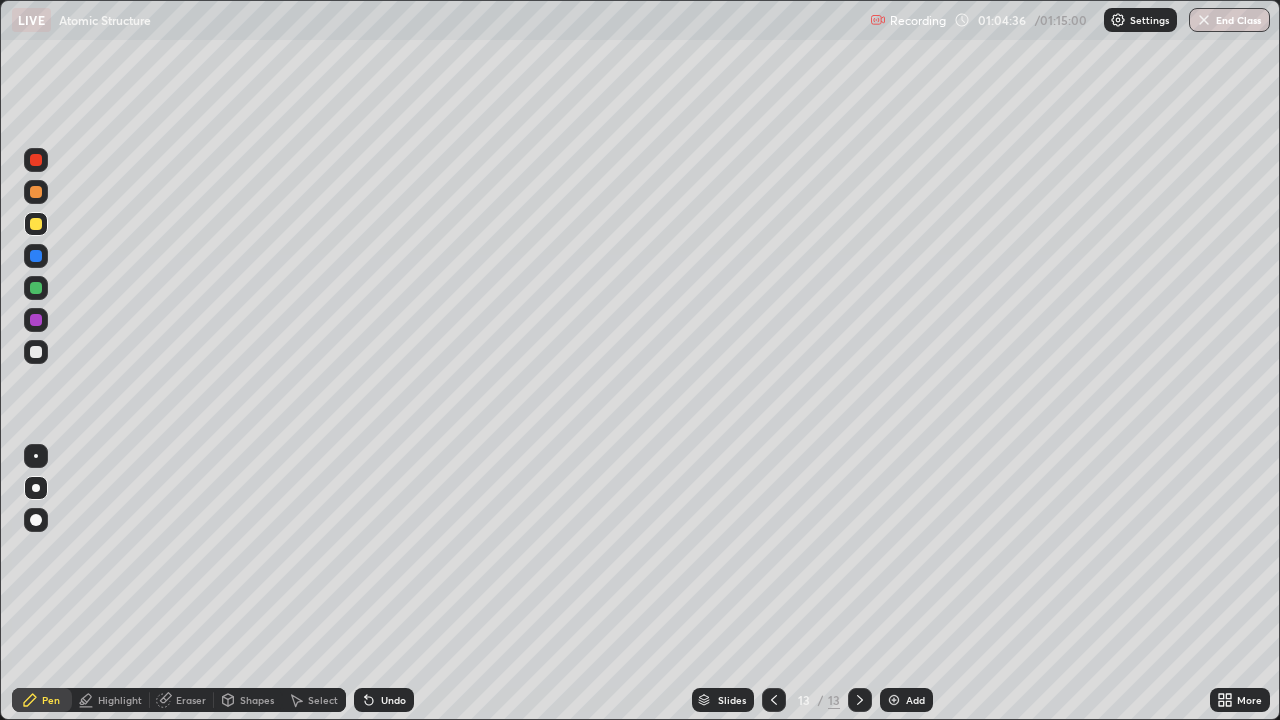 click at bounding box center (36, 288) 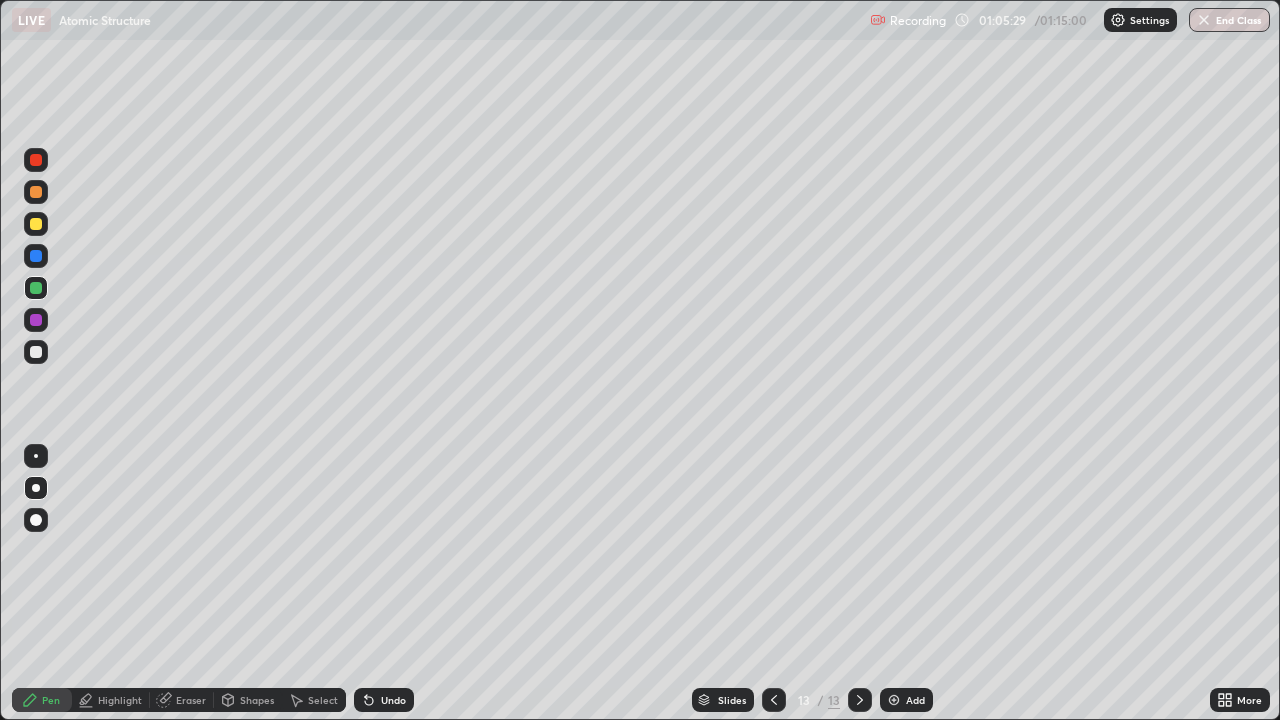 click at bounding box center (36, 224) 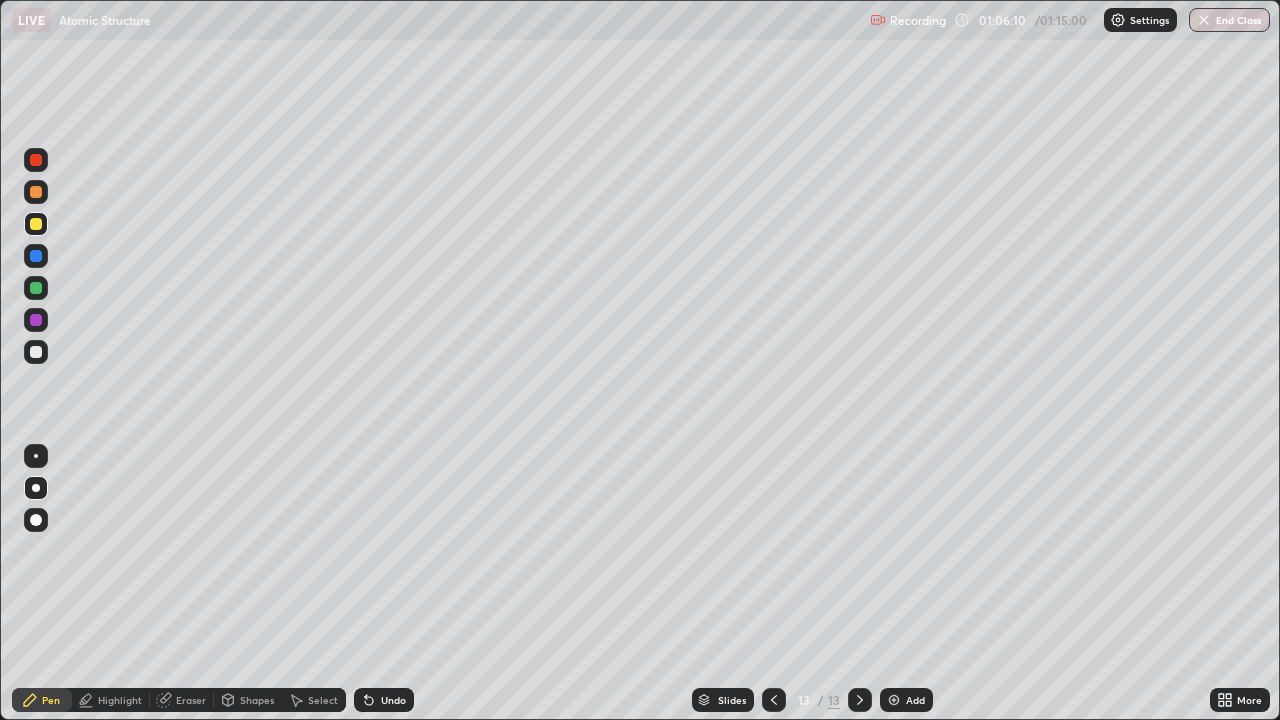 click at bounding box center (894, 700) 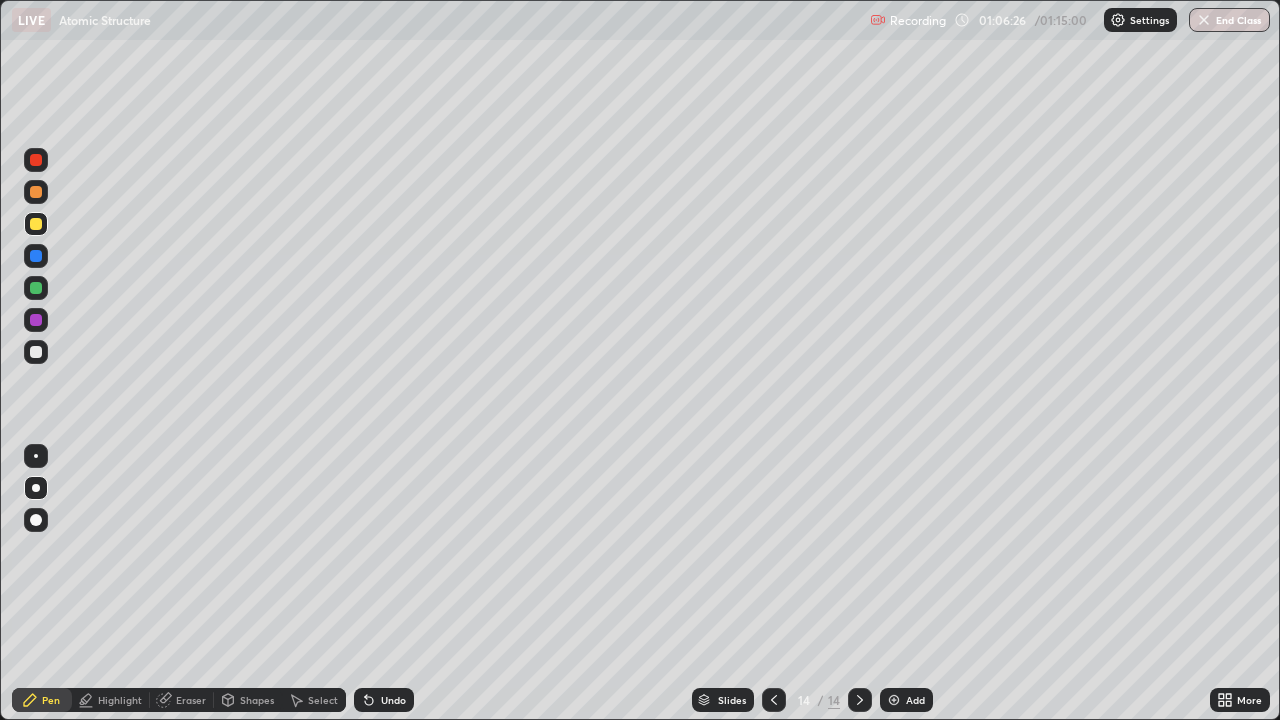click at bounding box center (36, 352) 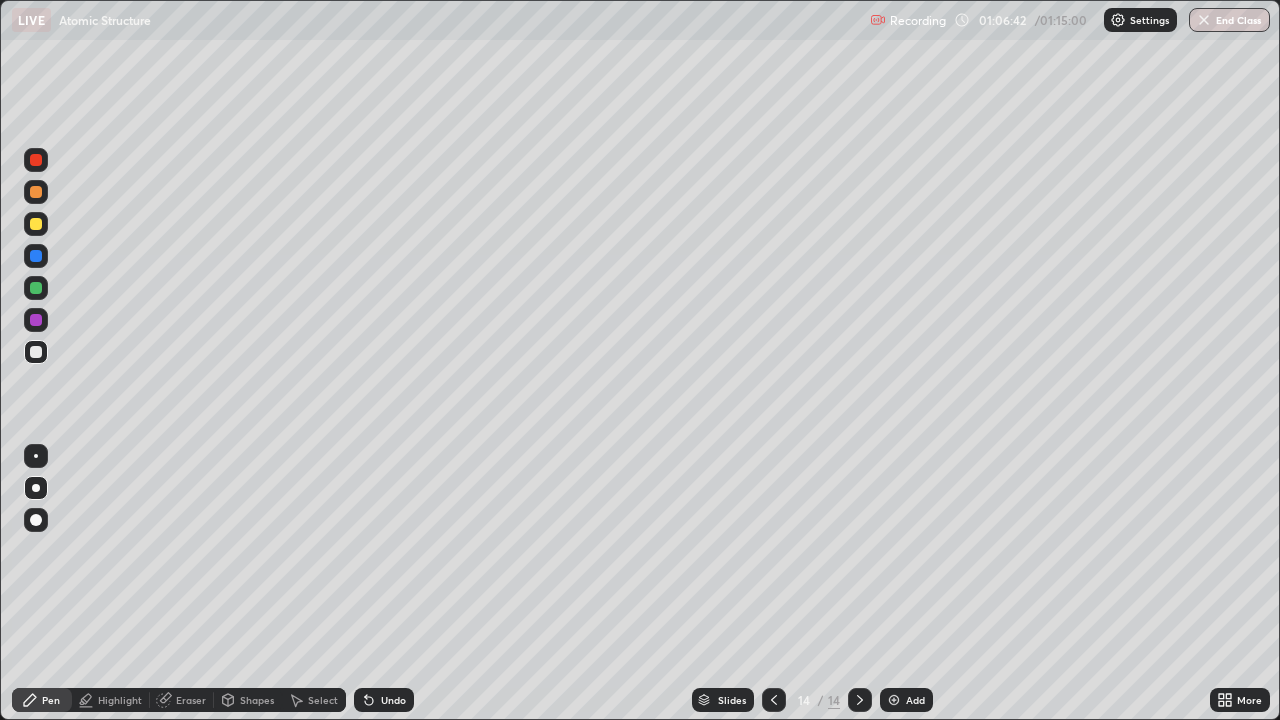 click 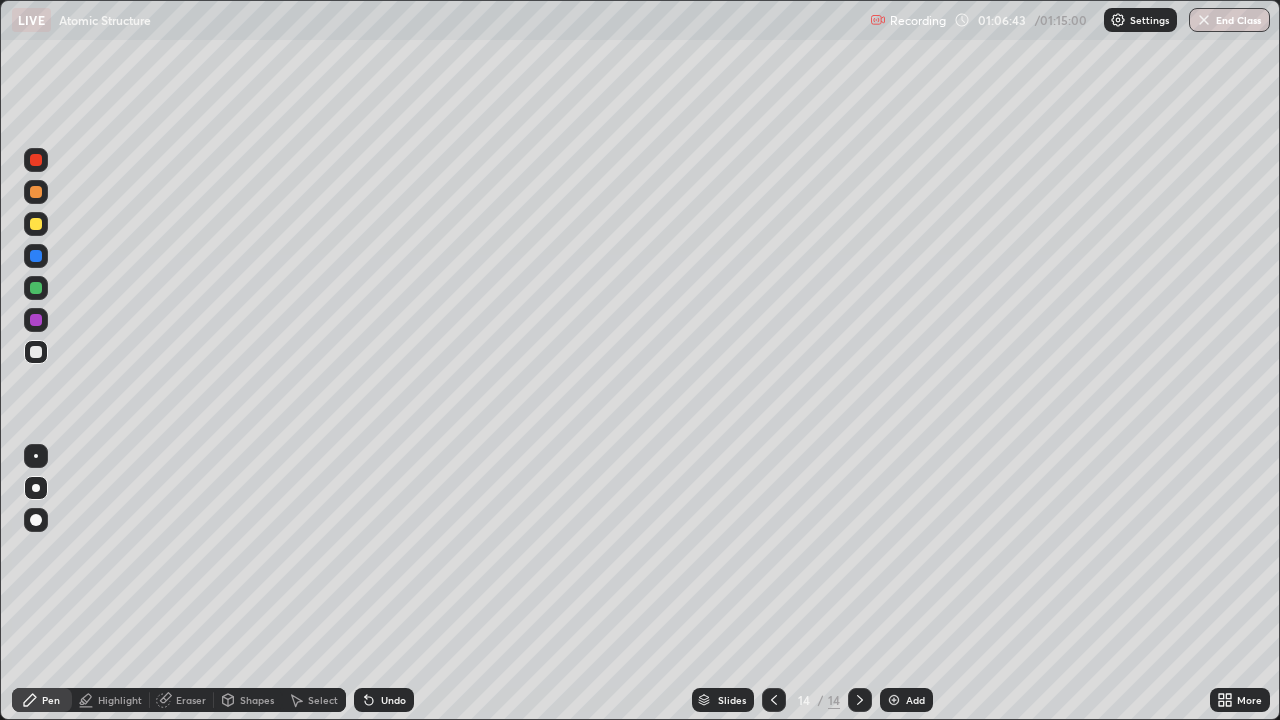 click 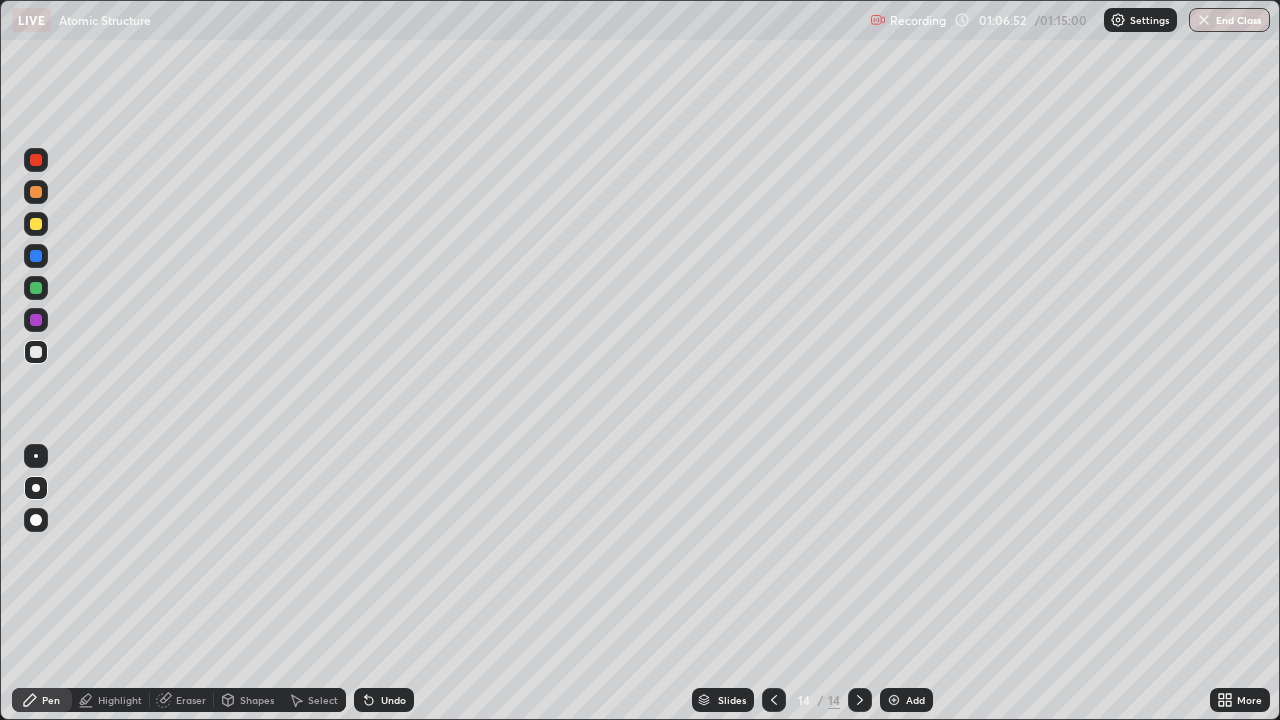 click at bounding box center (36, 224) 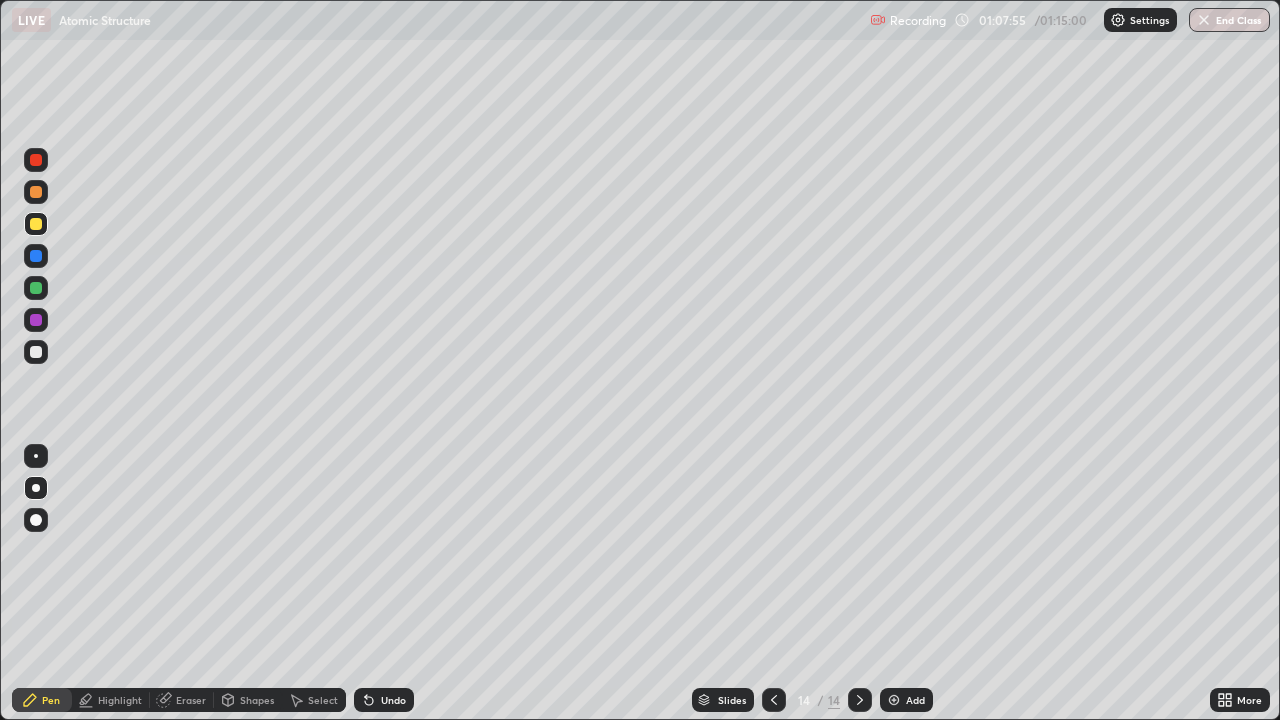 click at bounding box center [774, 700] 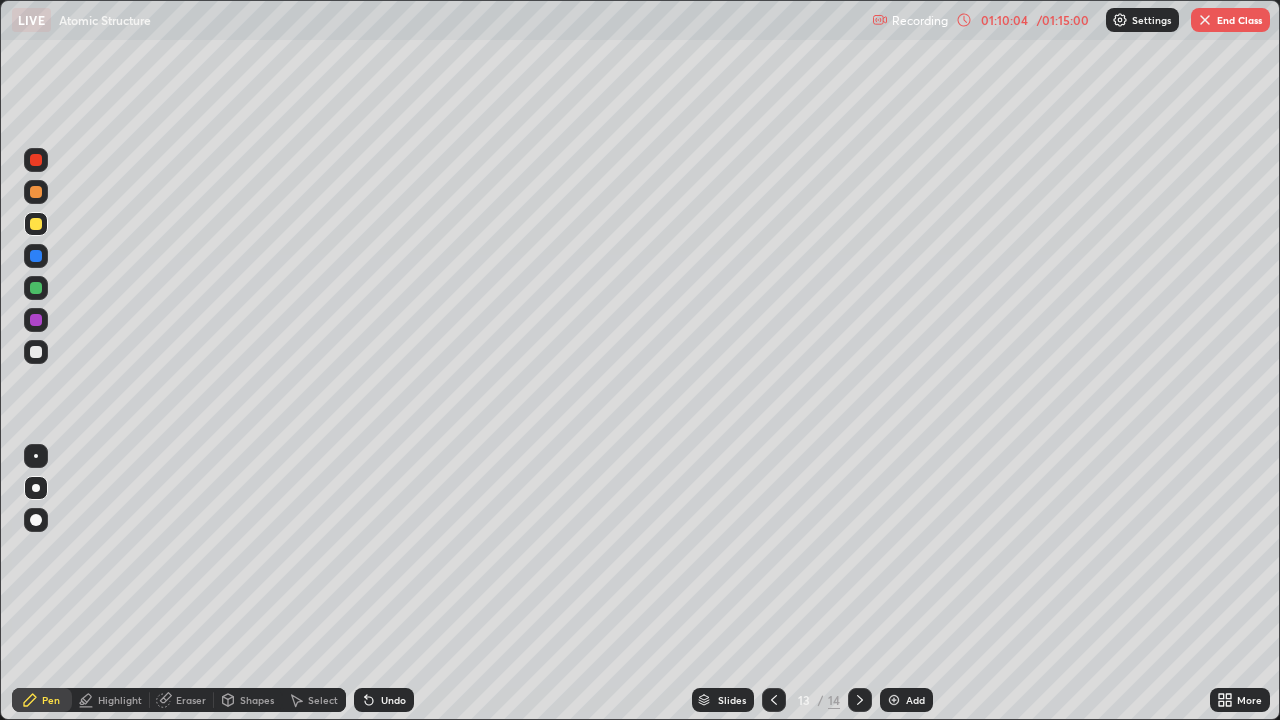 click on "End Class" at bounding box center (1230, 20) 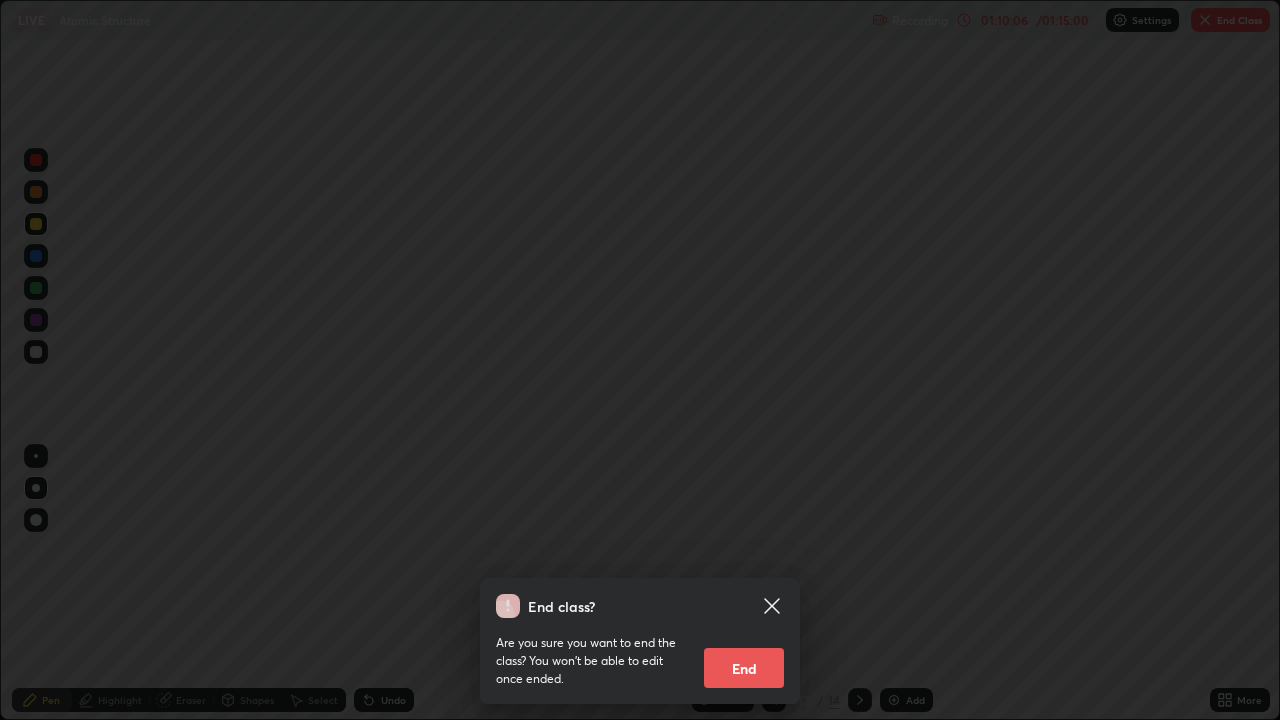 click on "End" at bounding box center (744, 668) 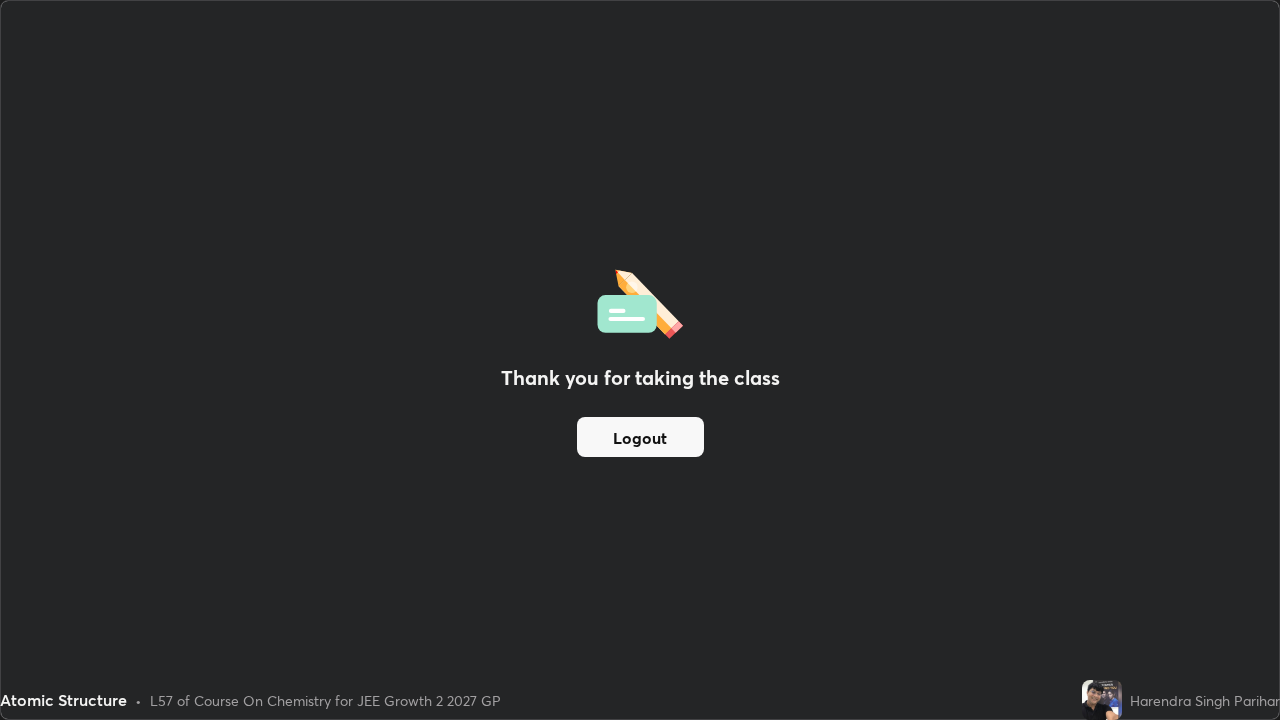 click on "Logout" at bounding box center (640, 437) 